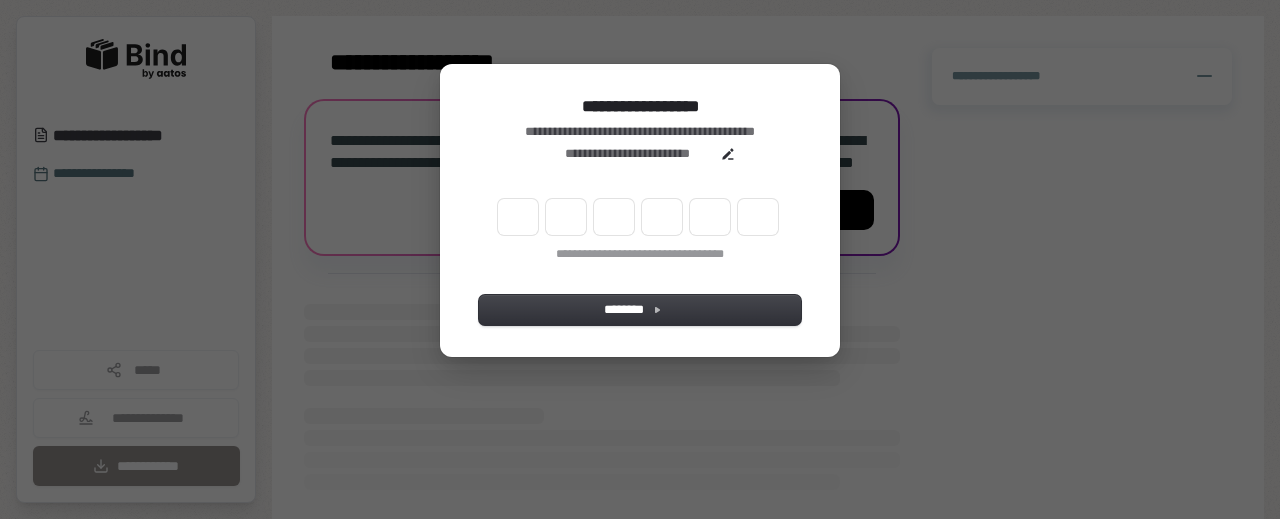 scroll, scrollTop: 0, scrollLeft: 0, axis: both 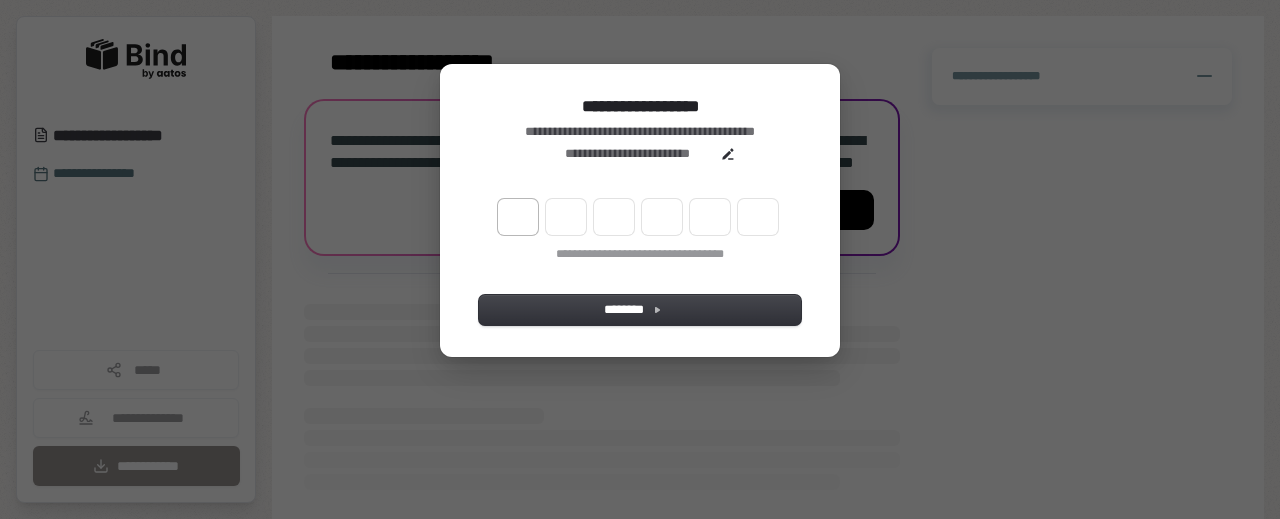 click at bounding box center (518, 217) 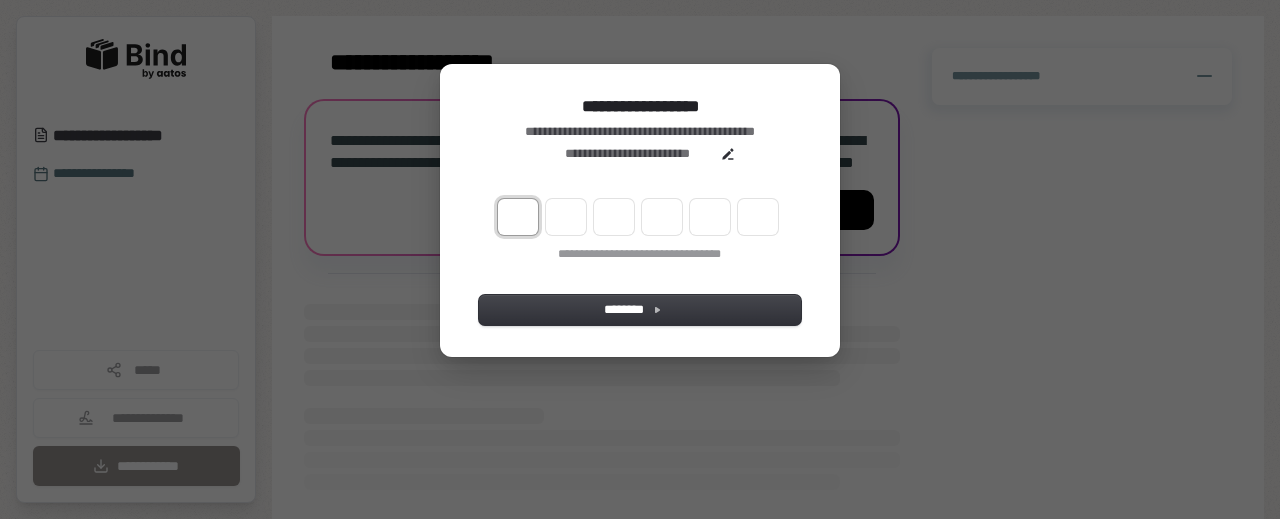 type on "*" 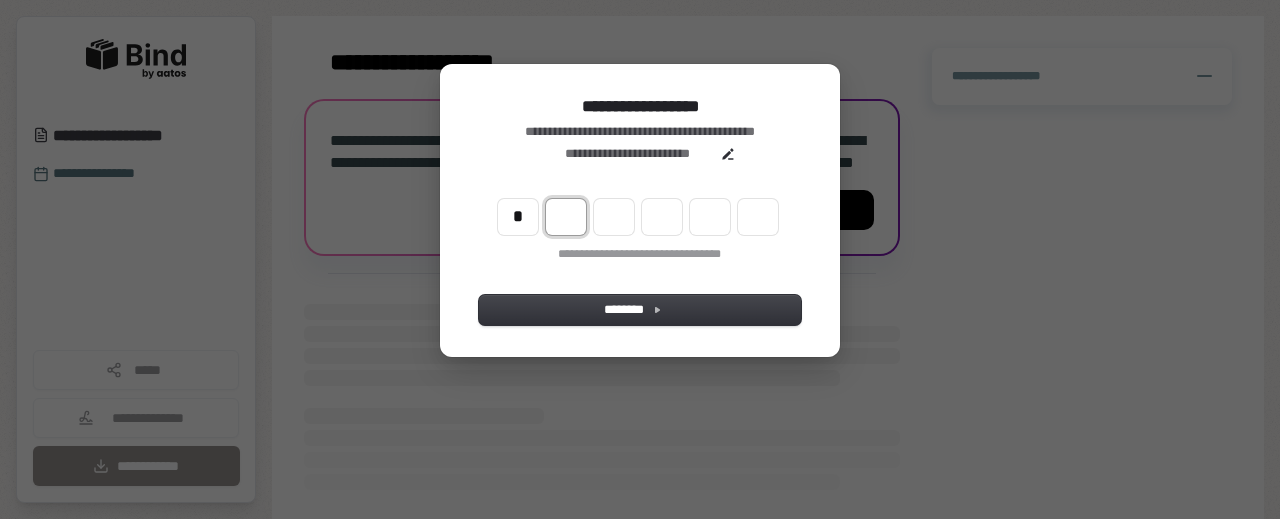 type on "*" 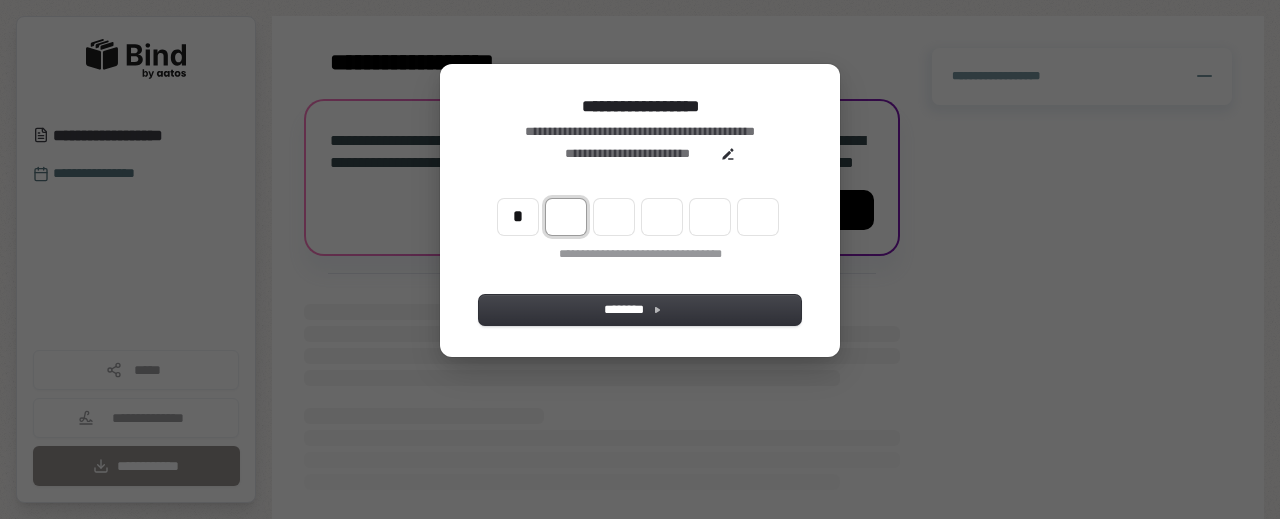 type on "*" 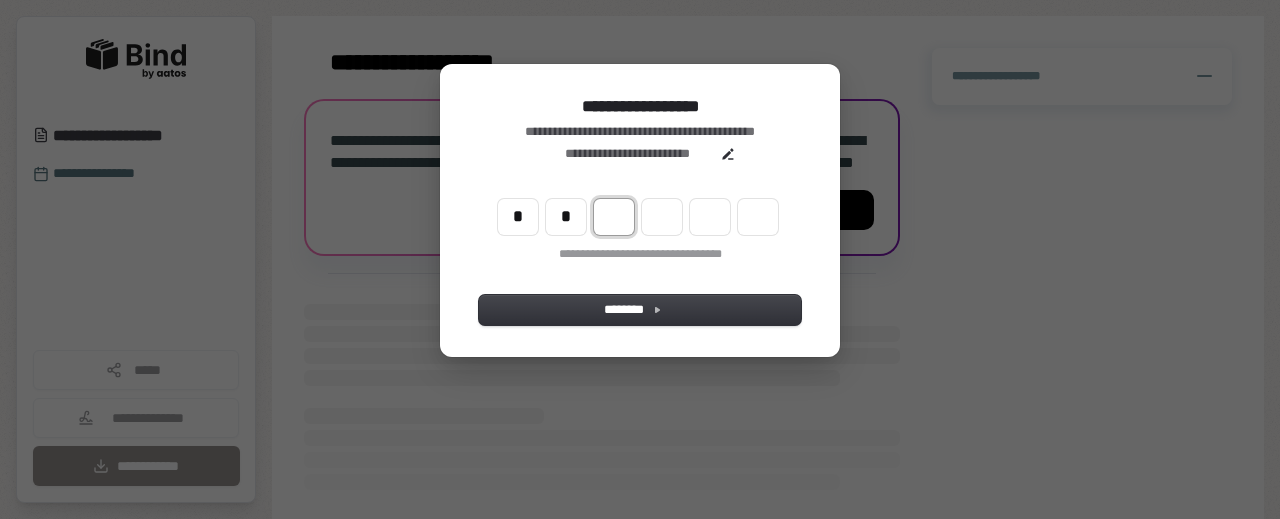 type on "**" 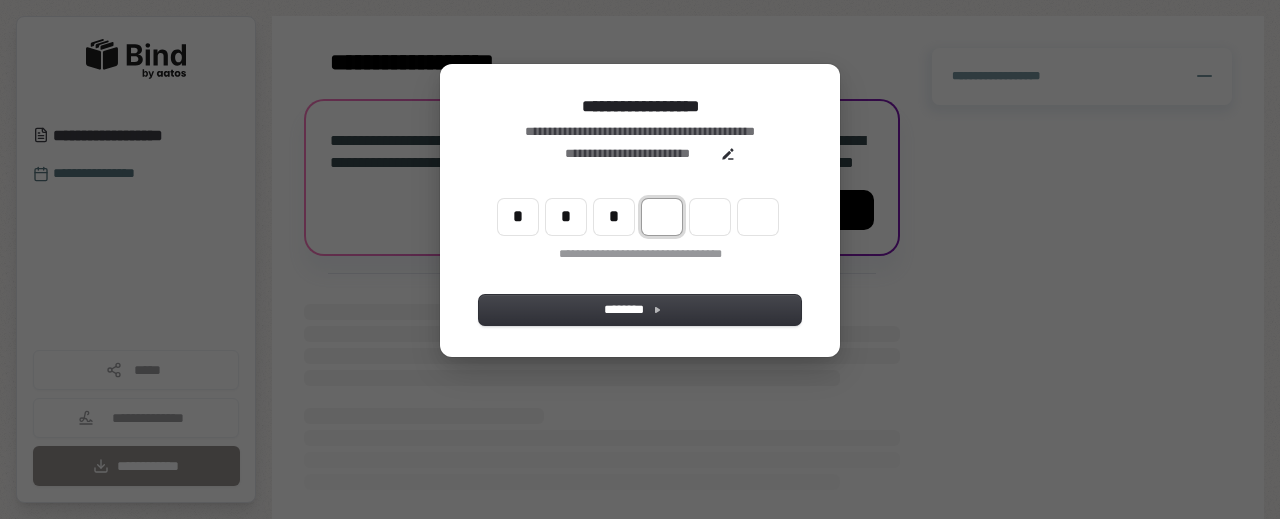 type on "***" 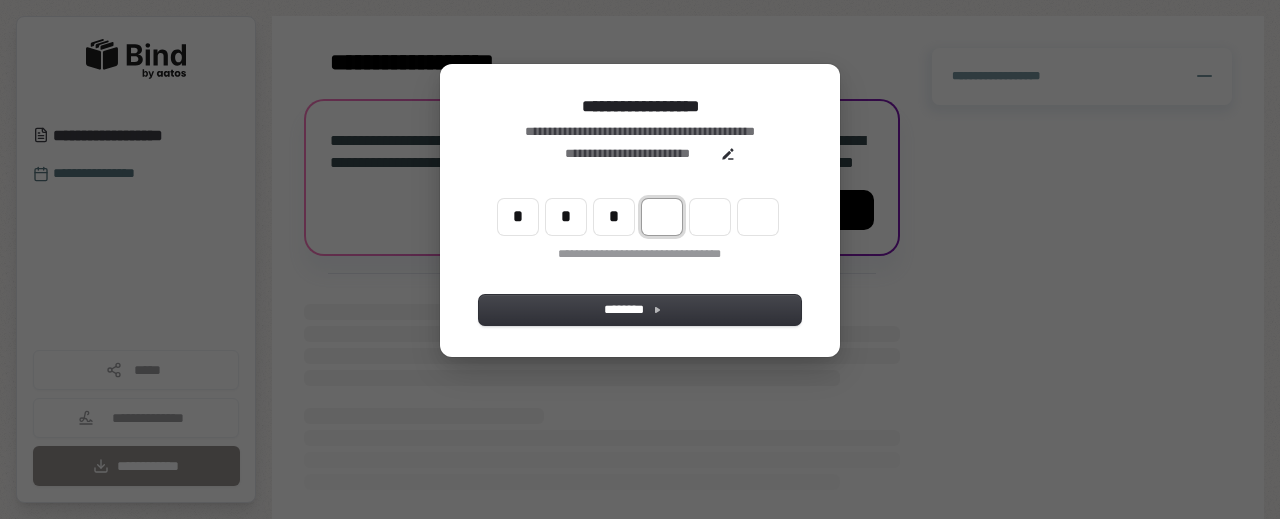 type on "*" 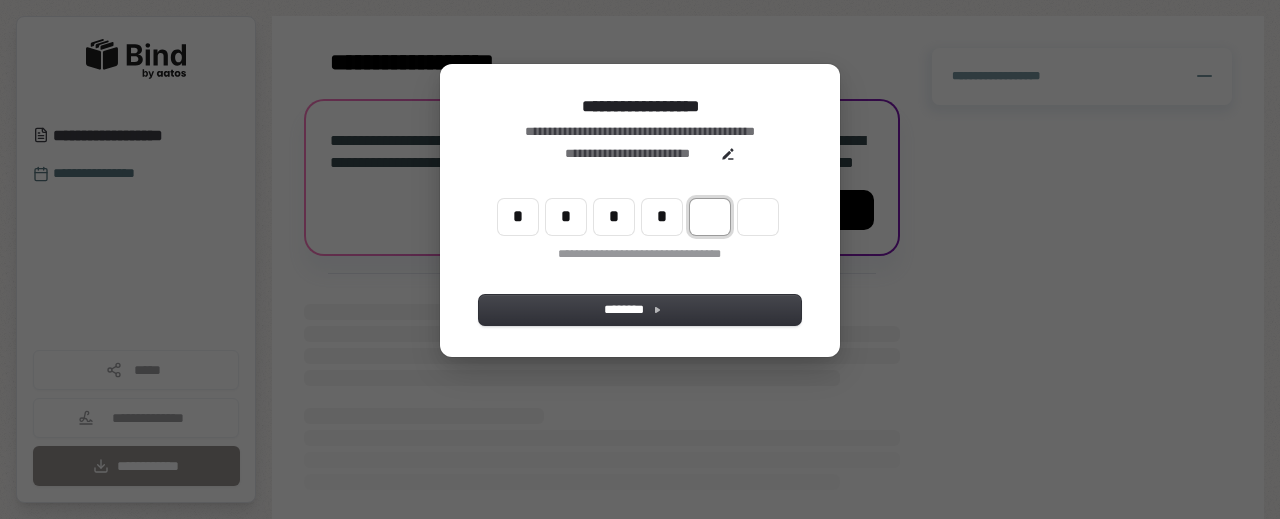 type on "****" 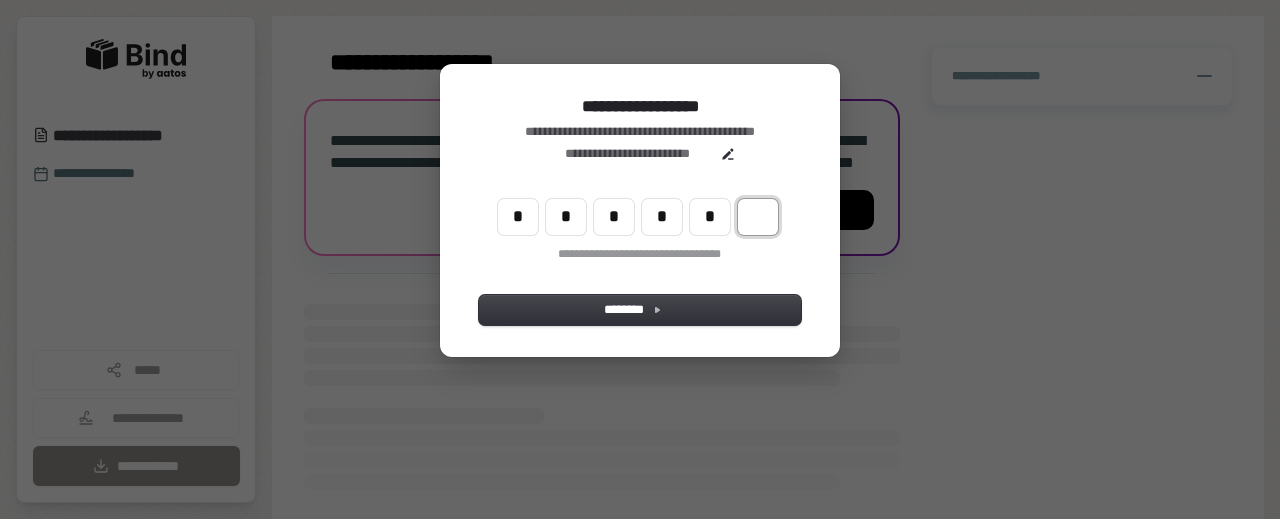 type on "******" 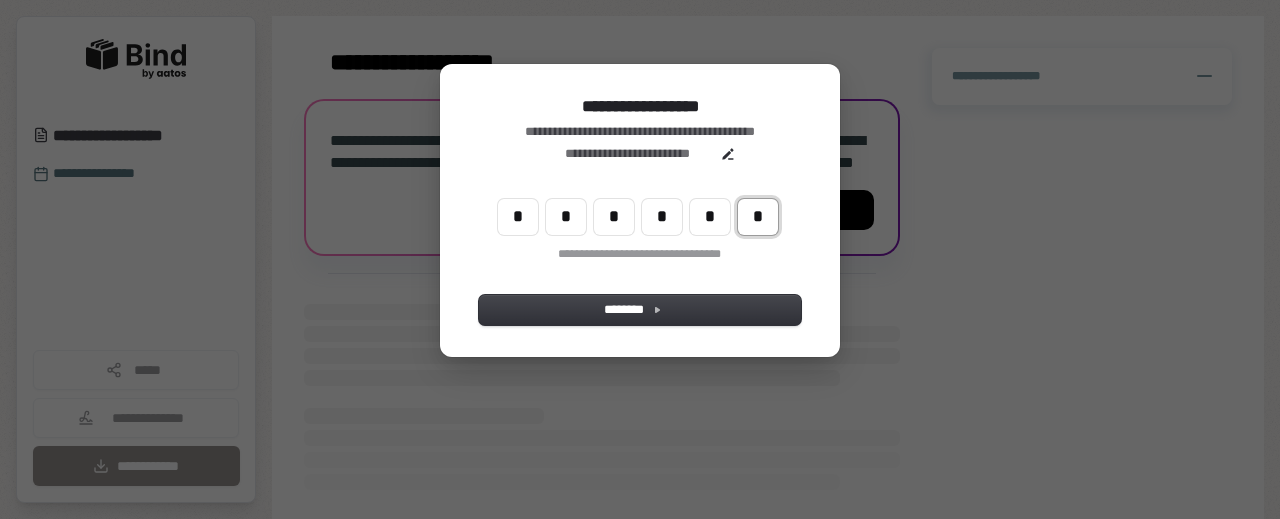 type on "*" 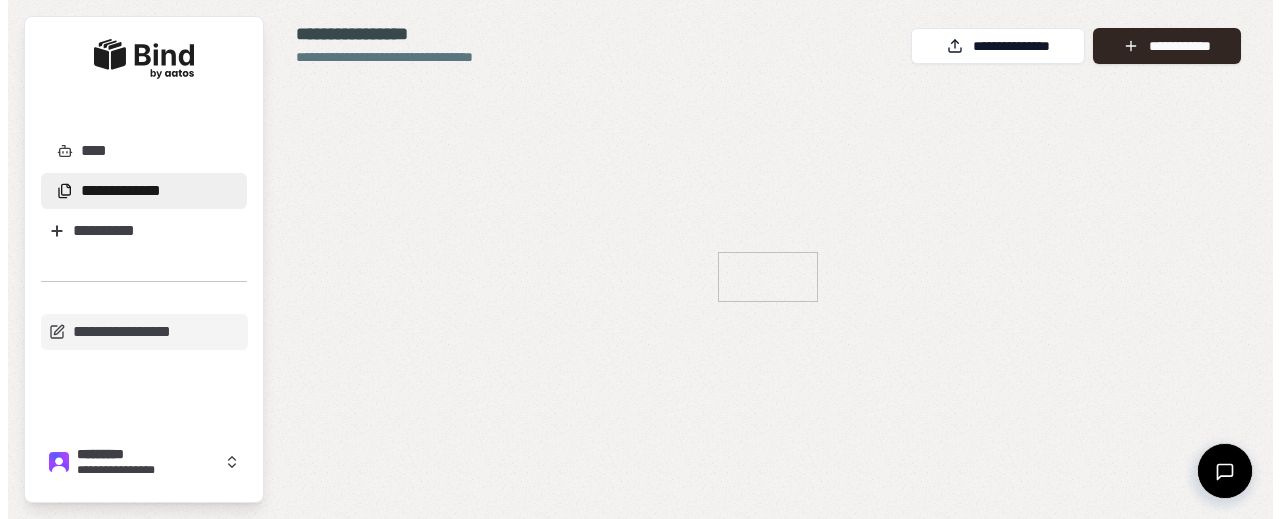 scroll, scrollTop: 0, scrollLeft: 0, axis: both 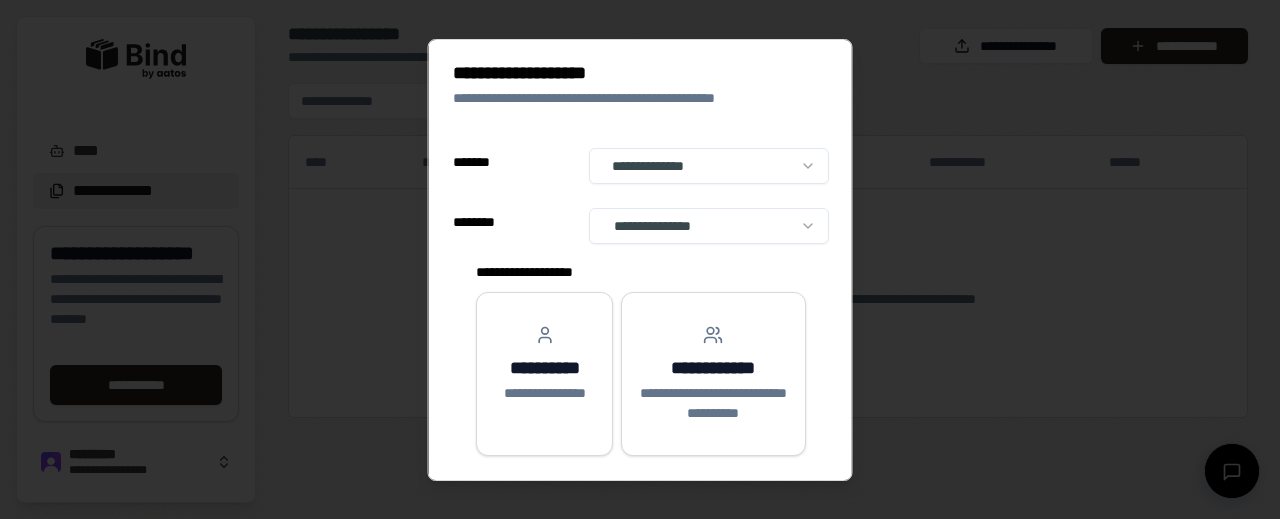 select on "**" 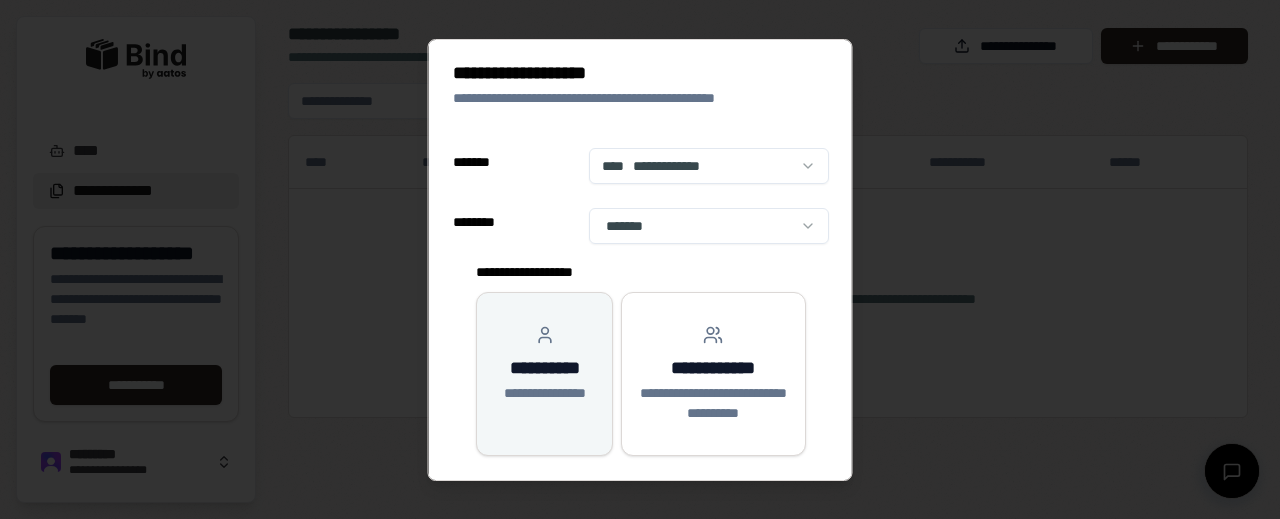 click on "**********" at bounding box center (543, 374) 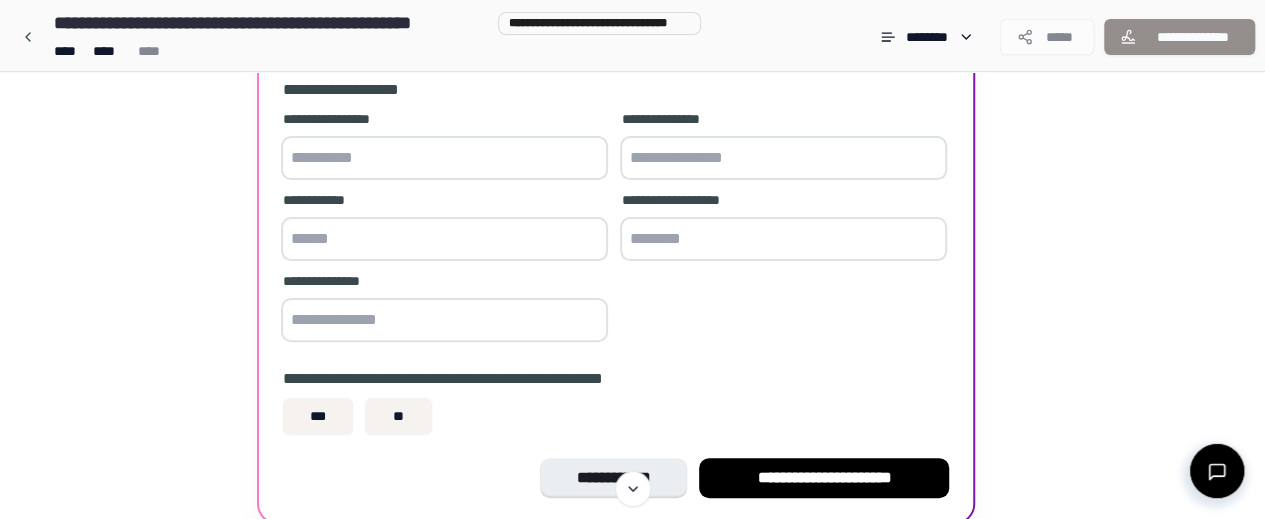 scroll, scrollTop: 32, scrollLeft: 0, axis: vertical 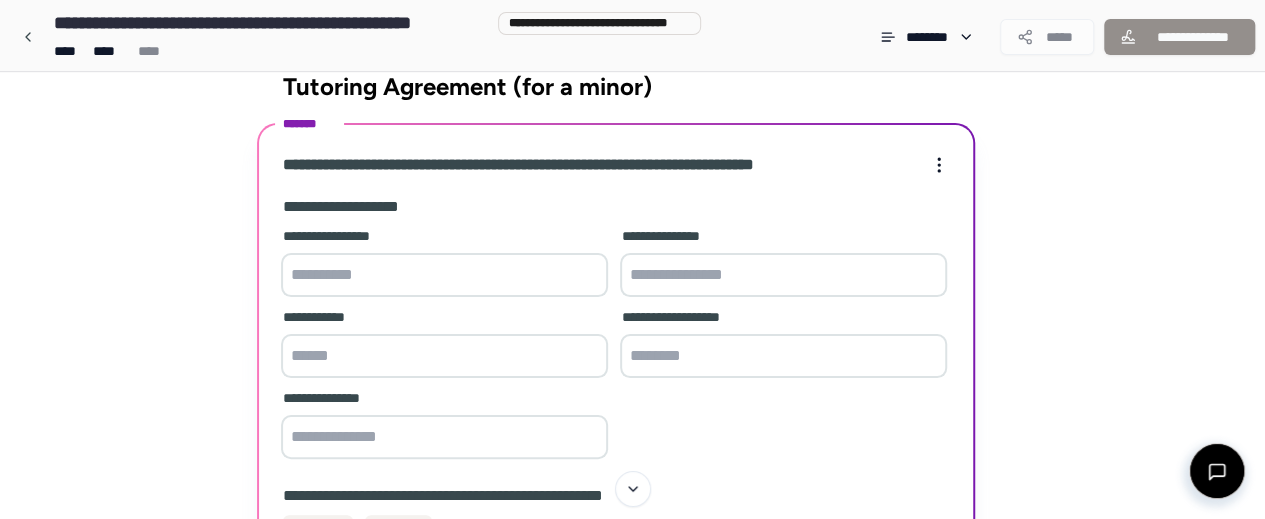 click at bounding box center [444, 275] 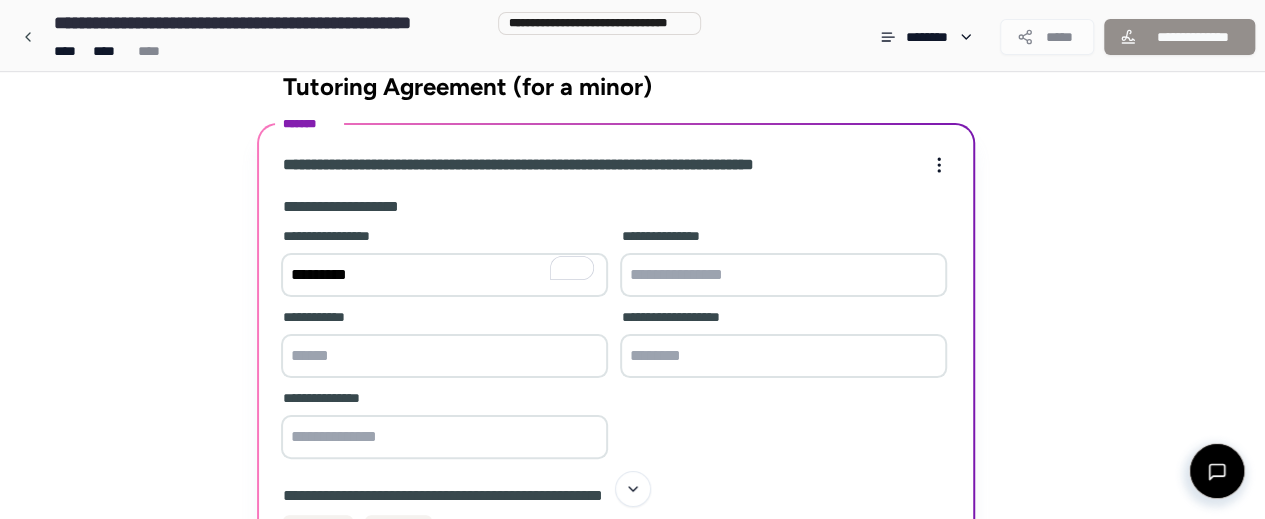 type on "*********" 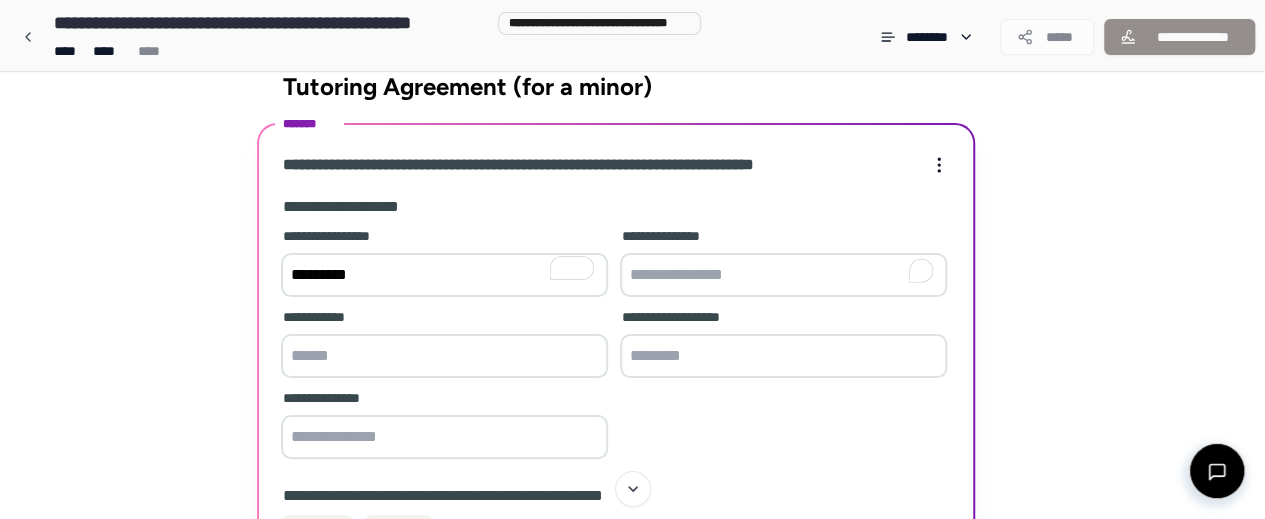 click at bounding box center [783, 275] 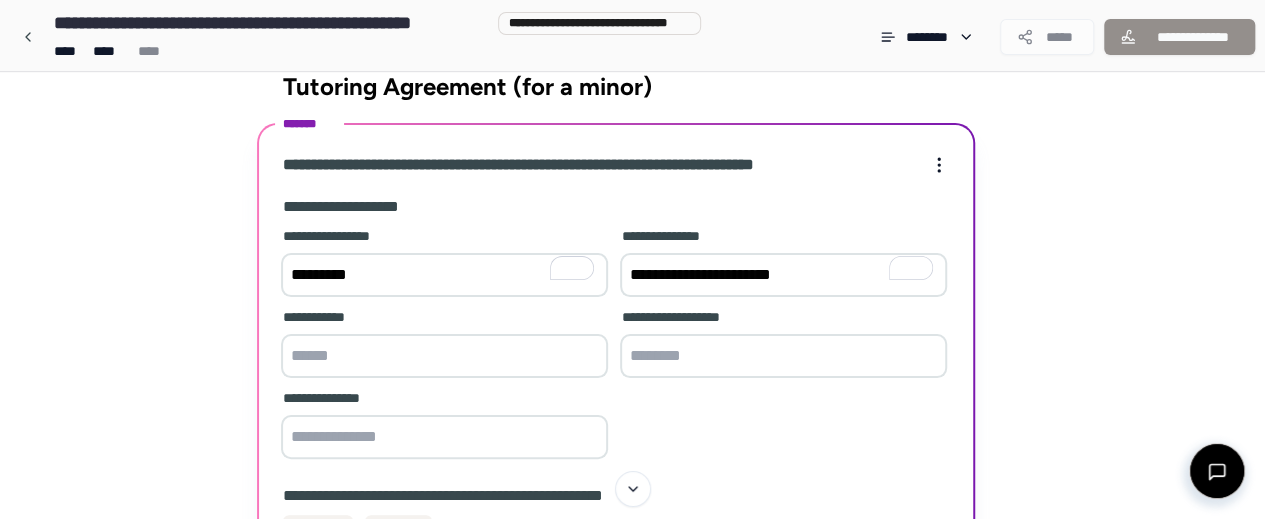 type on "**********" 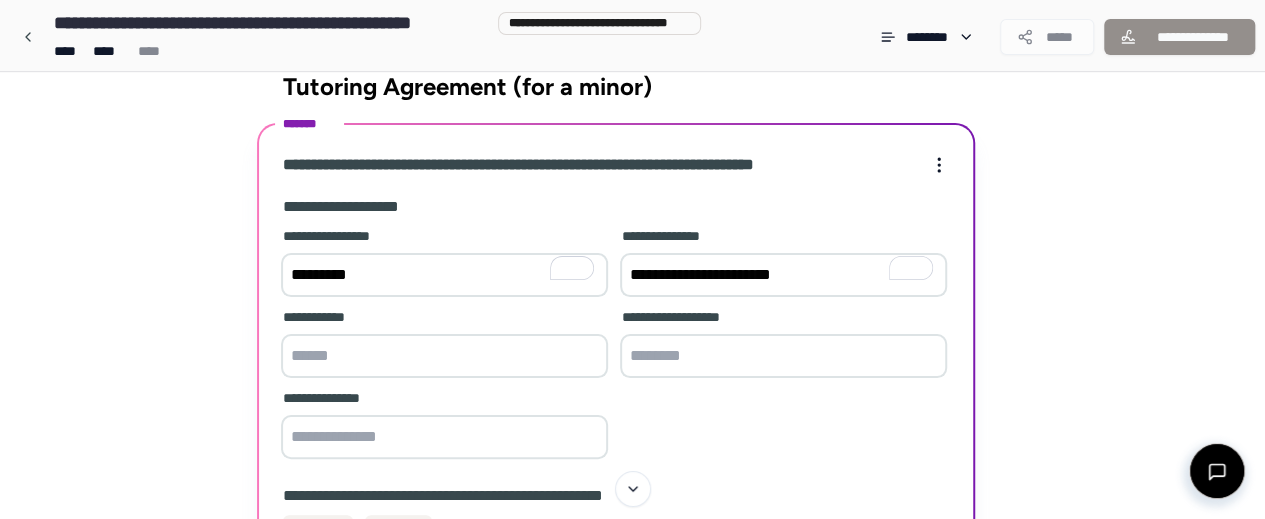click at bounding box center [444, 356] 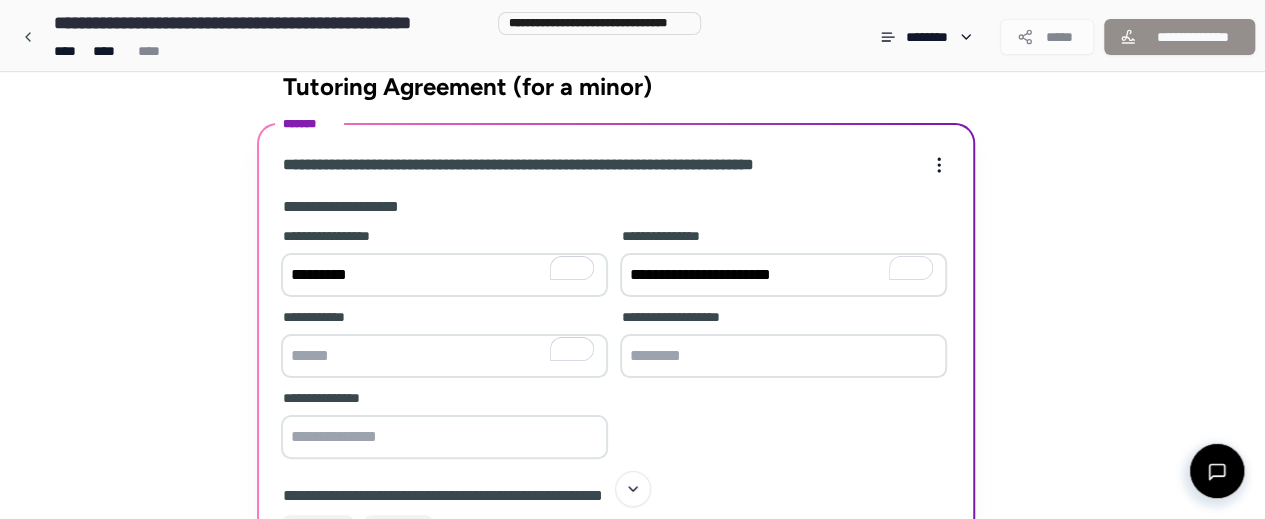 type on "*********" 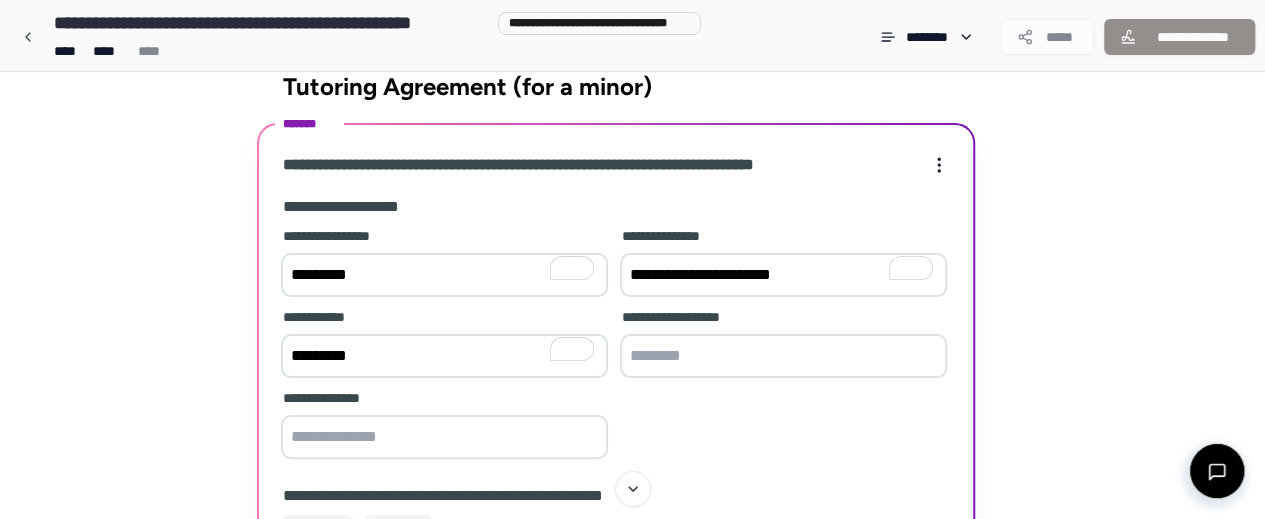type on "**********" 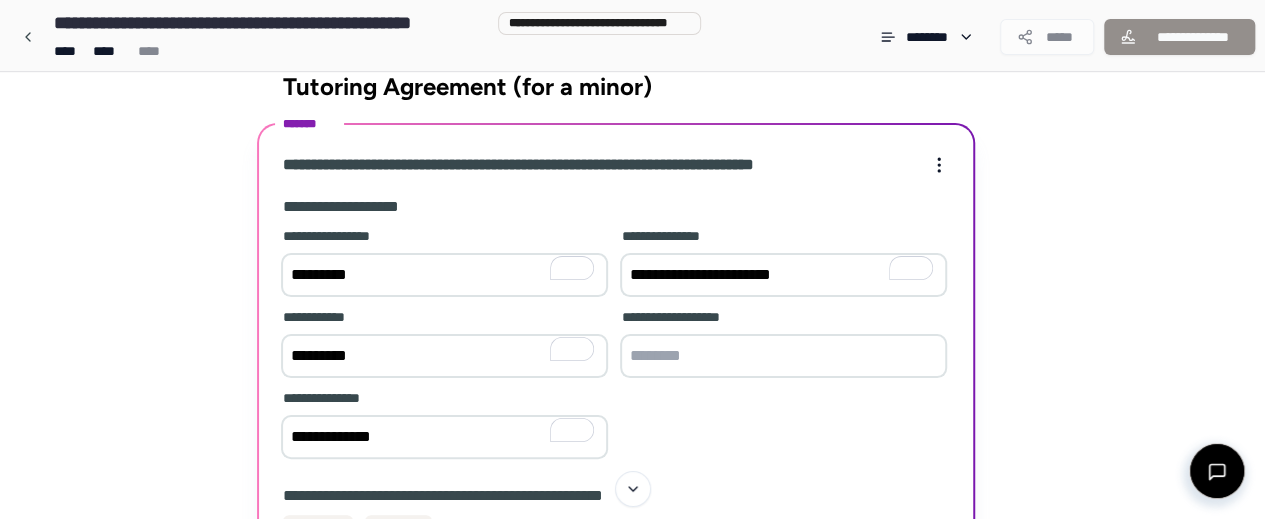 click at bounding box center [783, 356] 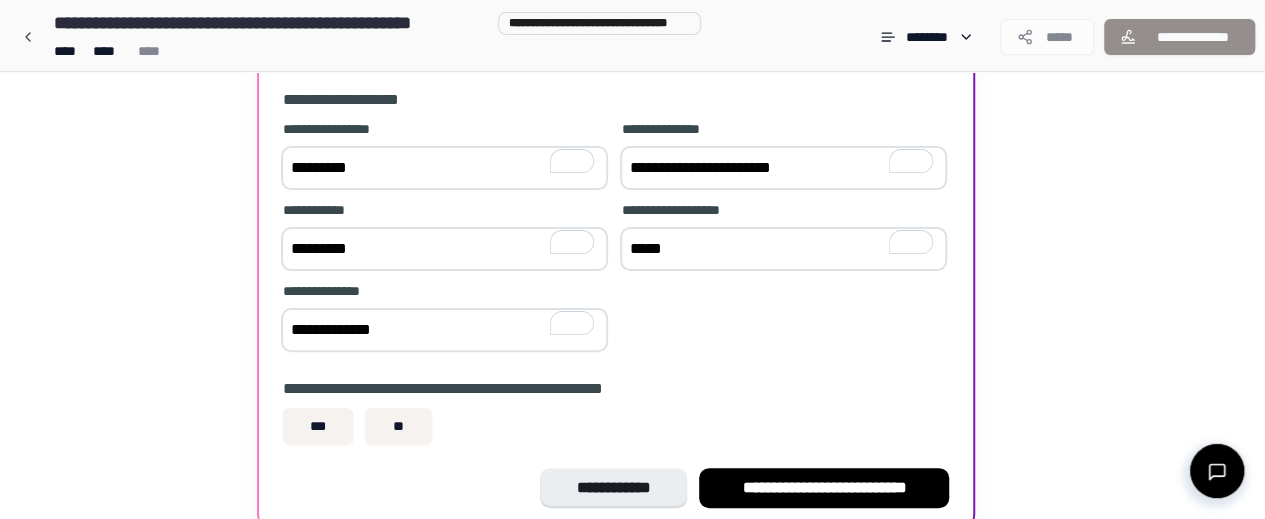 scroll, scrollTop: 232, scrollLeft: 0, axis: vertical 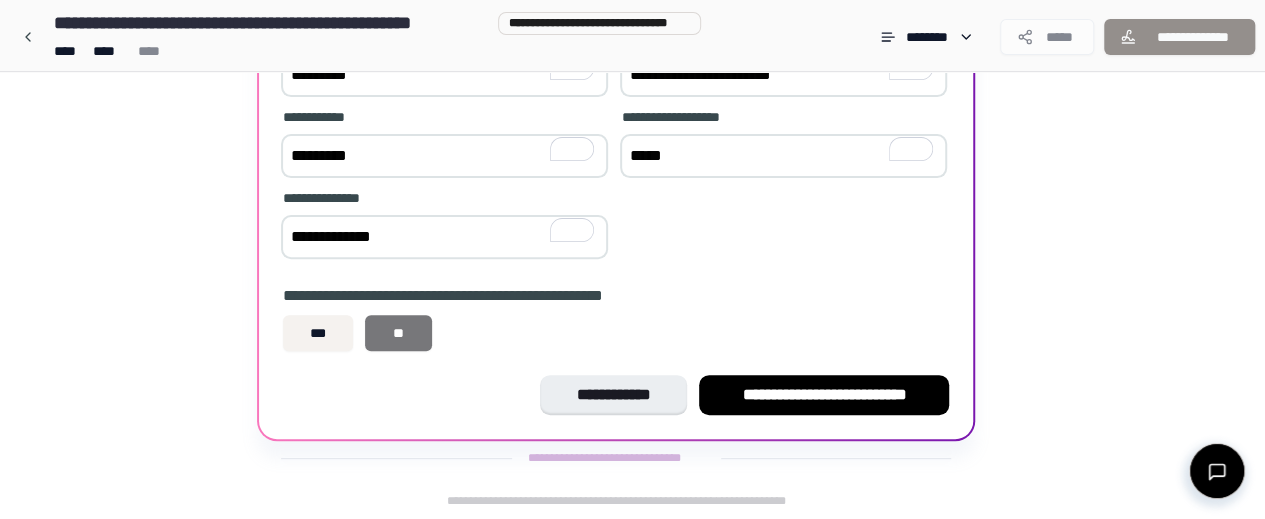 type on "*****" 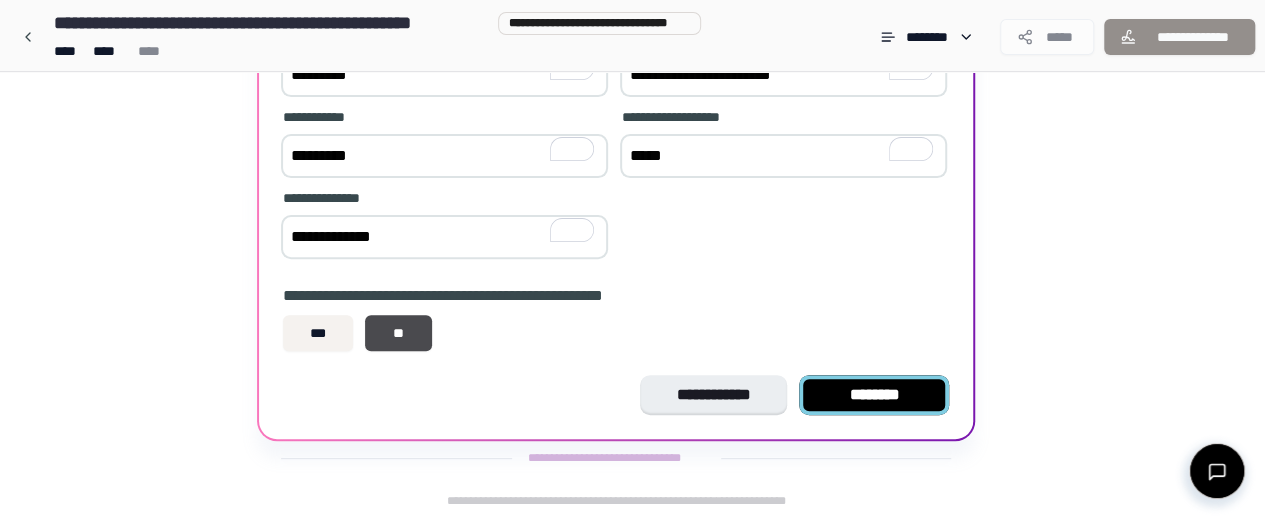 click on "********" at bounding box center [874, 395] 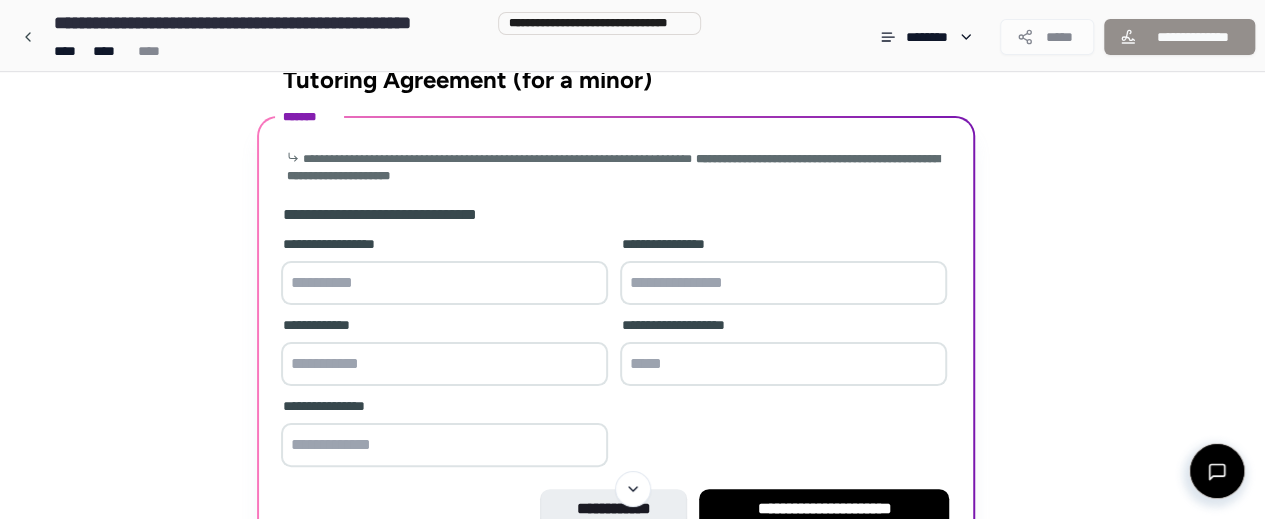 scroll, scrollTop: 100, scrollLeft: 0, axis: vertical 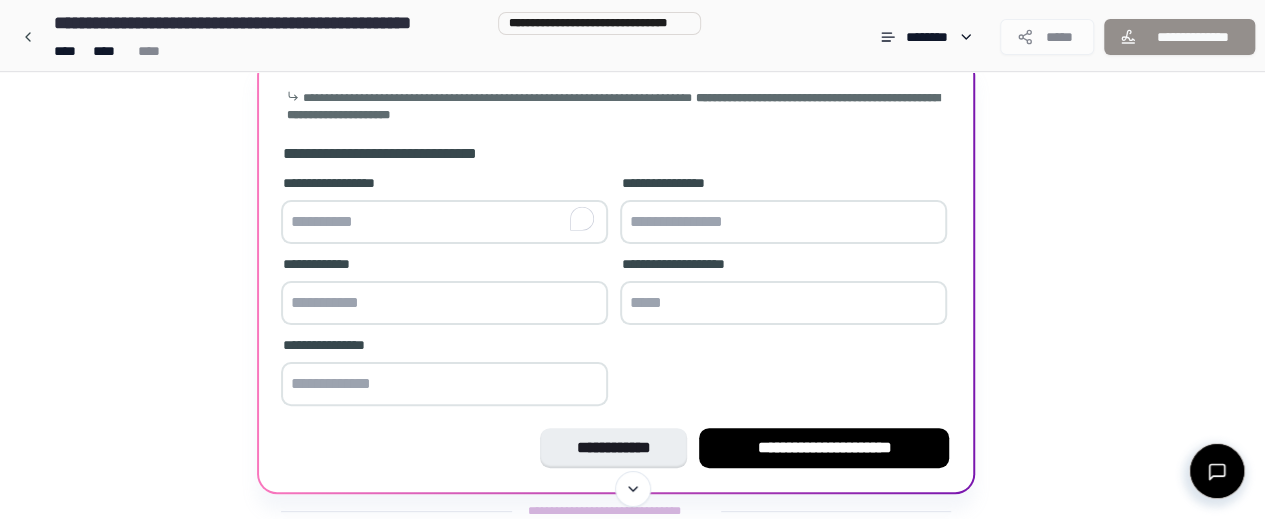 click at bounding box center [444, 222] 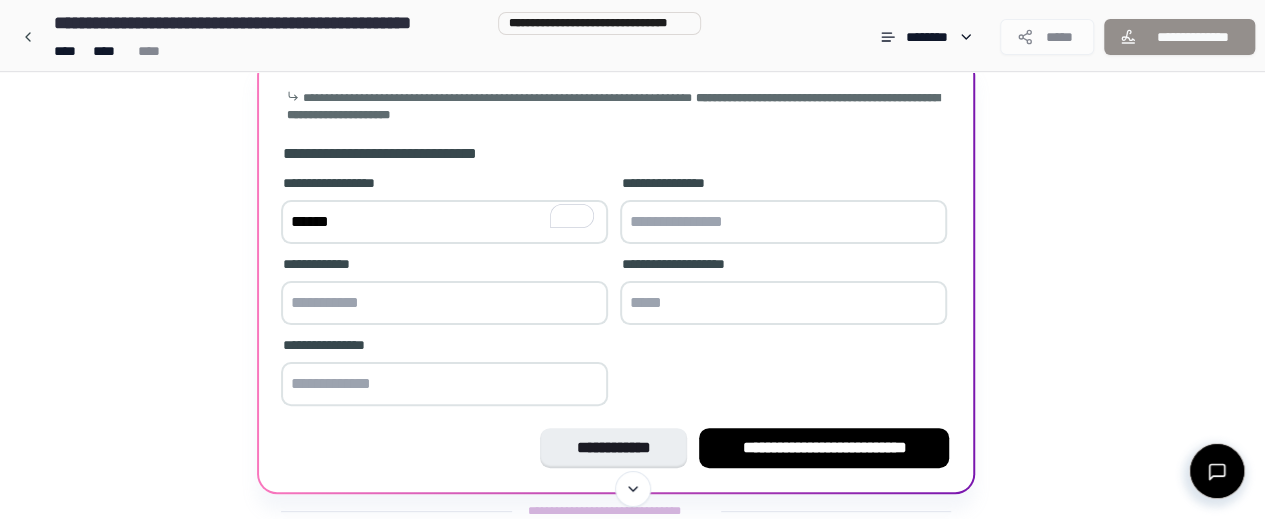 type on "******" 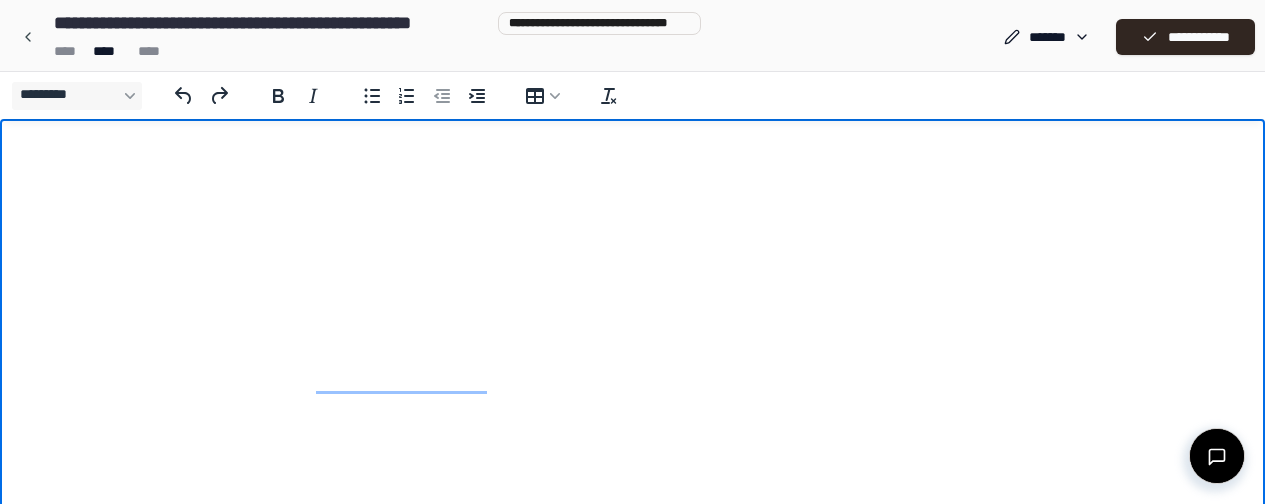 scroll, scrollTop: 0, scrollLeft: 0, axis: both 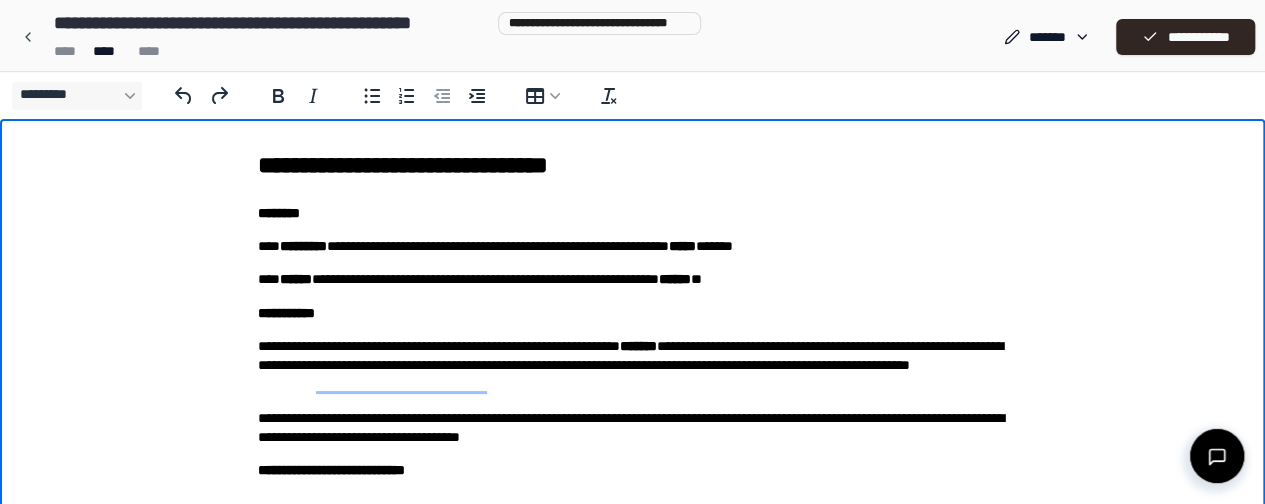 click on "**********" at bounding box center [633, 366] 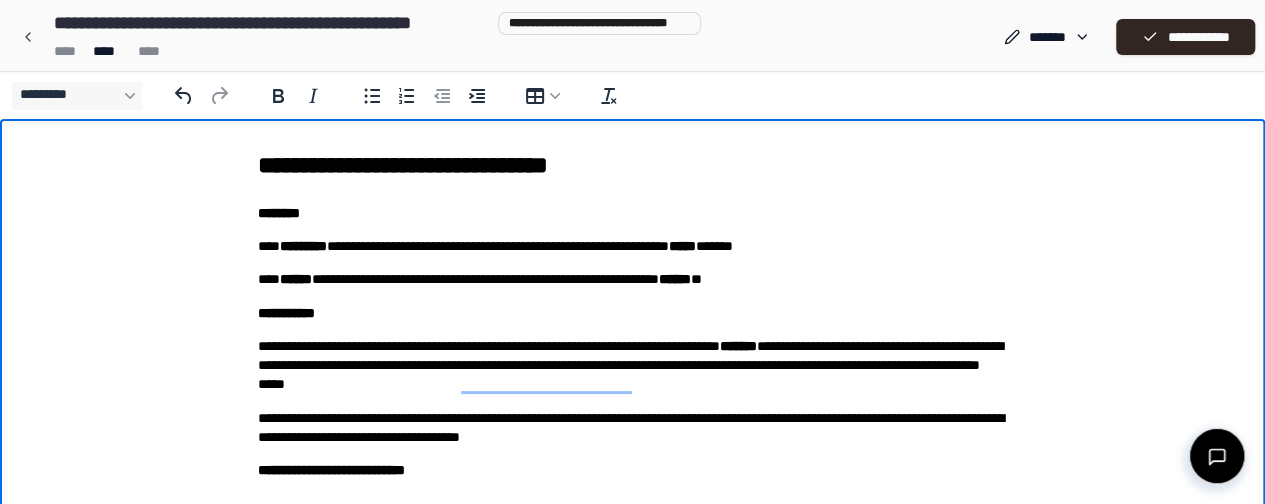 click on "**********" at bounding box center (633, 366) 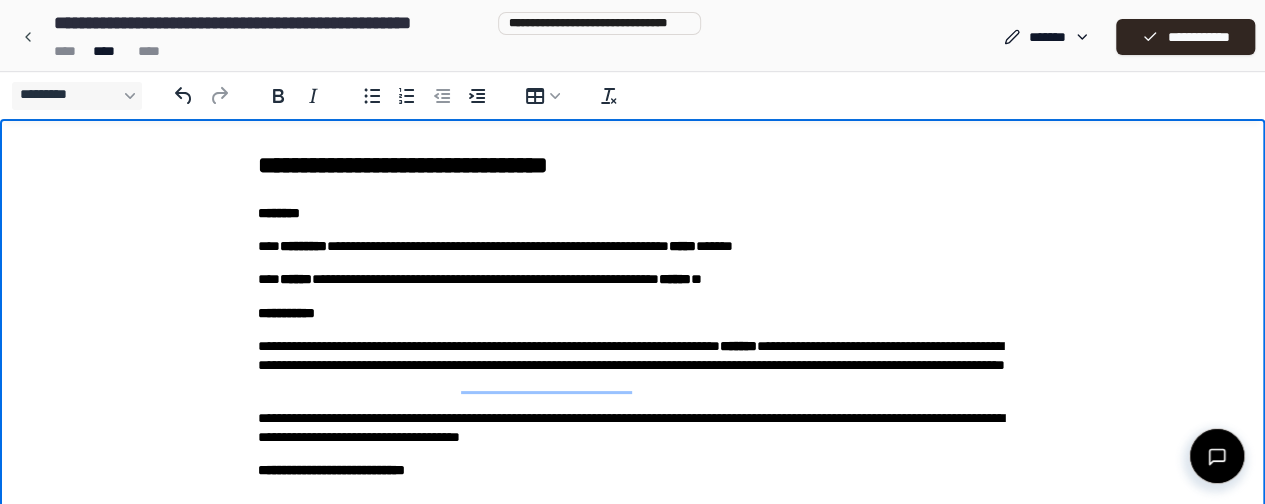 click on "**********" at bounding box center (633, 366) 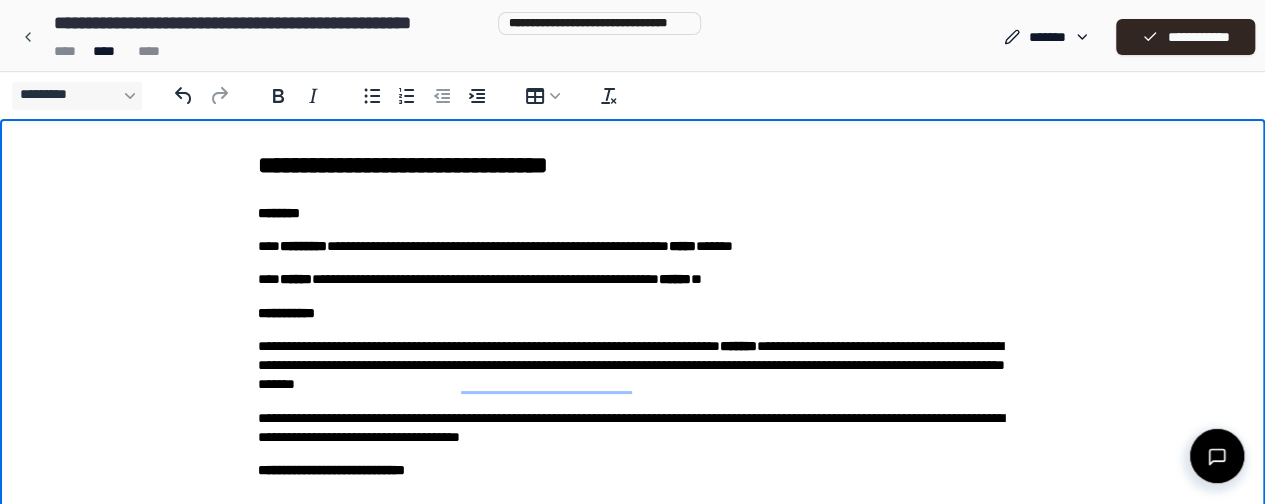 click on "**********" at bounding box center (633, 246) 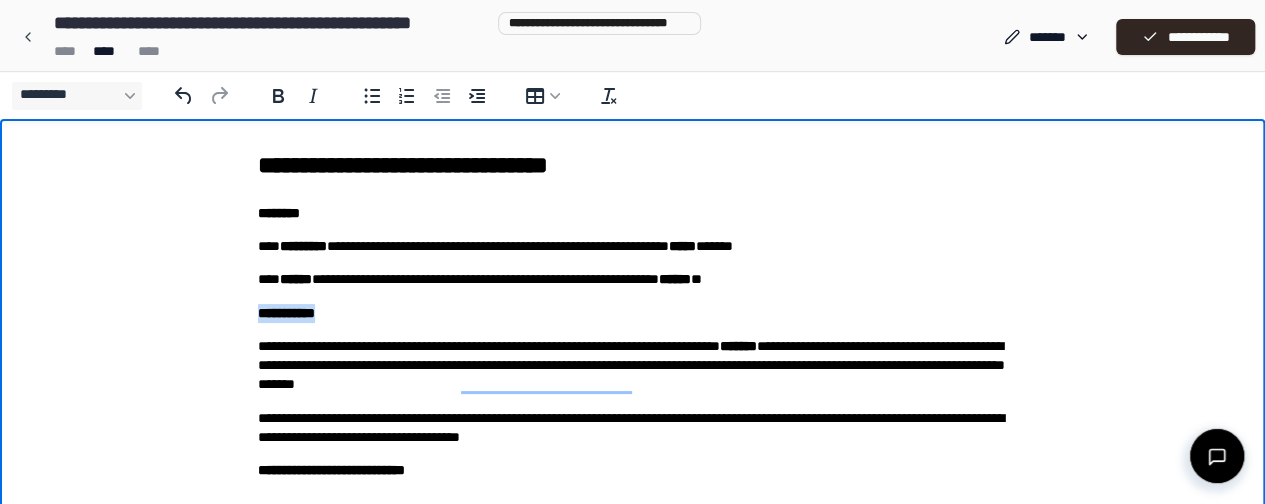 drag, startPoint x: 958, startPoint y: 291, endPoint x: 950, endPoint y: 279, distance: 14.422205 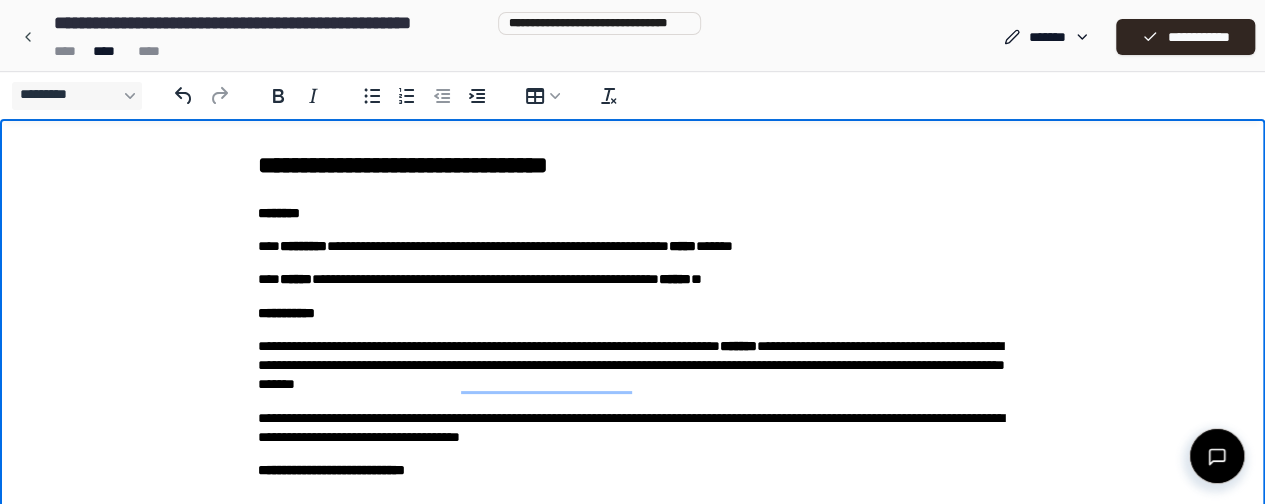 click on "**********" at bounding box center [633, 366] 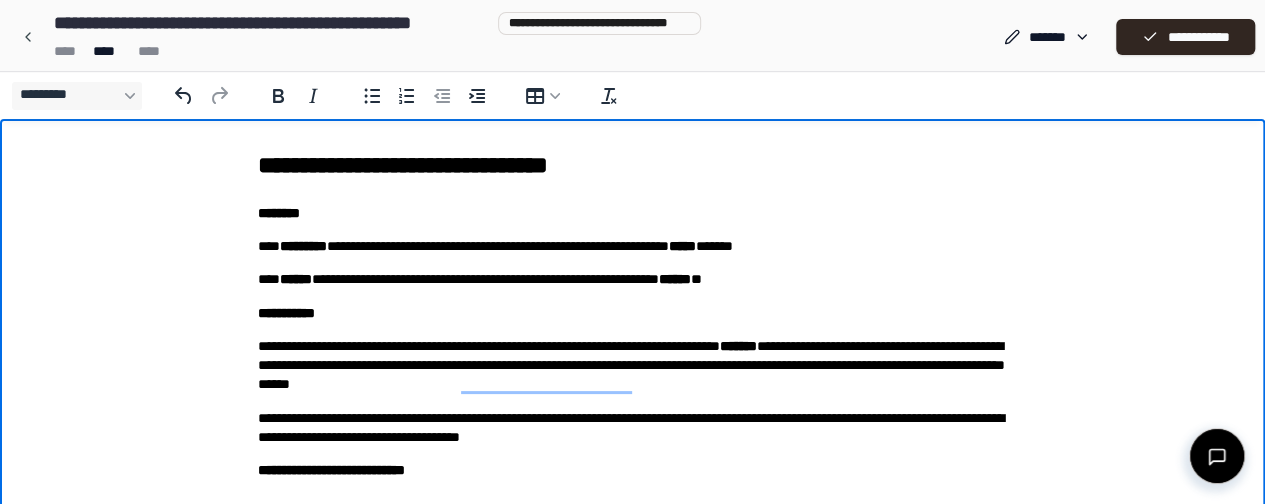 click on "**********" at bounding box center (633, 366) 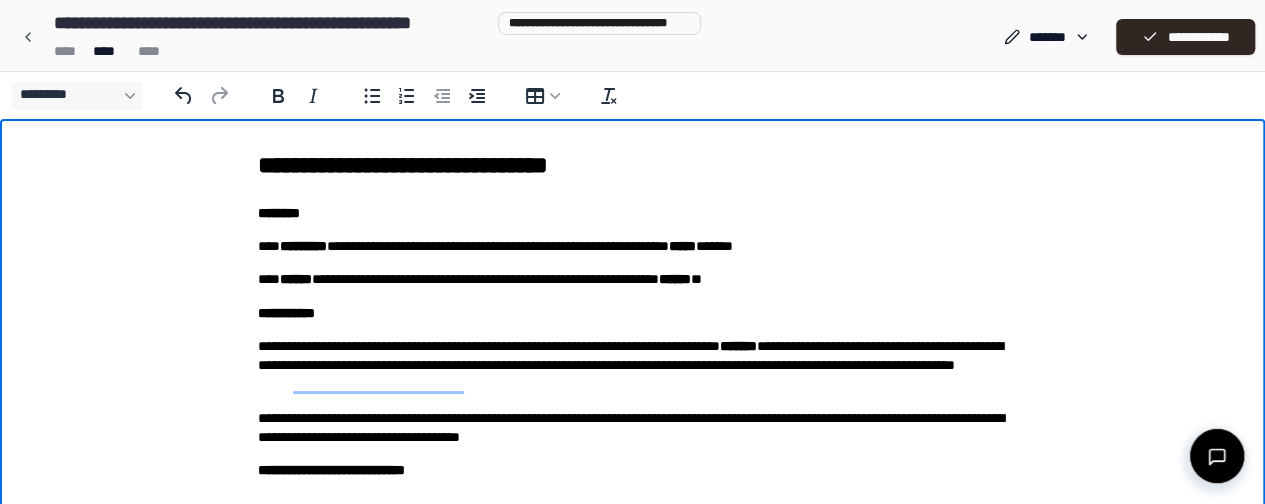 click on "**********" at bounding box center (633, 366) 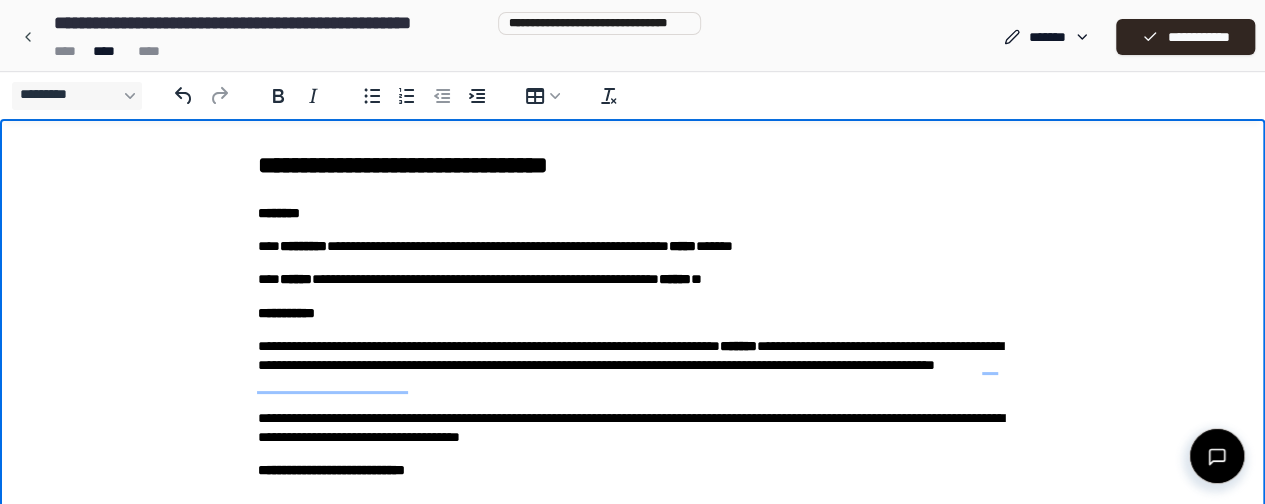 click on "**********" at bounding box center (633, 246) 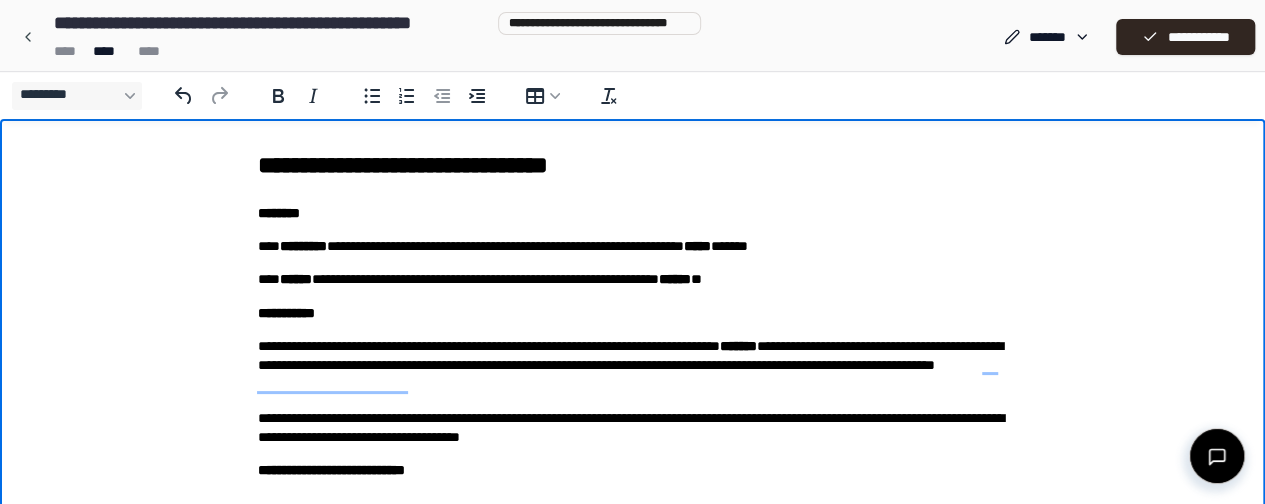 click on "**********" at bounding box center (633, 279) 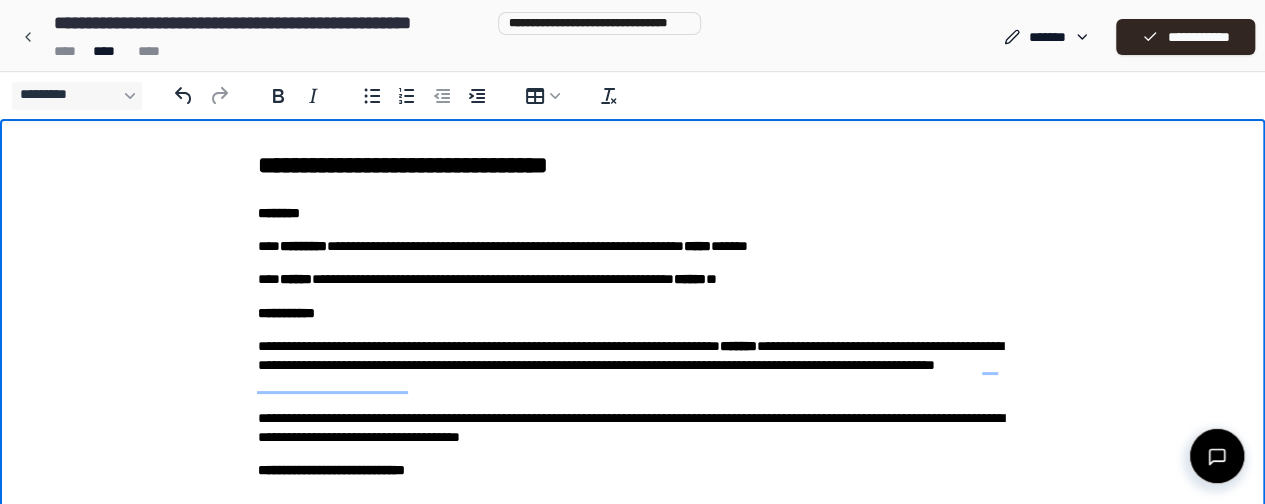 click on "**********" at bounding box center [633, 331] 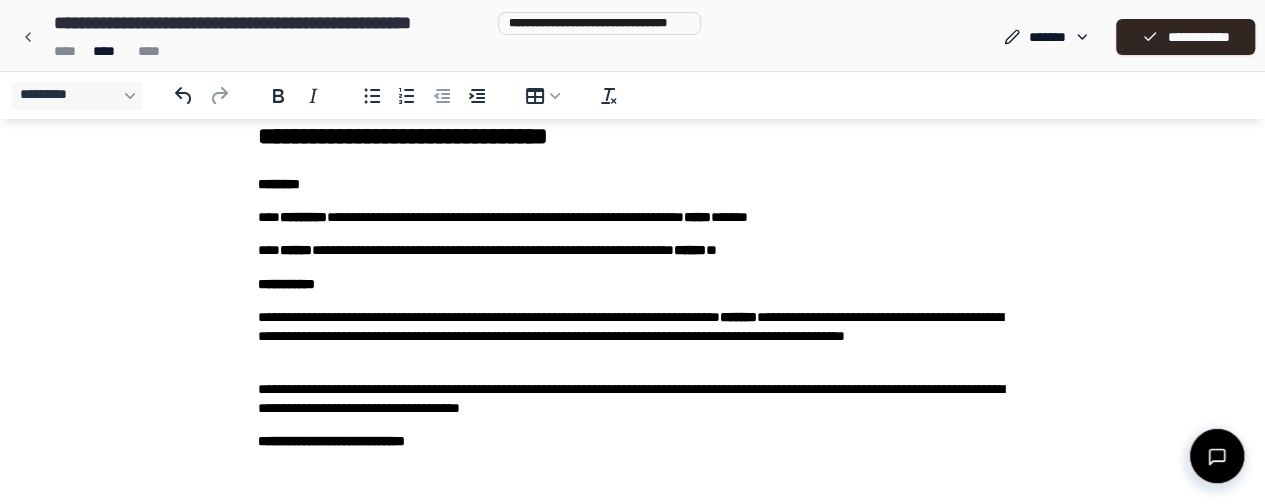 scroll, scrollTop: 0, scrollLeft: 0, axis: both 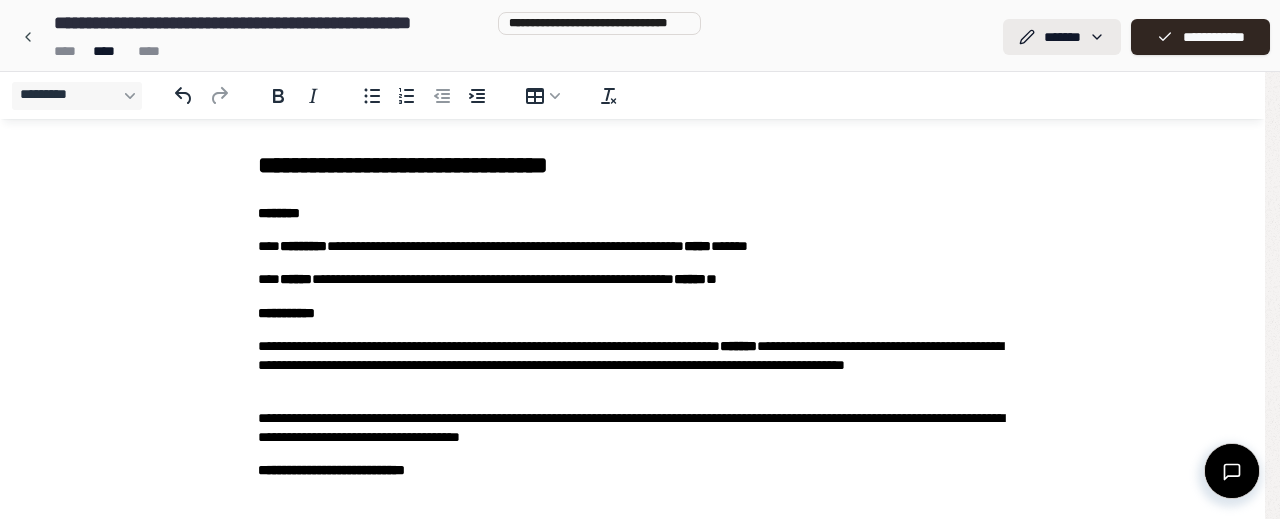 click on "**********" at bounding box center [632, 301] 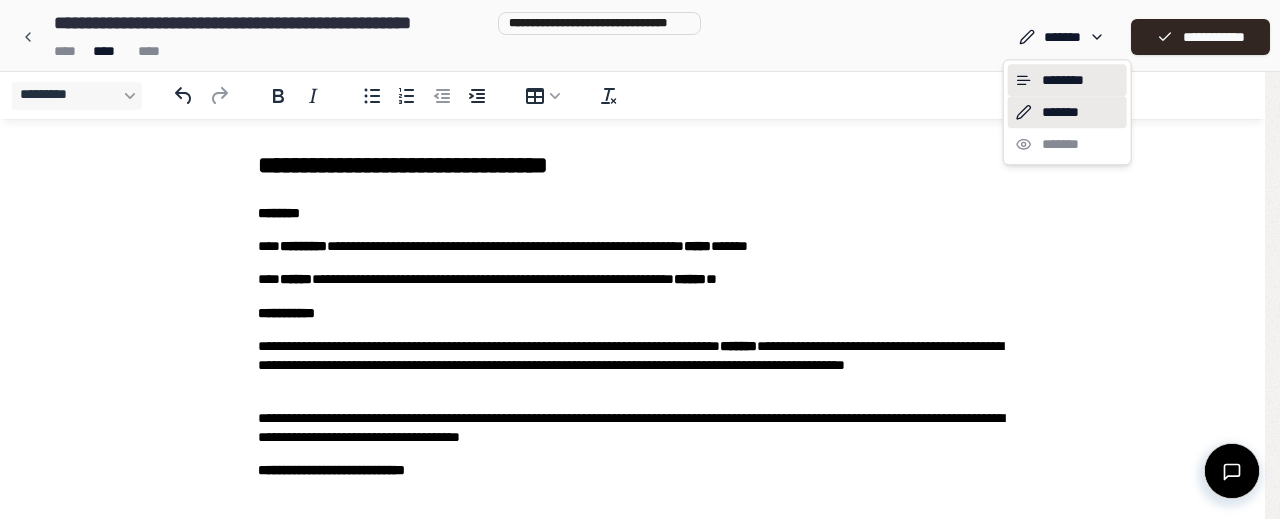 click on "********" at bounding box center (1067, 80) 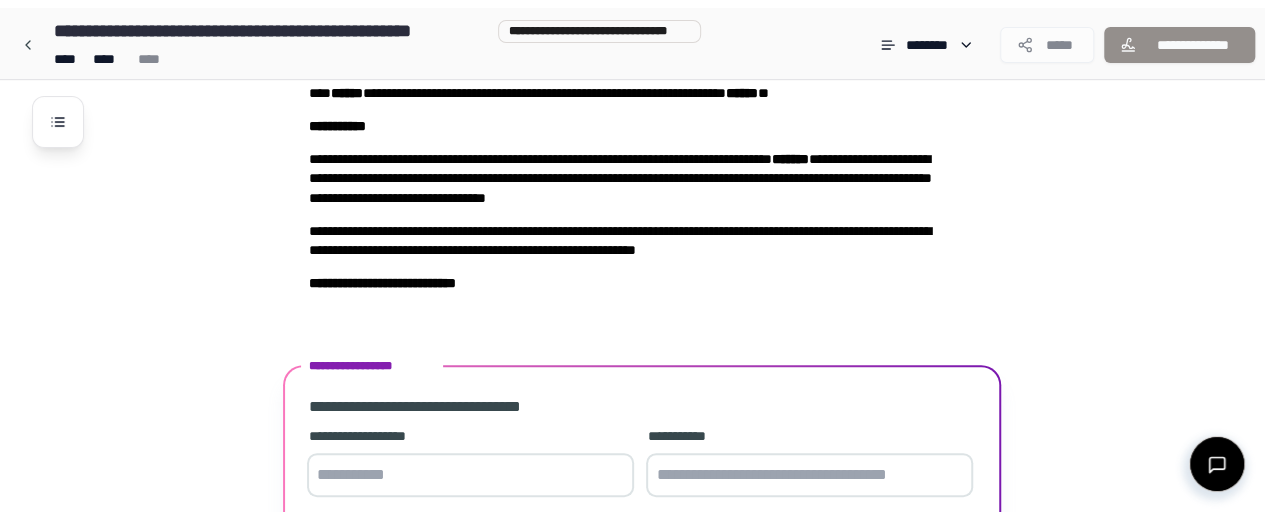 scroll, scrollTop: 279, scrollLeft: 0, axis: vertical 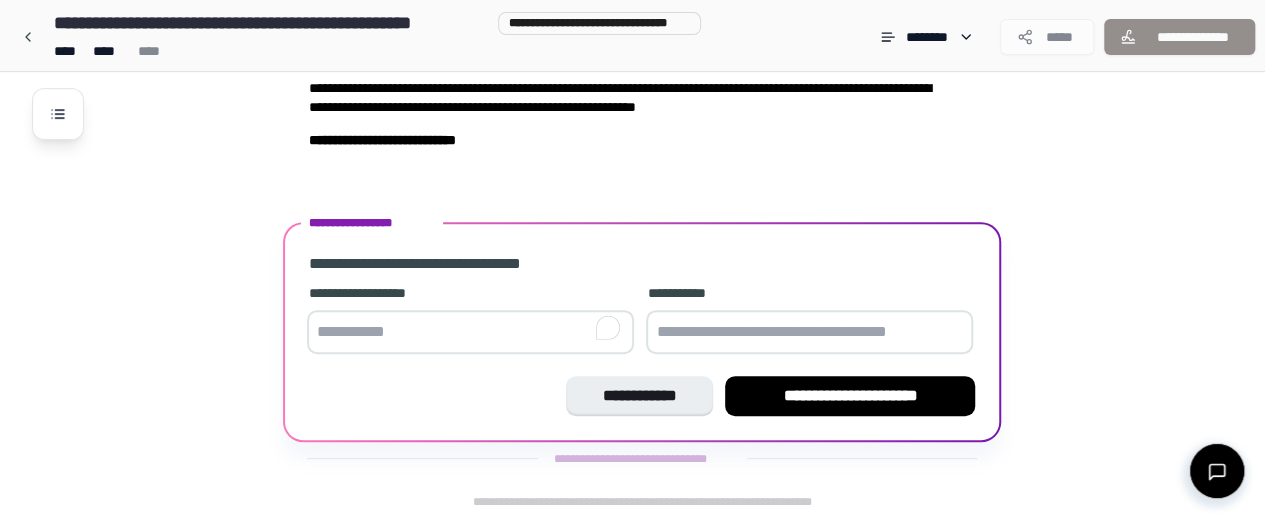 click at bounding box center (470, 332) 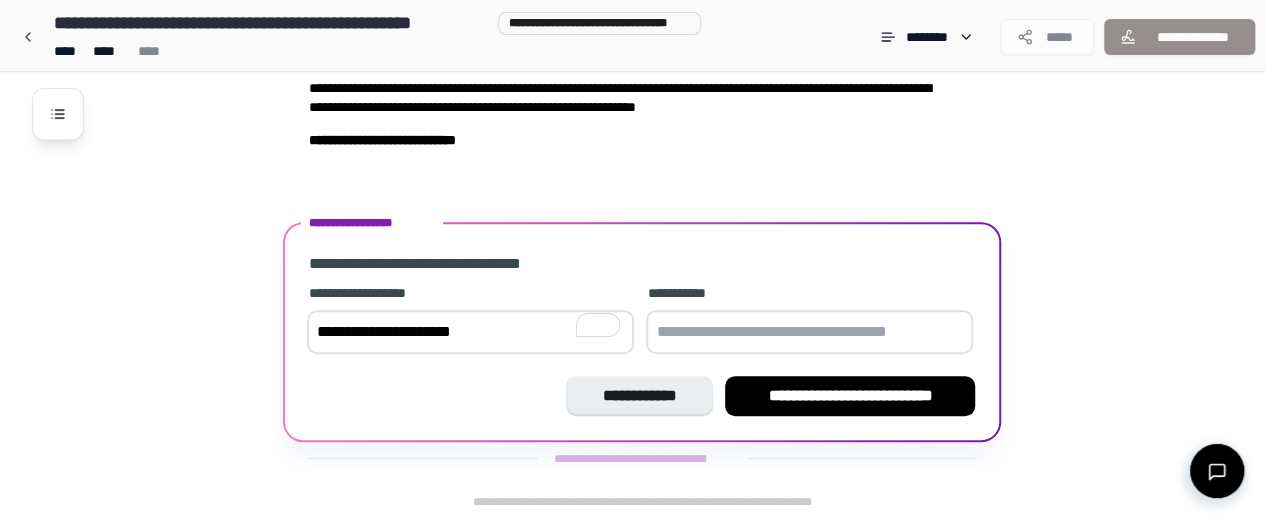 type on "**********" 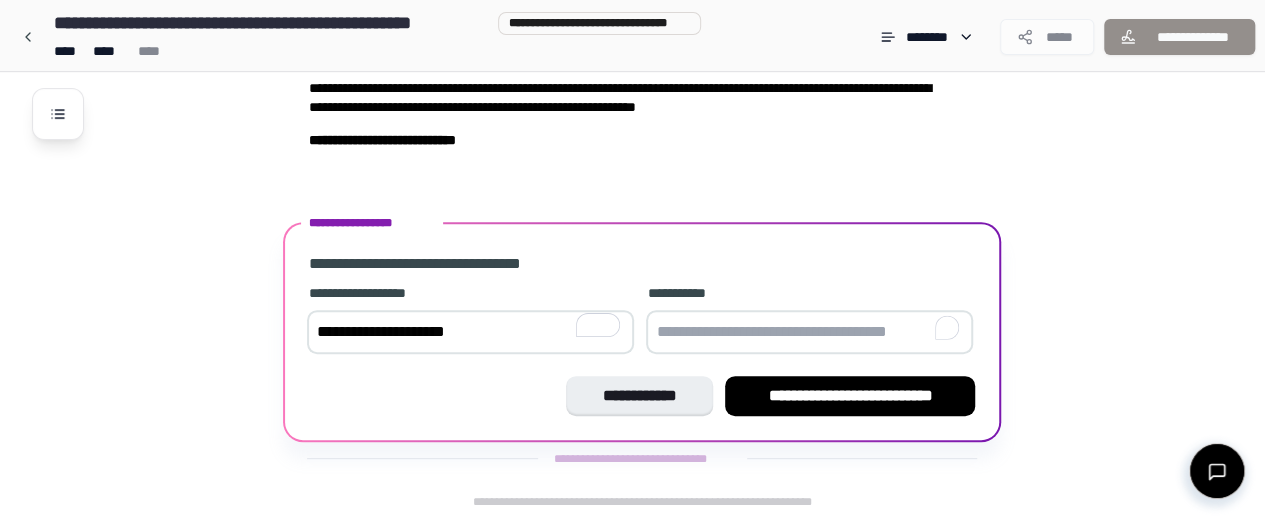click at bounding box center [809, 332] 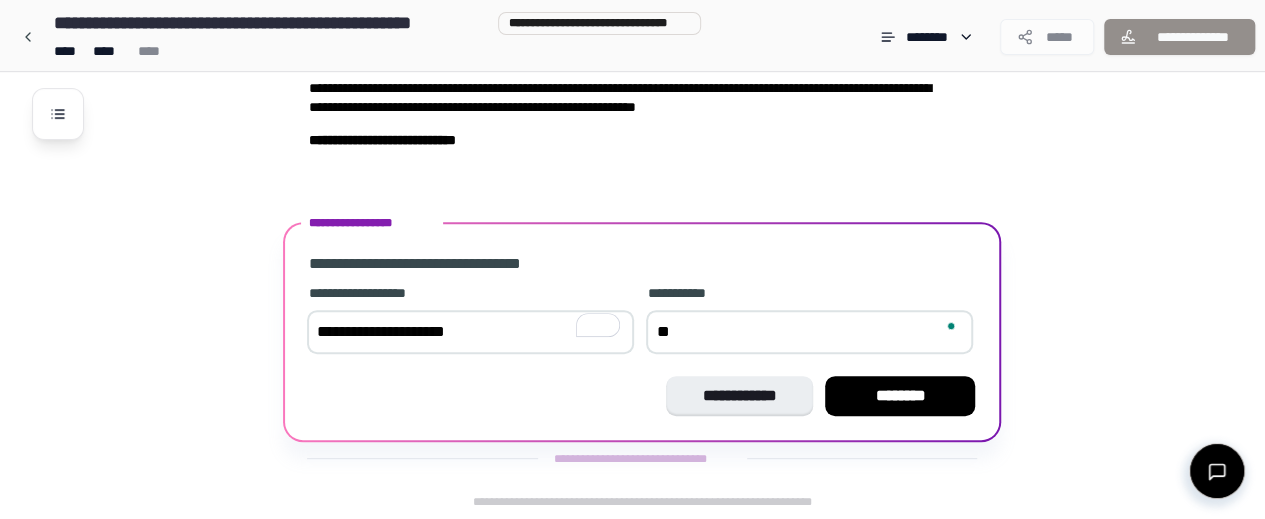 type on "*" 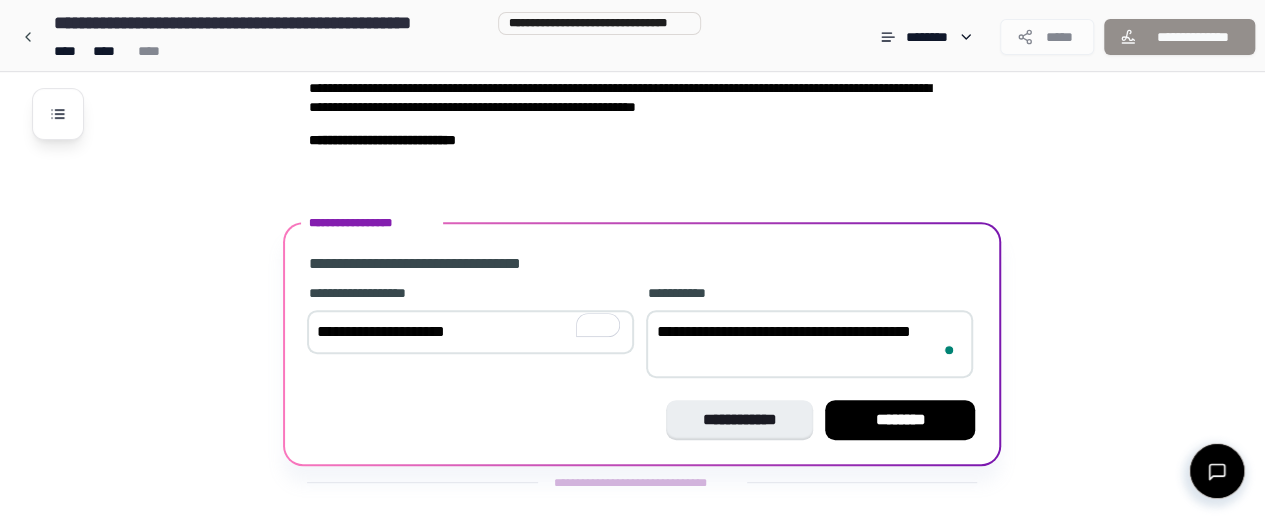 scroll, scrollTop: 303, scrollLeft: 0, axis: vertical 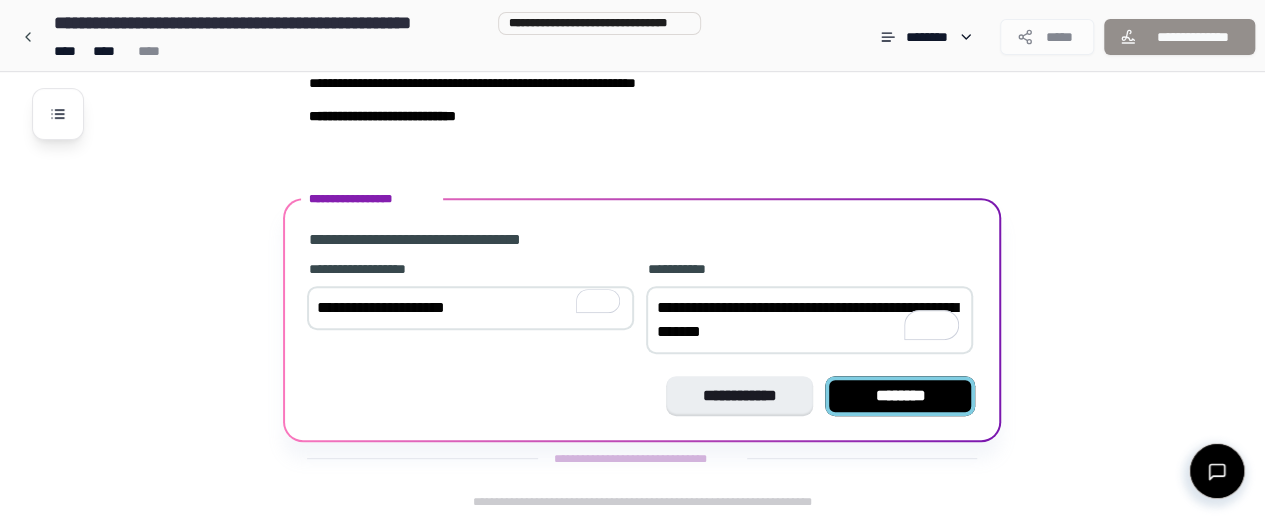 type on "**********" 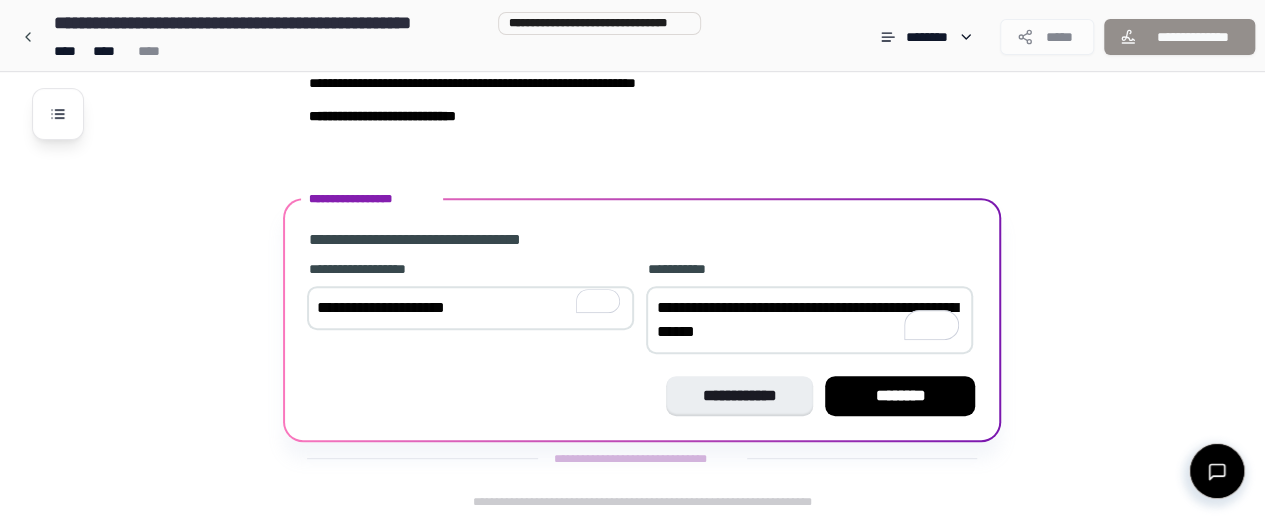 click on "********" at bounding box center (900, 396) 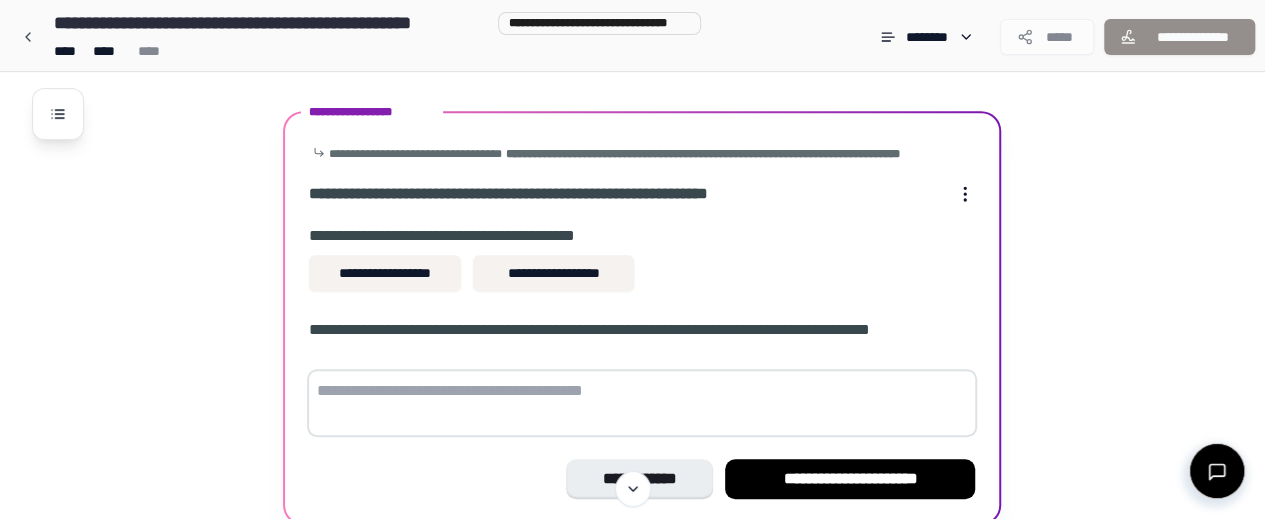 scroll, scrollTop: 490, scrollLeft: 0, axis: vertical 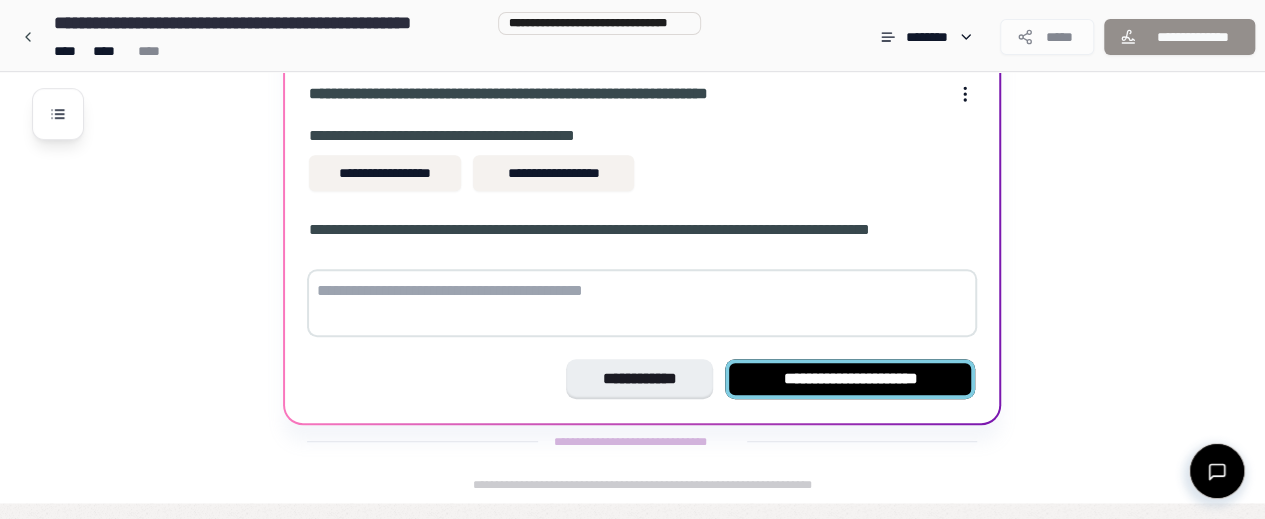click on "**********" at bounding box center (850, 379) 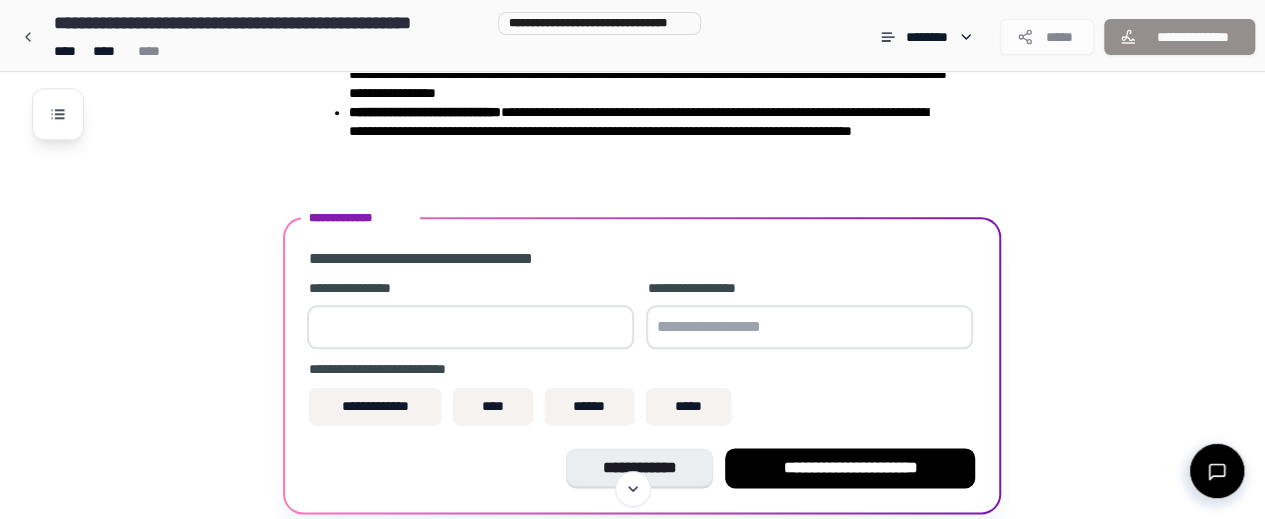scroll, scrollTop: 980, scrollLeft: 0, axis: vertical 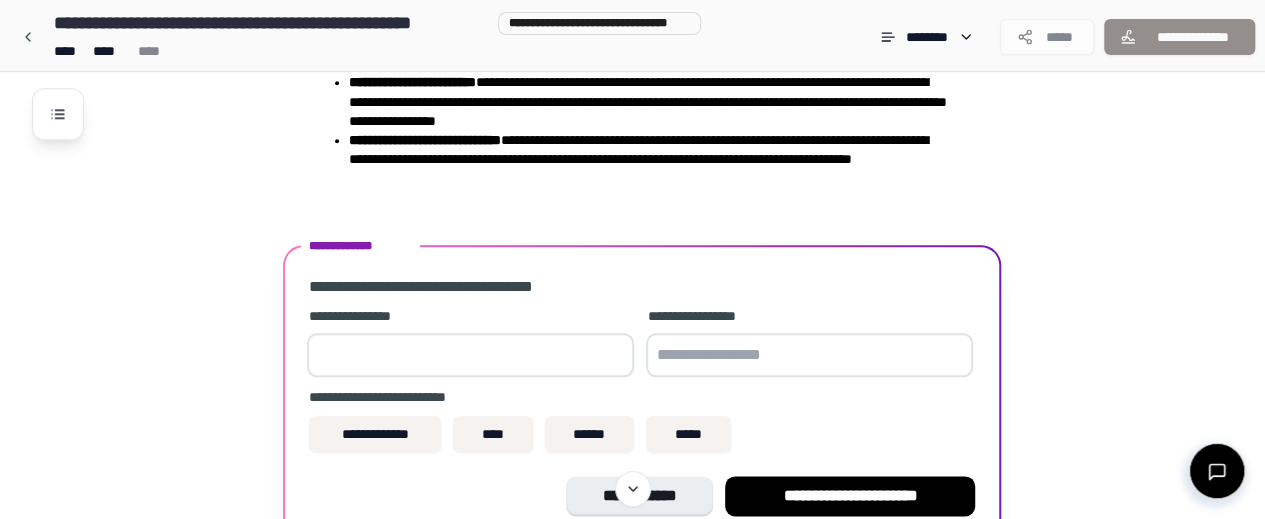 click at bounding box center (470, 355) 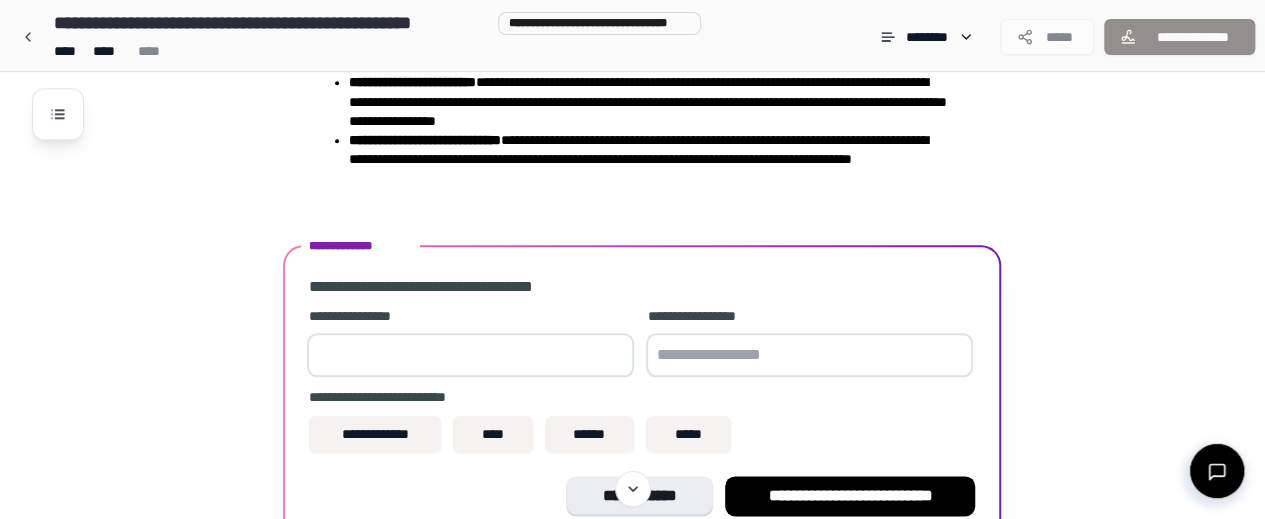 click on "*****" at bounding box center (470, 355) 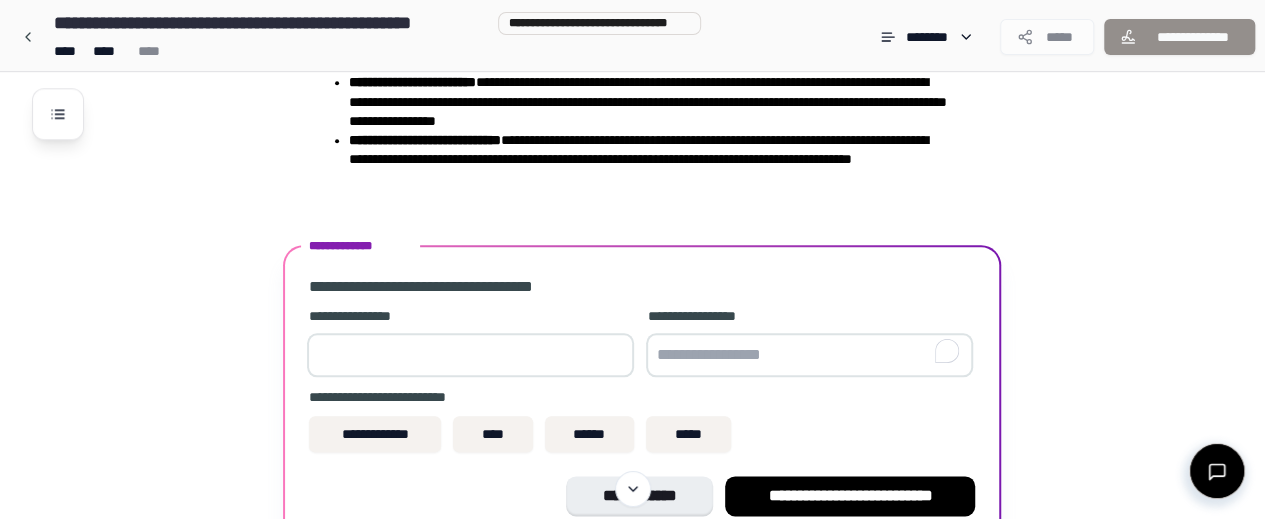 click at bounding box center [809, 355] 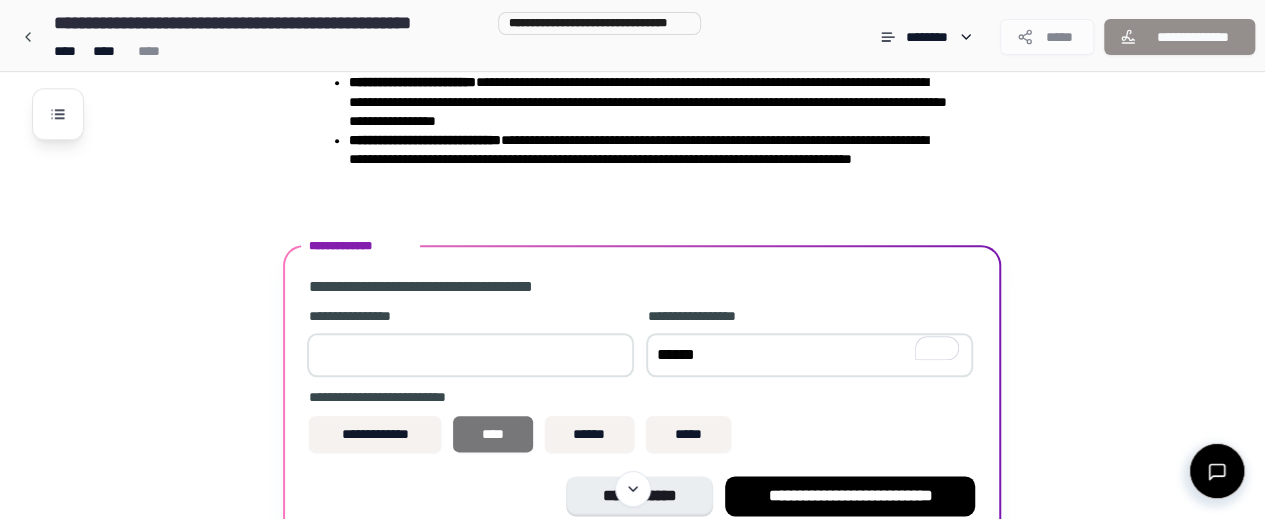 type on "******" 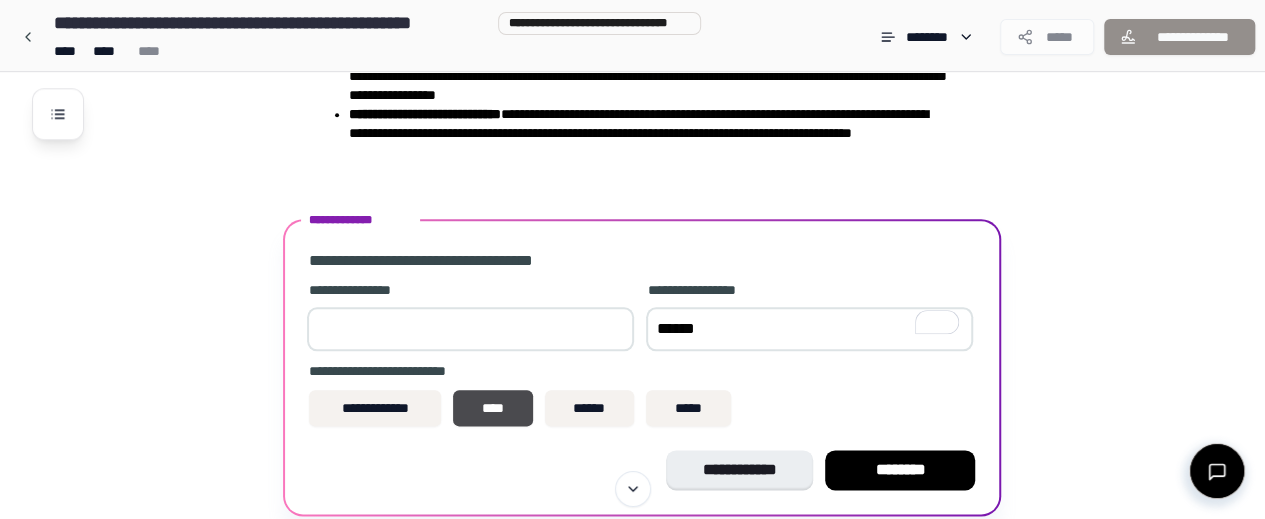 scroll, scrollTop: 1080, scrollLeft: 0, axis: vertical 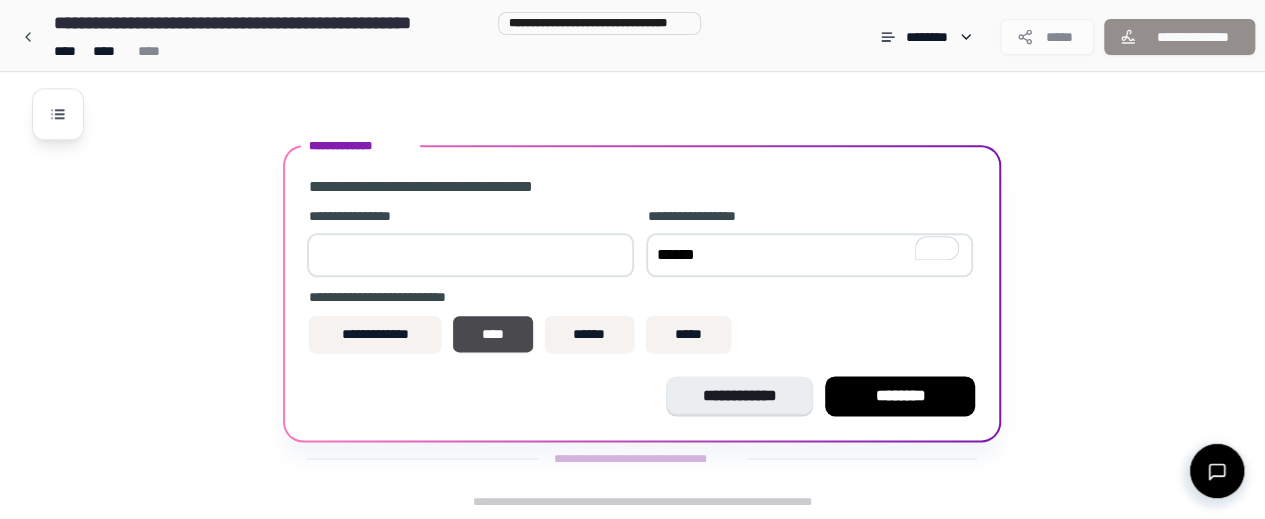 click on "*****" at bounding box center [470, 255] 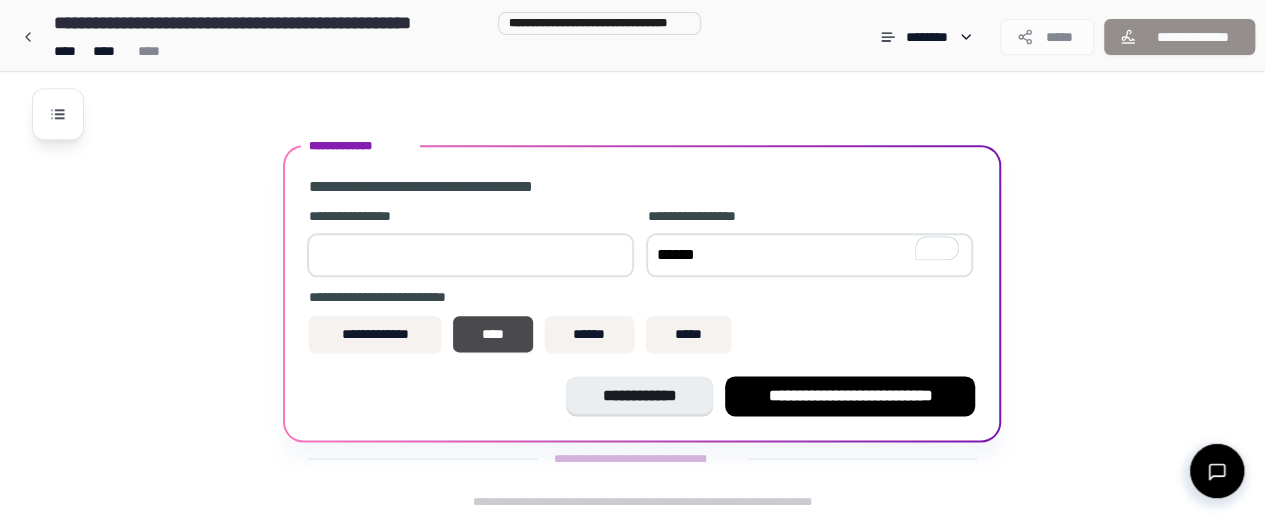 type on "*****" 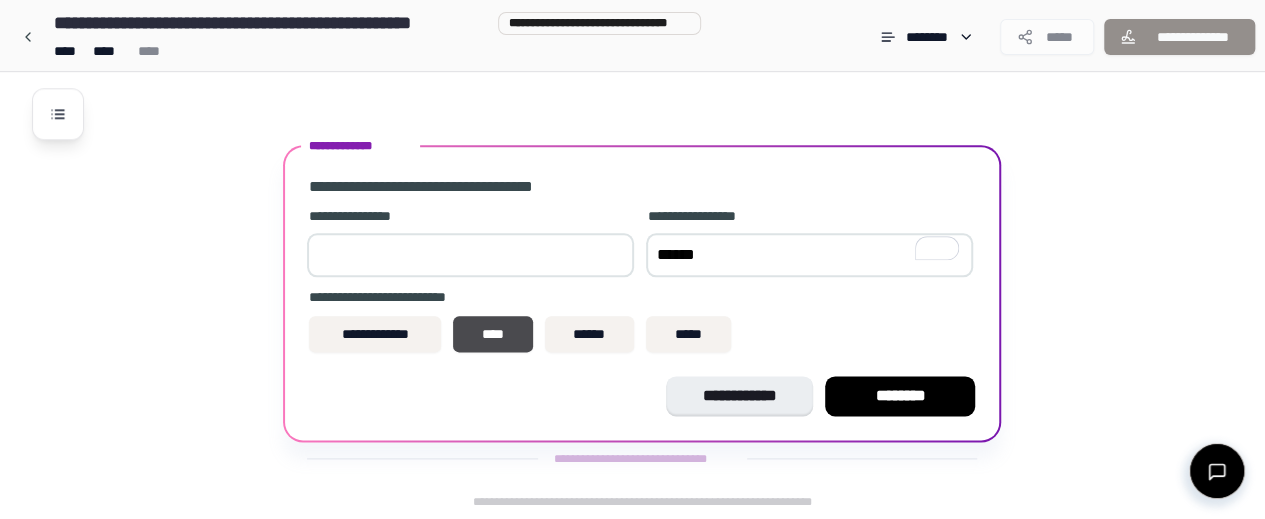 click on "******" at bounding box center [809, 255] 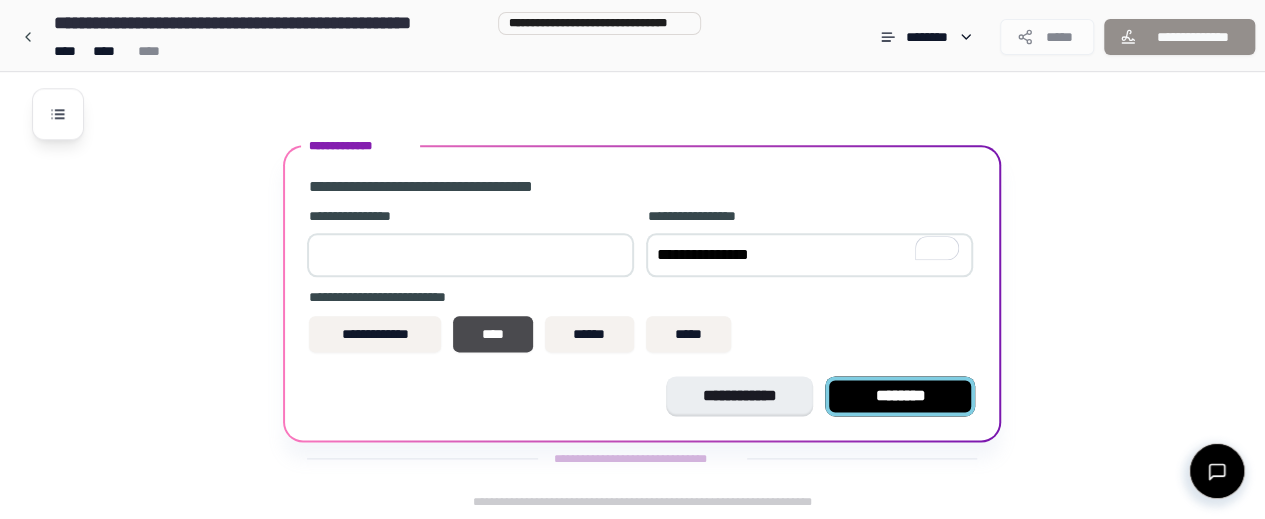 type on "**********" 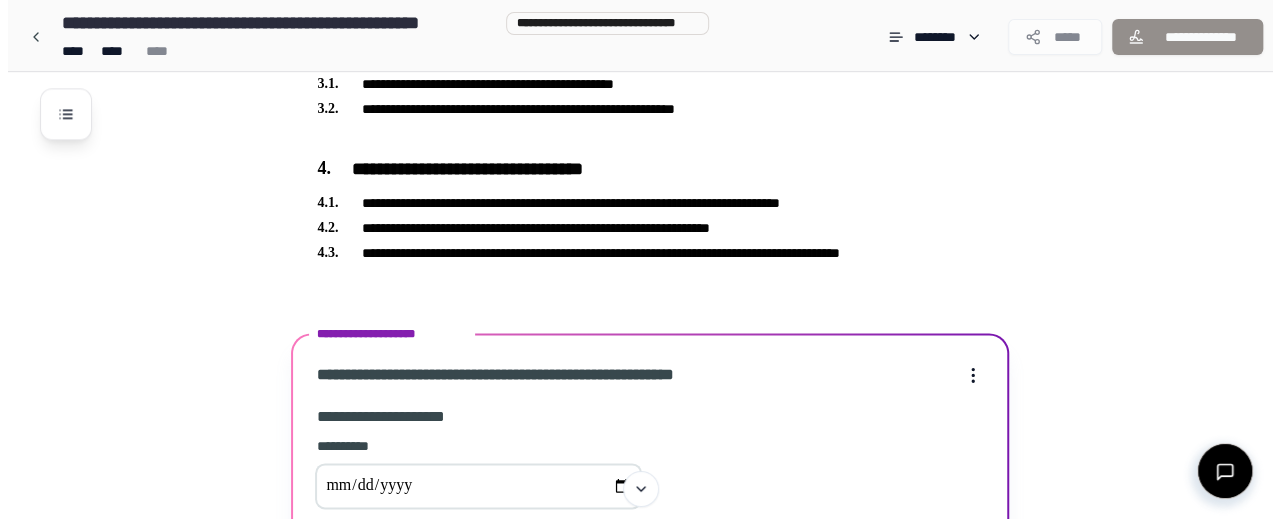 scroll, scrollTop: 953, scrollLeft: 0, axis: vertical 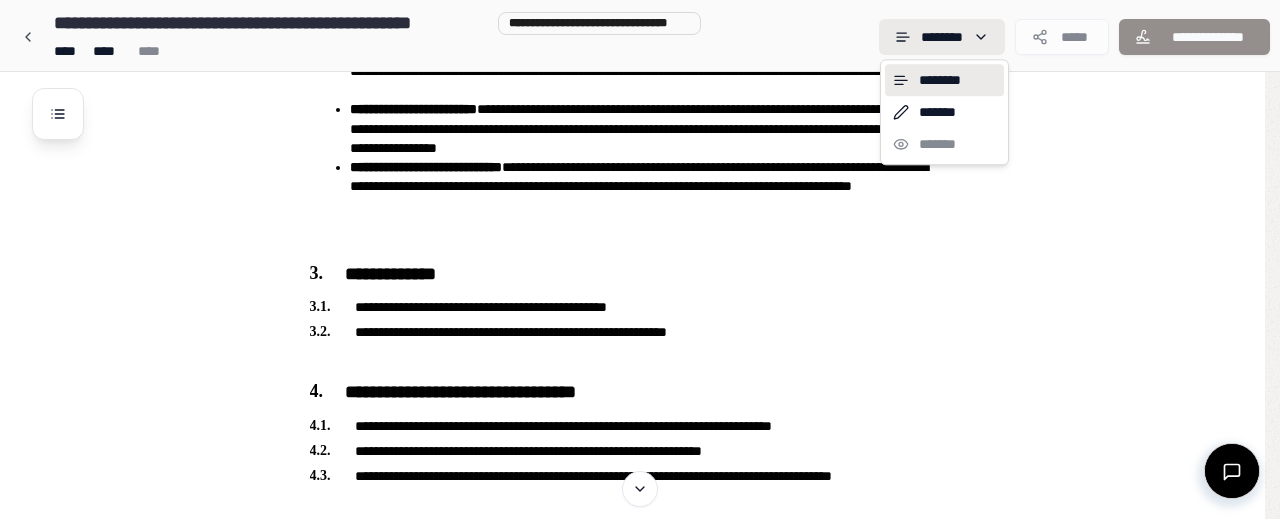 click on "**********" at bounding box center [640, 83] 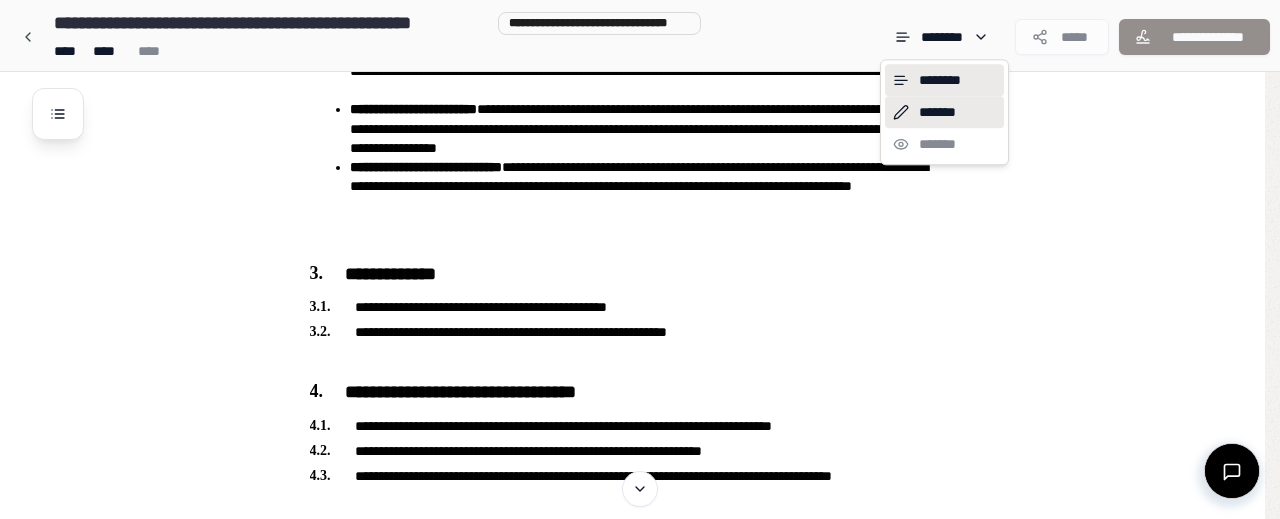click on "*******" at bounding box center (944, 112) 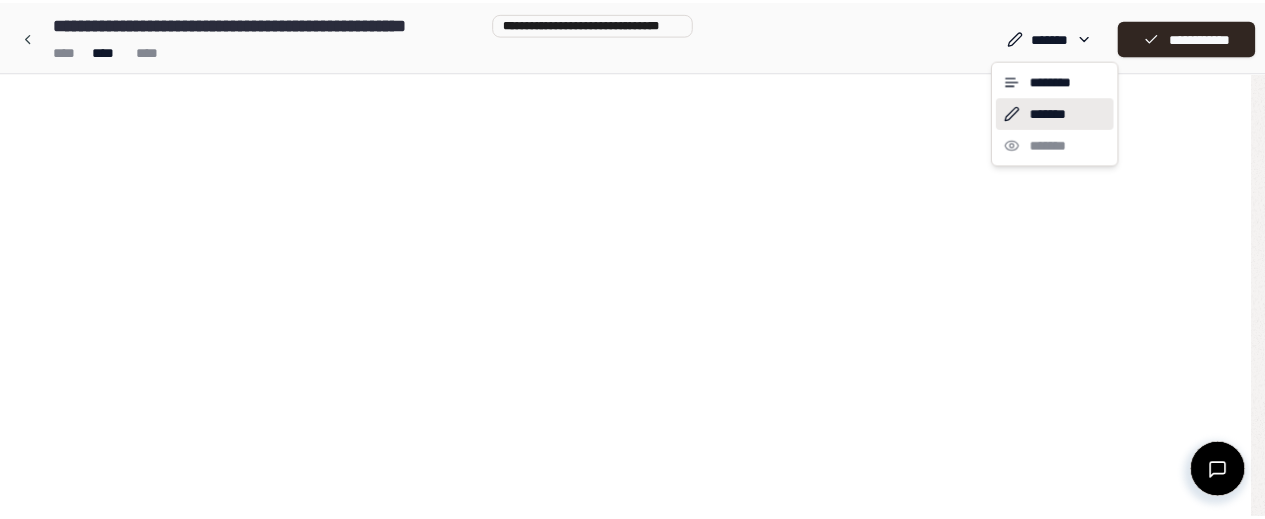 scroll, scrollTop: 0, scrollLeft: 0, axis: both 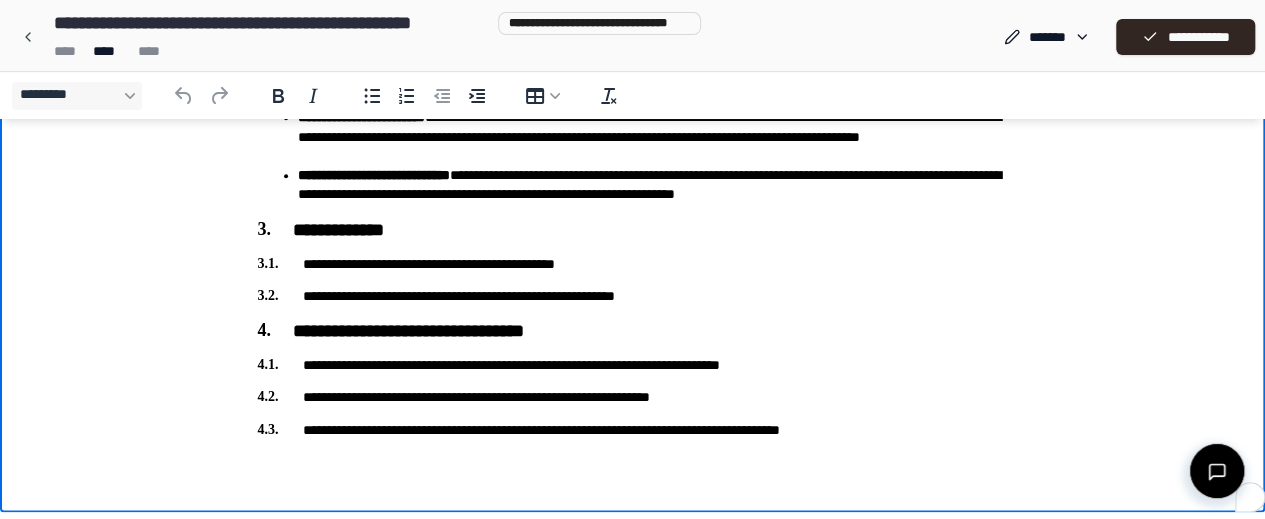 click on "**********" at bounding box center (633, 296) 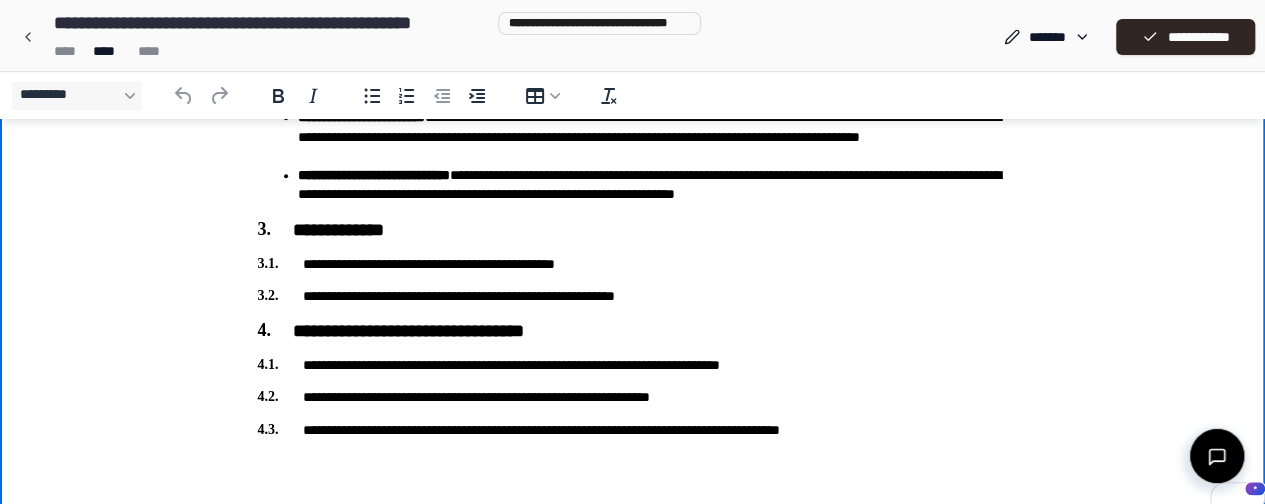 click on "**********" at bounding box center [633, 296] 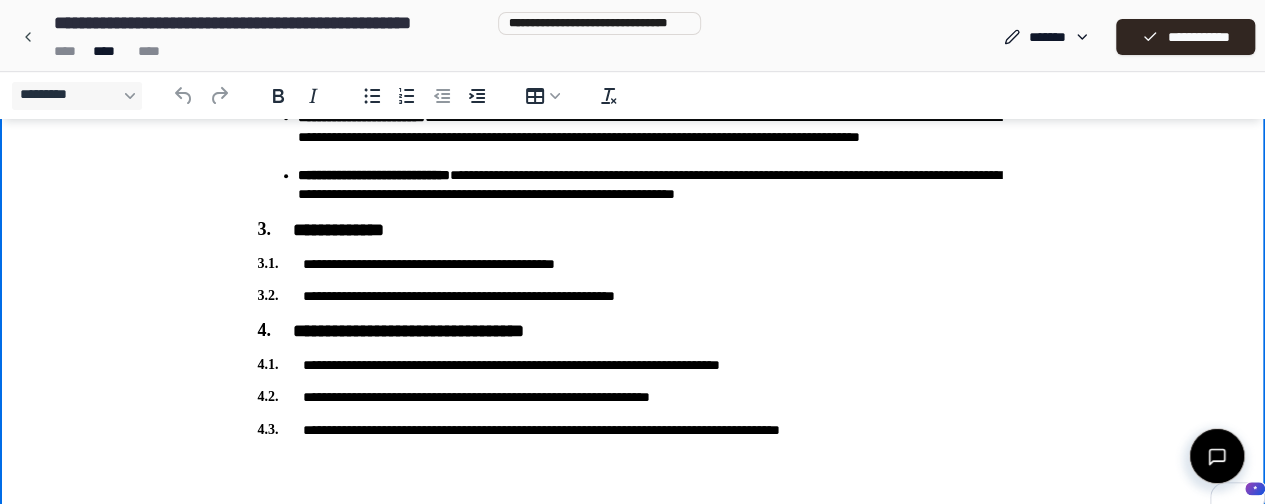 type 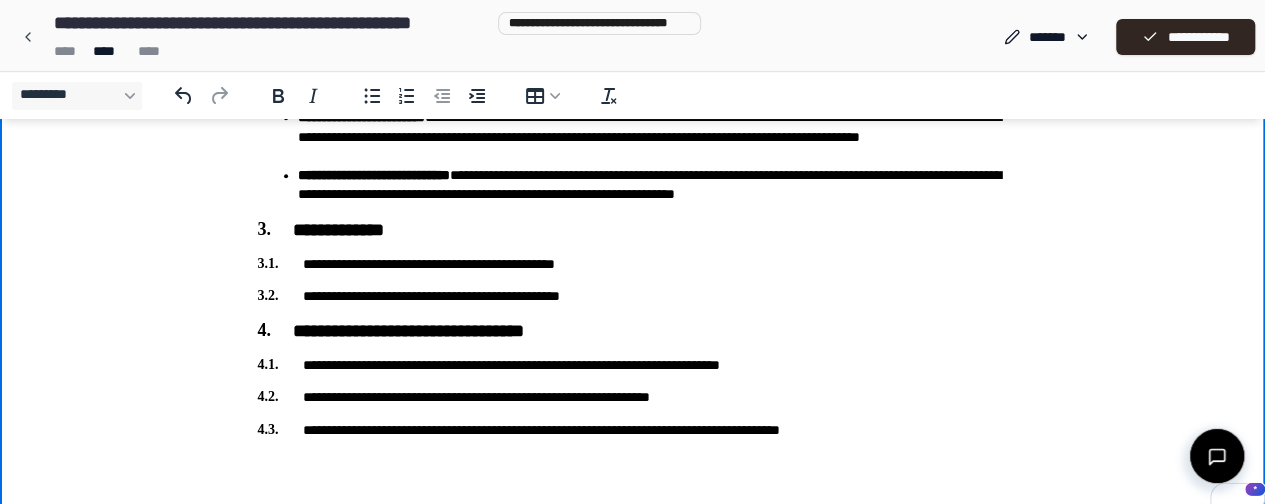 click on "**********" at bounding box center (633, 296) 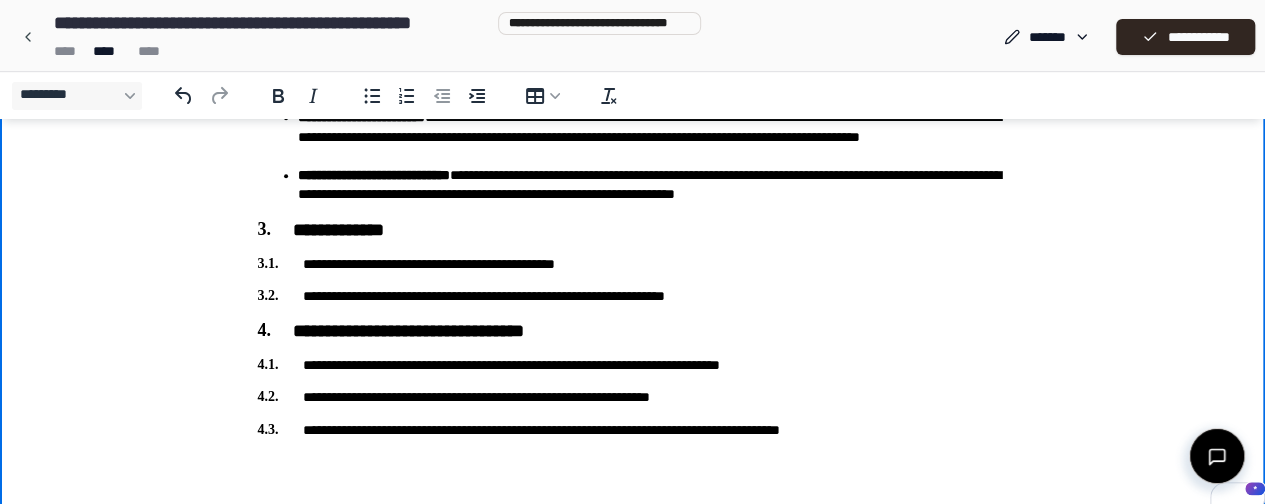 click on "**********" at bounding box center [633, 264] 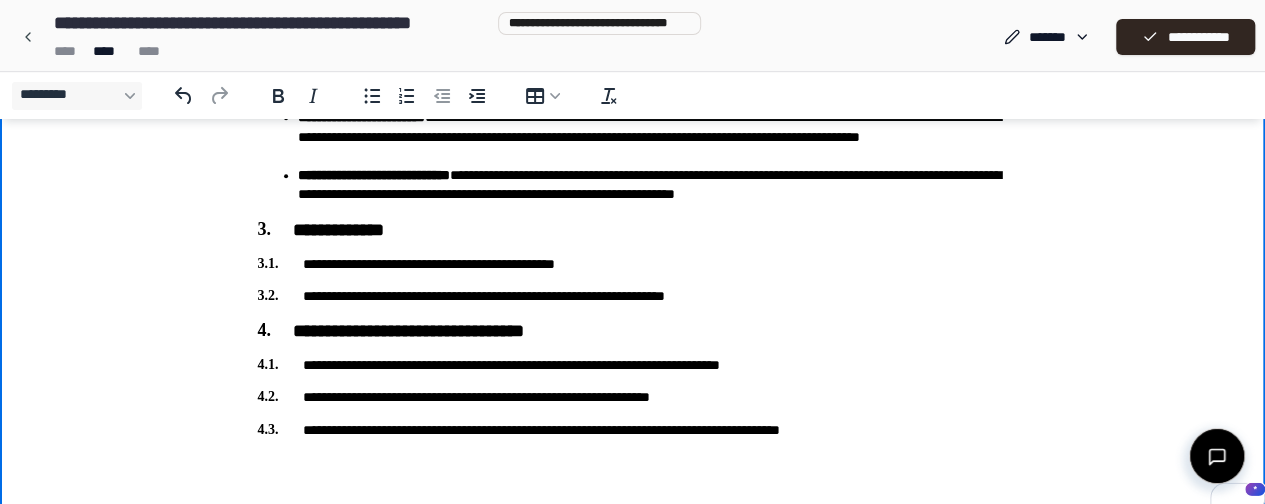click on "**********" at bounding box center (633, 264) 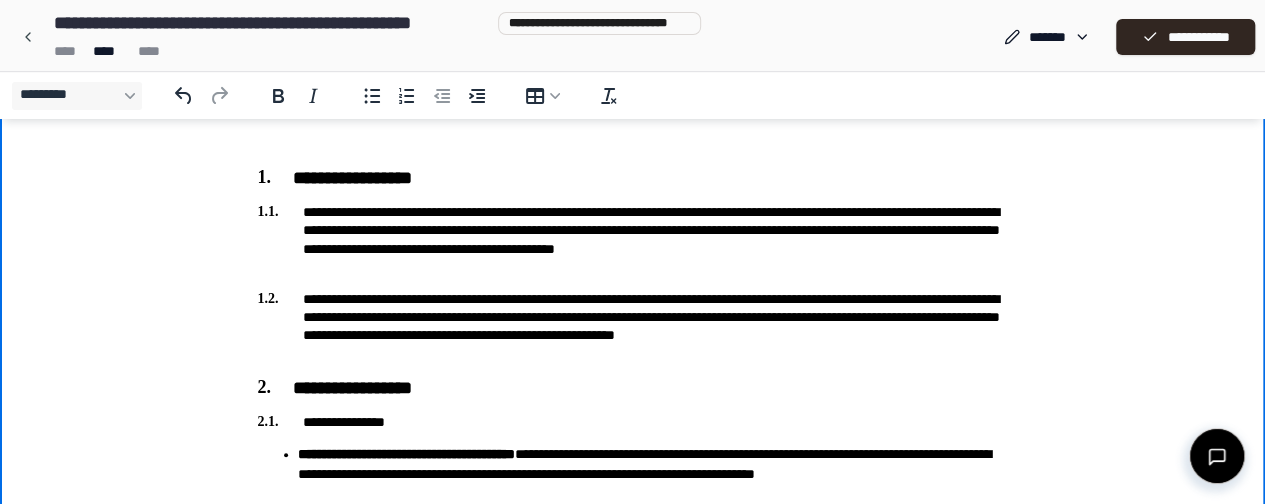 scroll, scrollTop: 344, scrollLeft: 0, axis: vertical 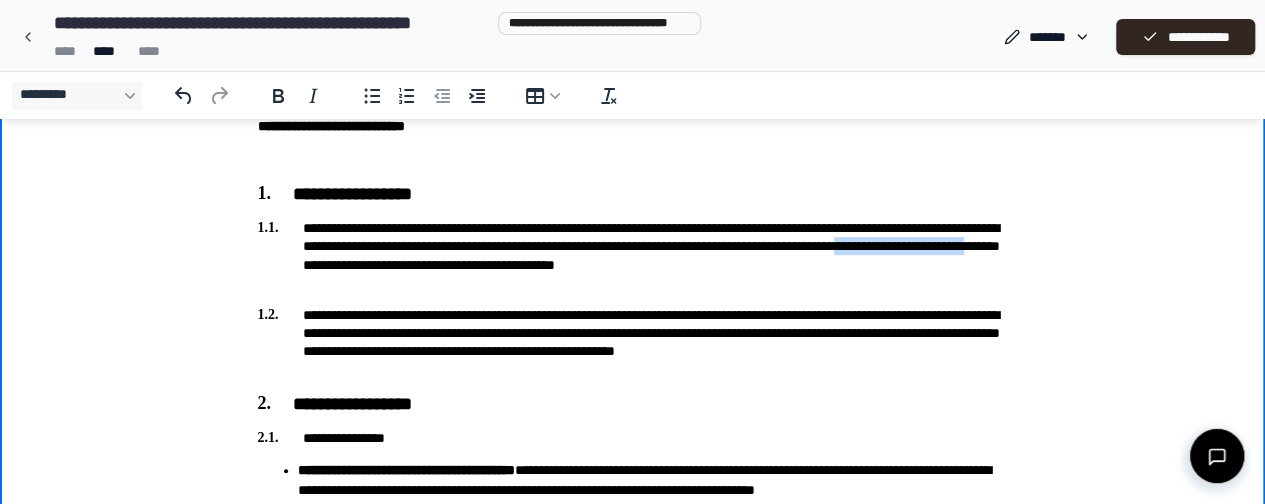 drag, startPoint x: 518, startPoint y: 264, endPoint x: 714, endPoint y: 267, distance: 196.02296 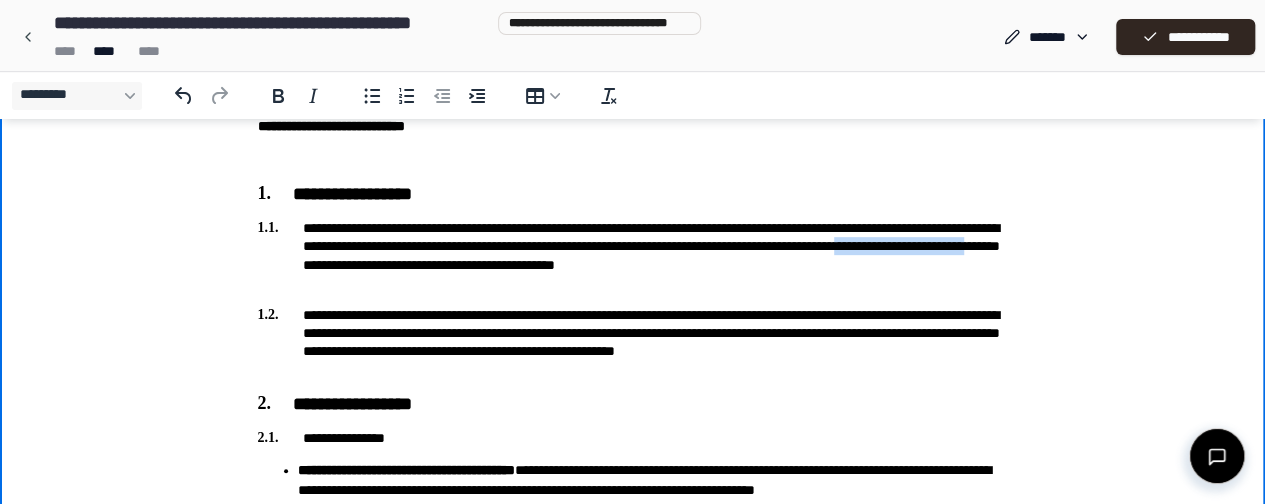 click on "**********" at bounding box center (633, 255) 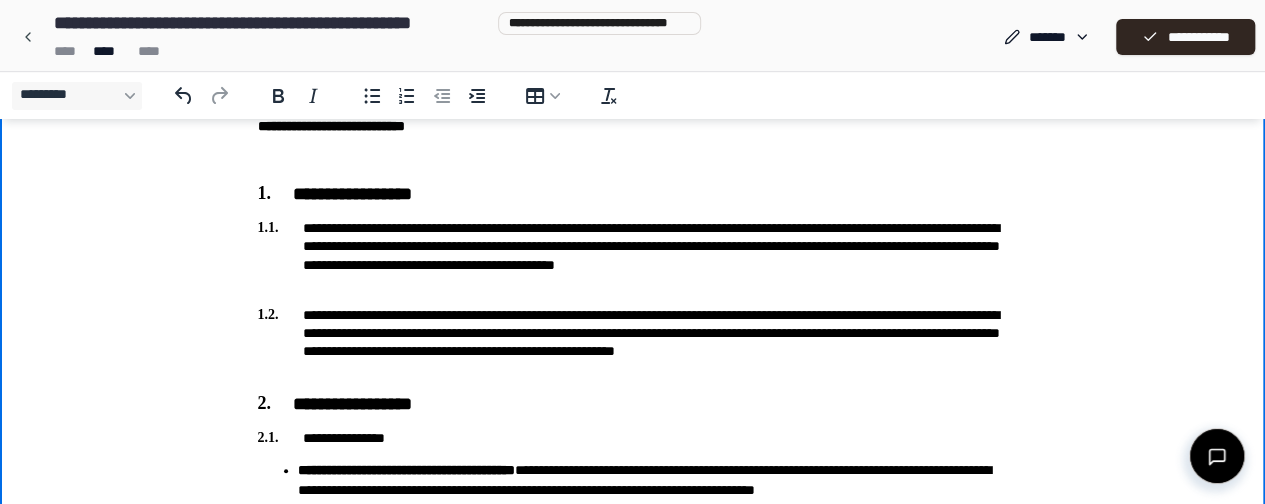 drag, startPoint x: 662, startPoint y: 289, endPoint x: 576, endPoint y: 273, distance: 87.47571 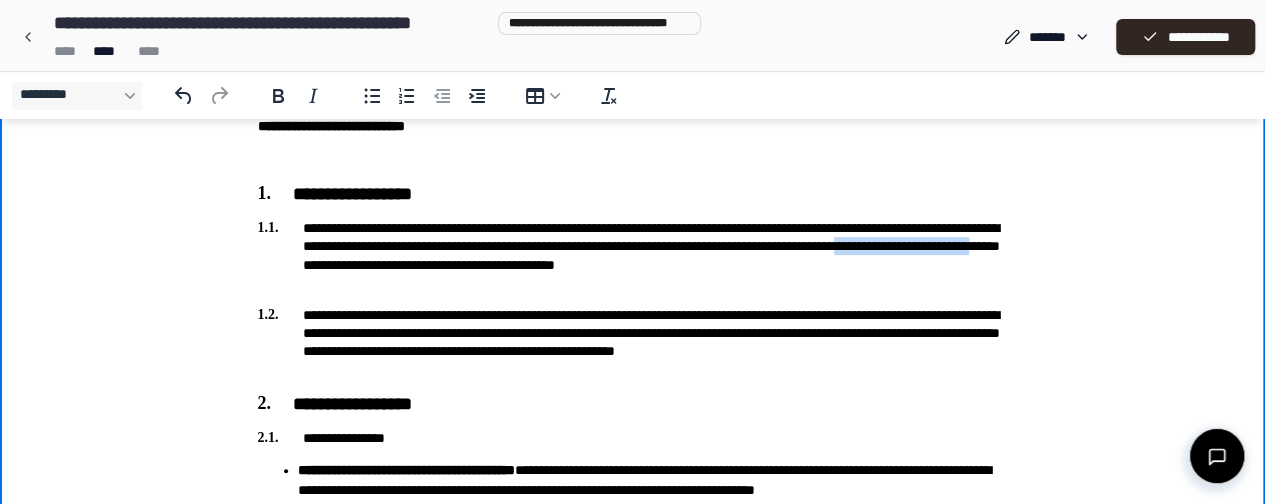 drag, startPoint x: 518, startPoint y: 265, endPoint x: 722, endPoint y: 269, distance: 204.03922 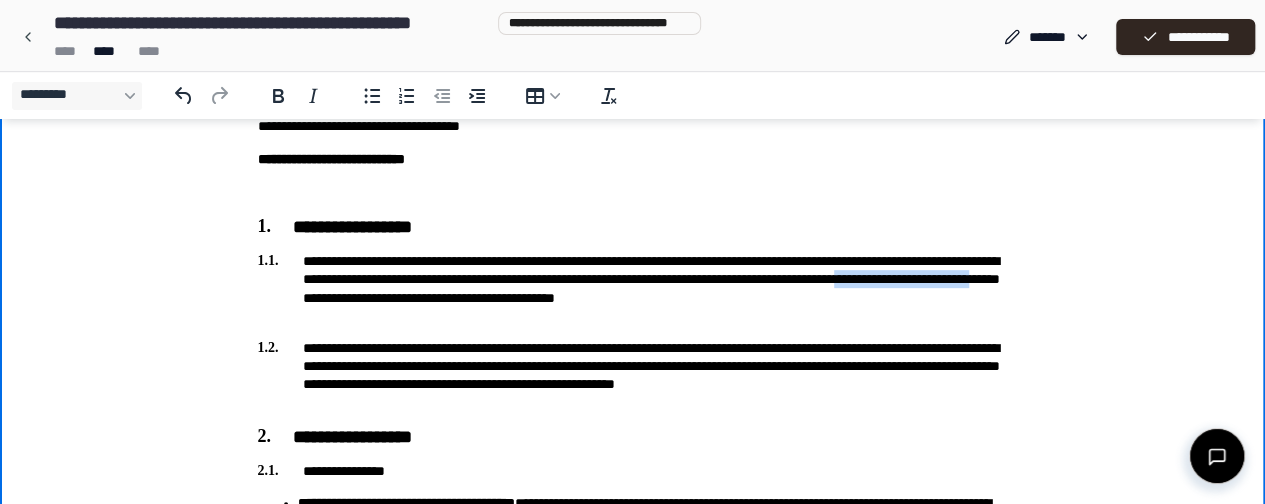 scroll, scrollTop: 400, scrollLeft: 0, axis: vertical 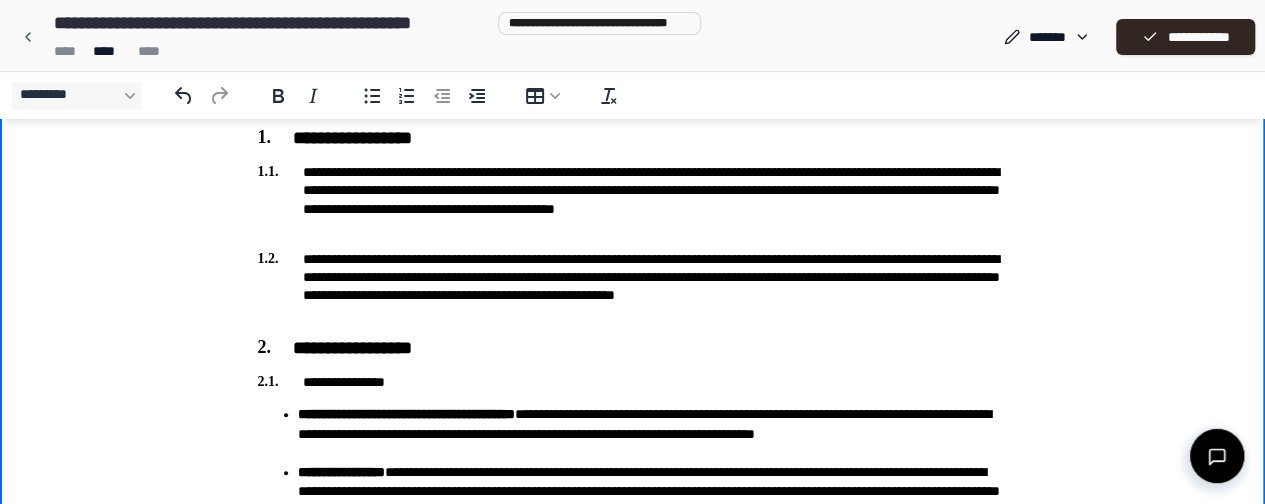 click on "**********" at bounding box center [633, 199] 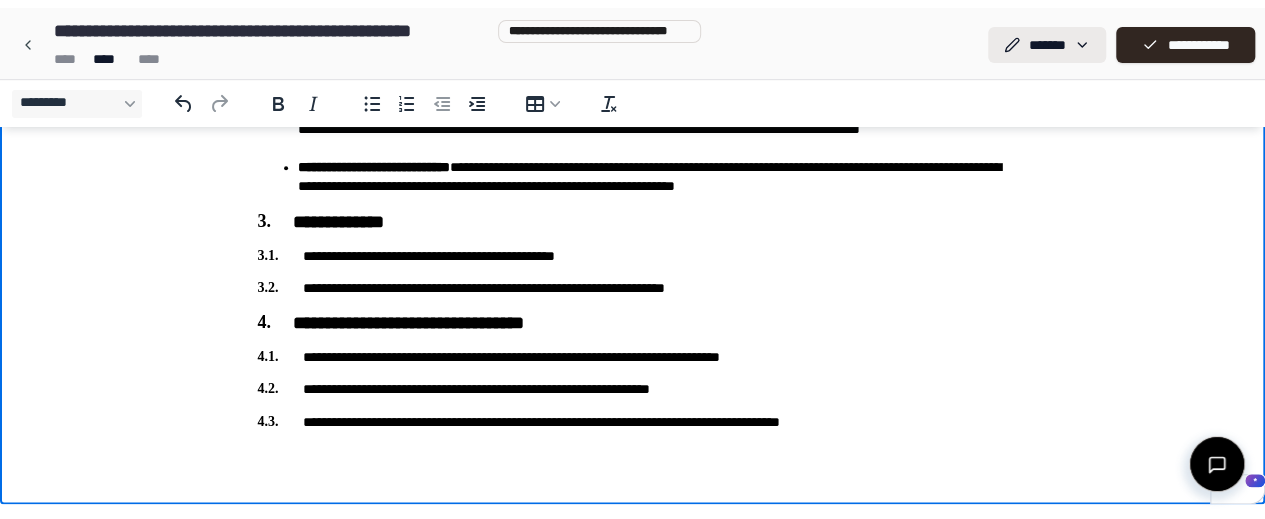 scroll, scrollTop: 928, scrollLeft: 0, axis: vertical 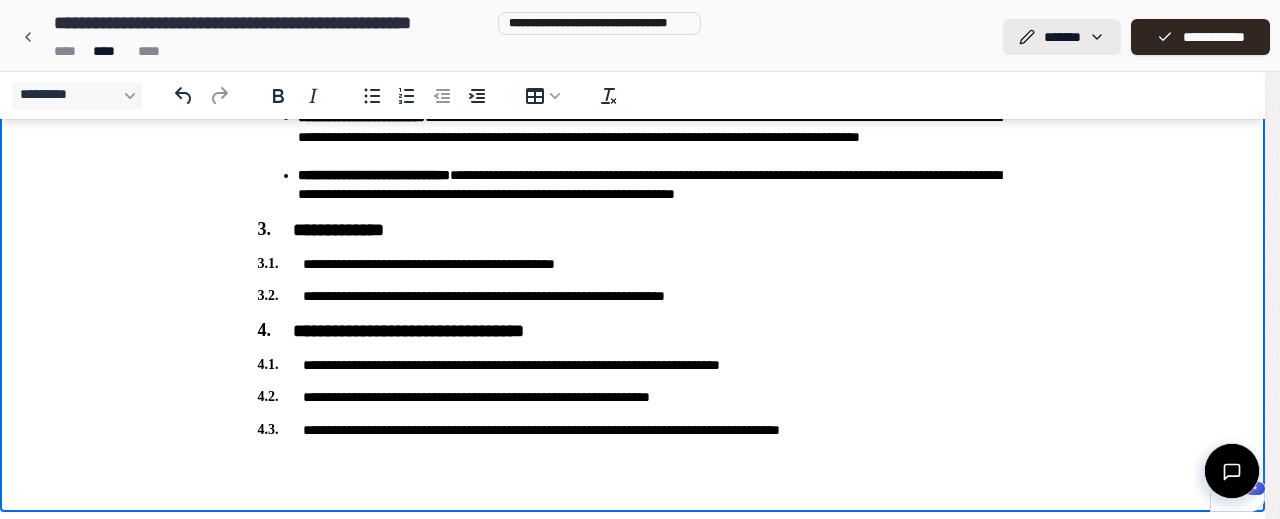 click on "**********" at bounding box center [632, -204] 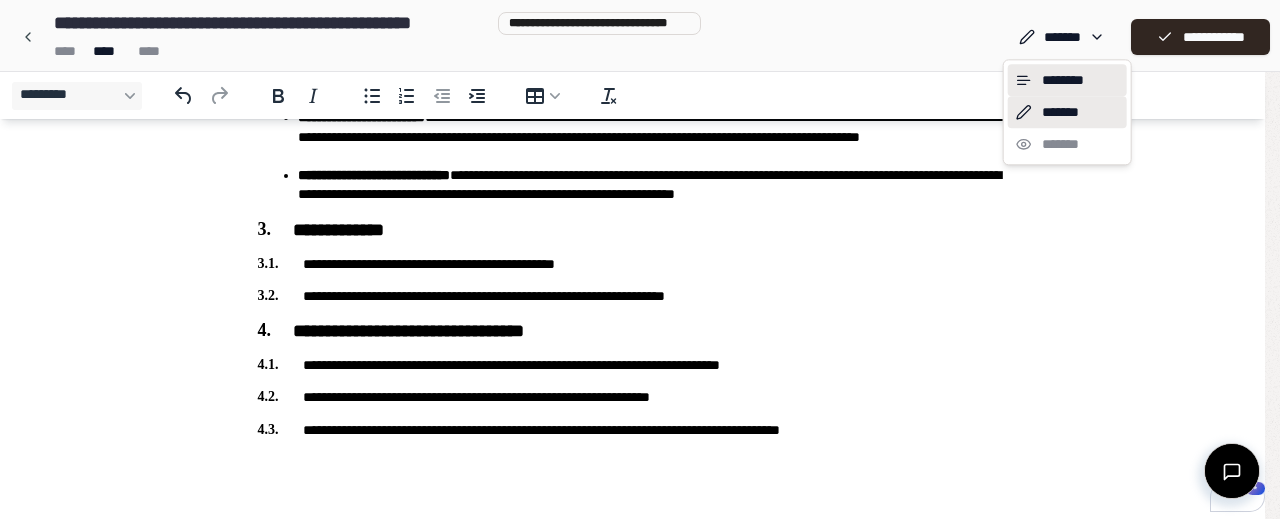 drag, startPoint x: 1038, startPoint y: 79, endPoint x: 1028, endPoint y: 77, distance: 10.198039 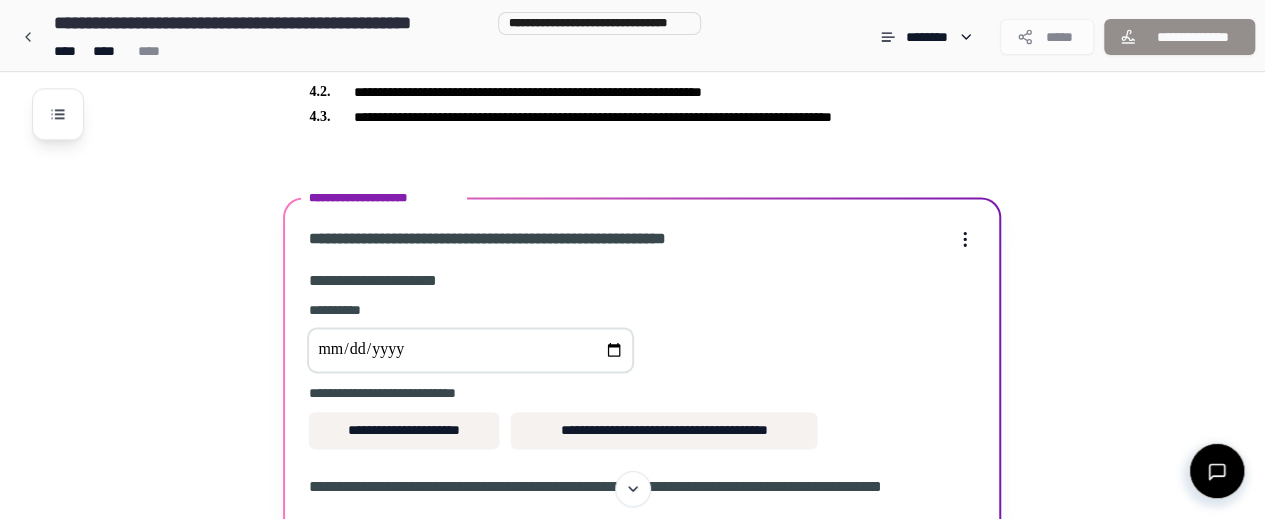 scroll, scrollTop: 1428, scrollLeft: 0, axis: vertical 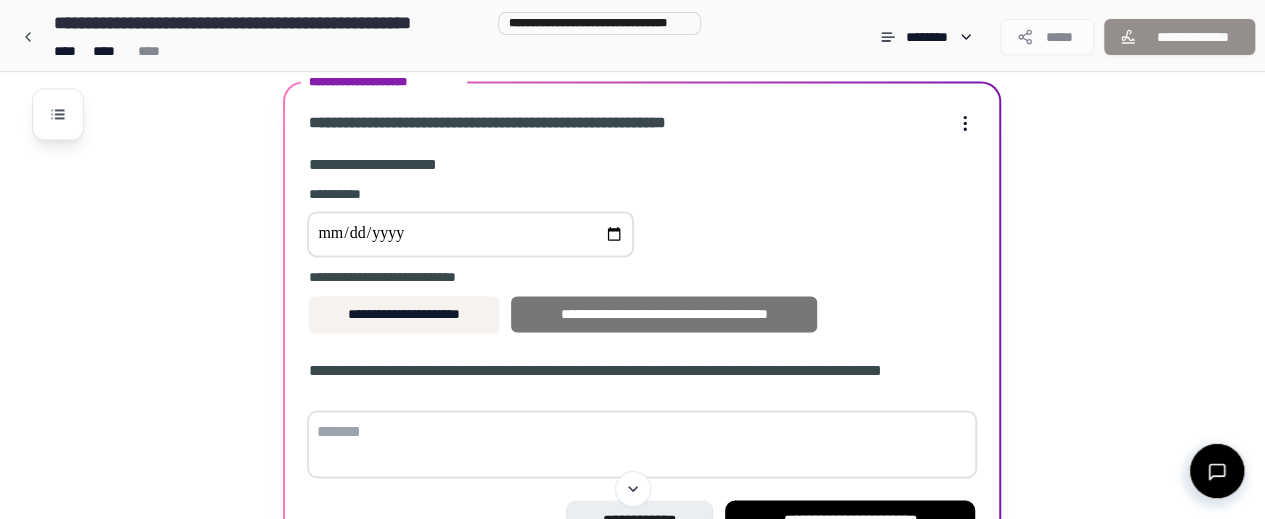 click on "**********" at bounding box center (664, 314) 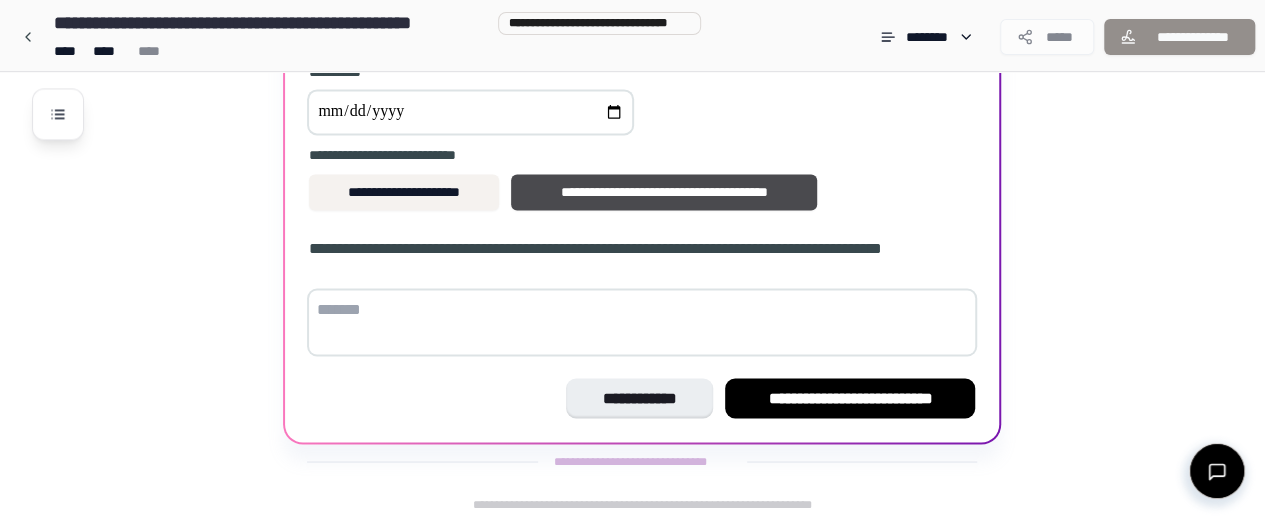 scroll, scrollTop: 1553, scrollLeft: 0, axis: vertical 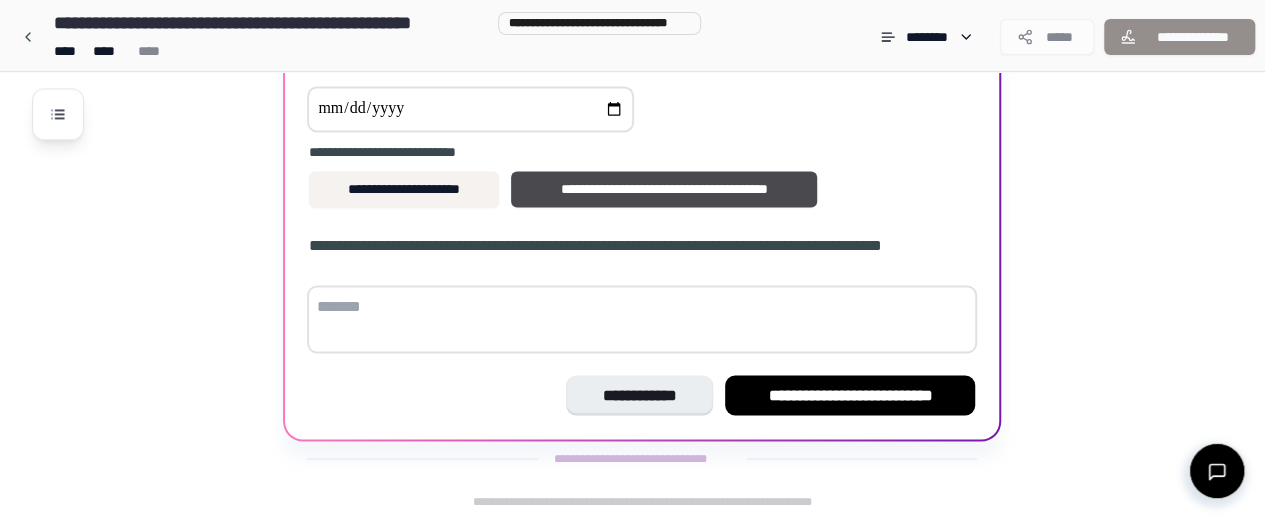 click at bounding box center [642, 319] 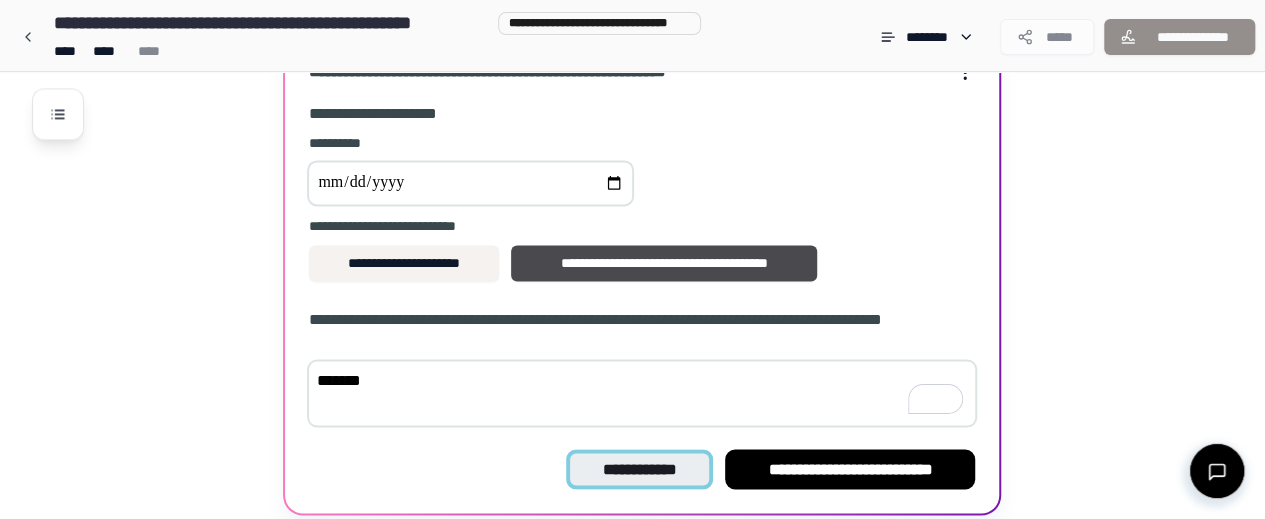 scroll, scrollTop: 1553, scrollLeft: 0, axis: vertical 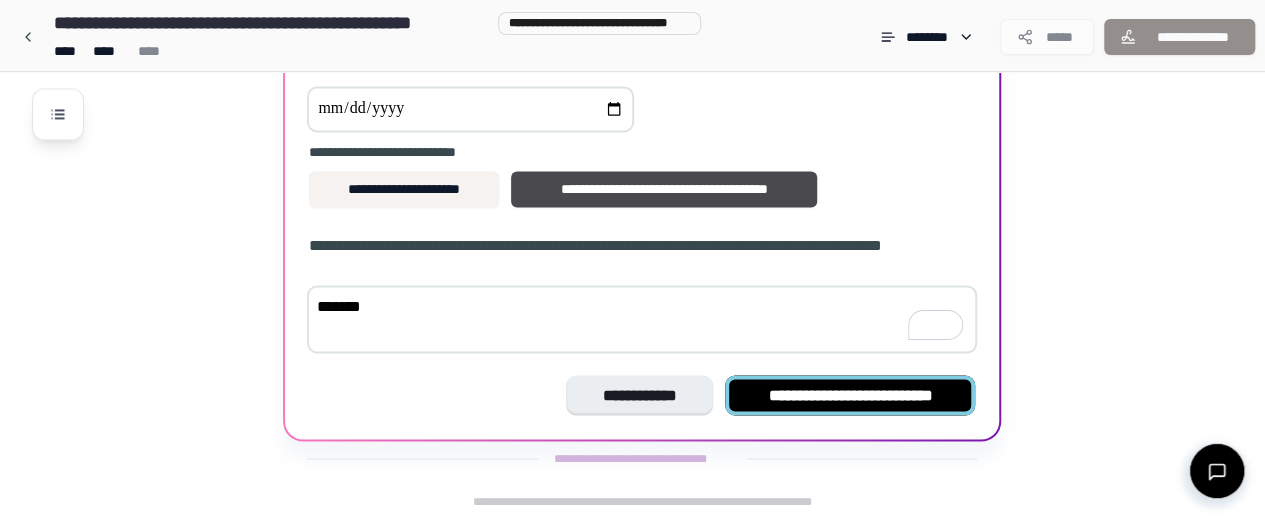 type on "*******" 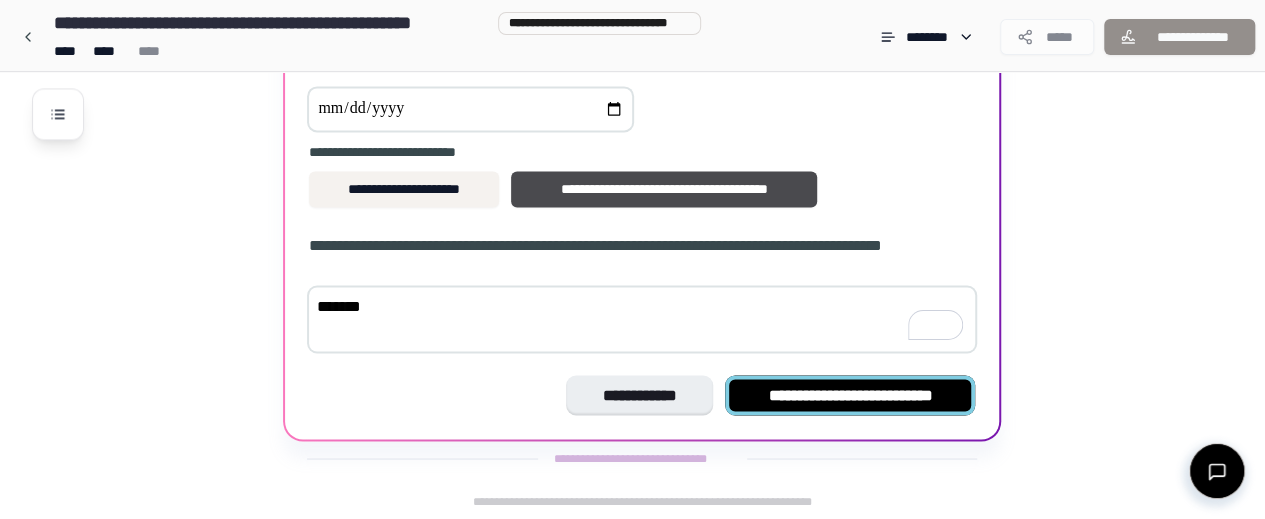 click on "**********" at bounding box center (850, 395) 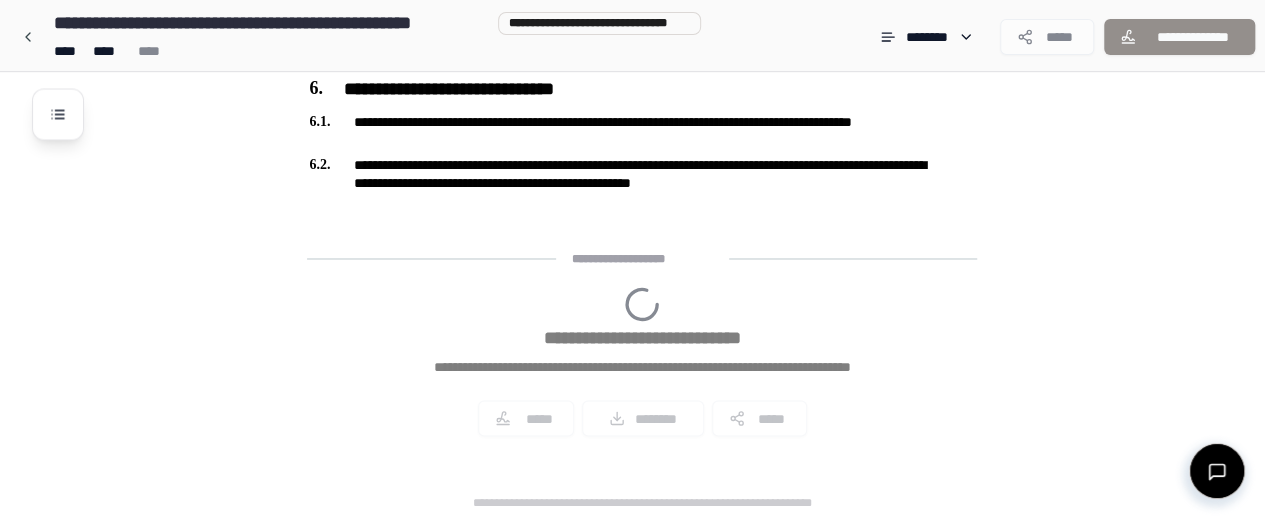 scroll, scrollTop: 1732, scrollLeft: 0, axis: vertical 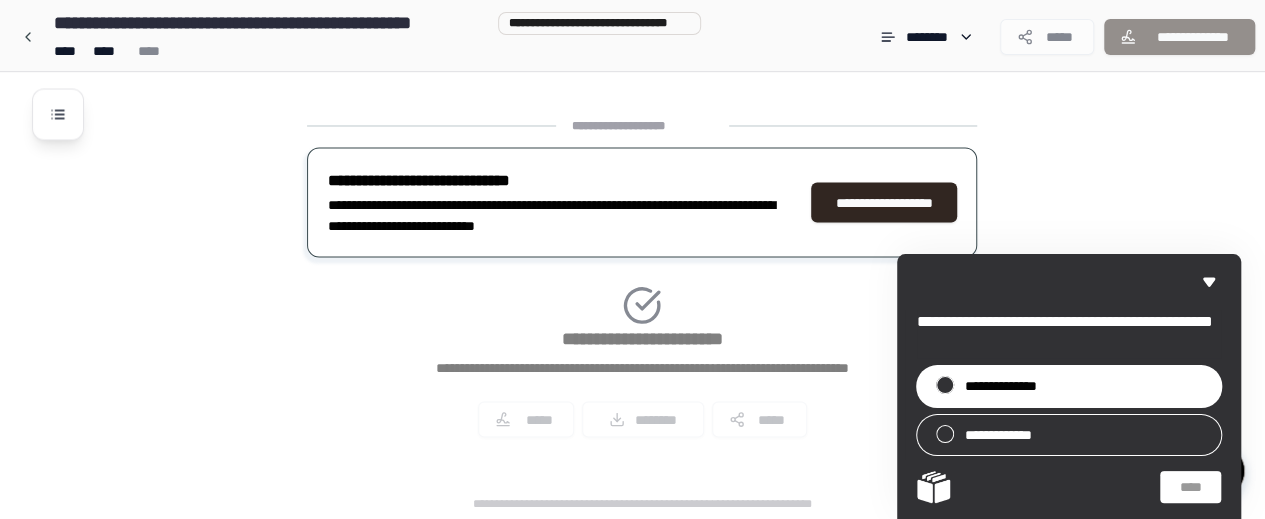 click on "**********" at bounding box center [1011, 386] 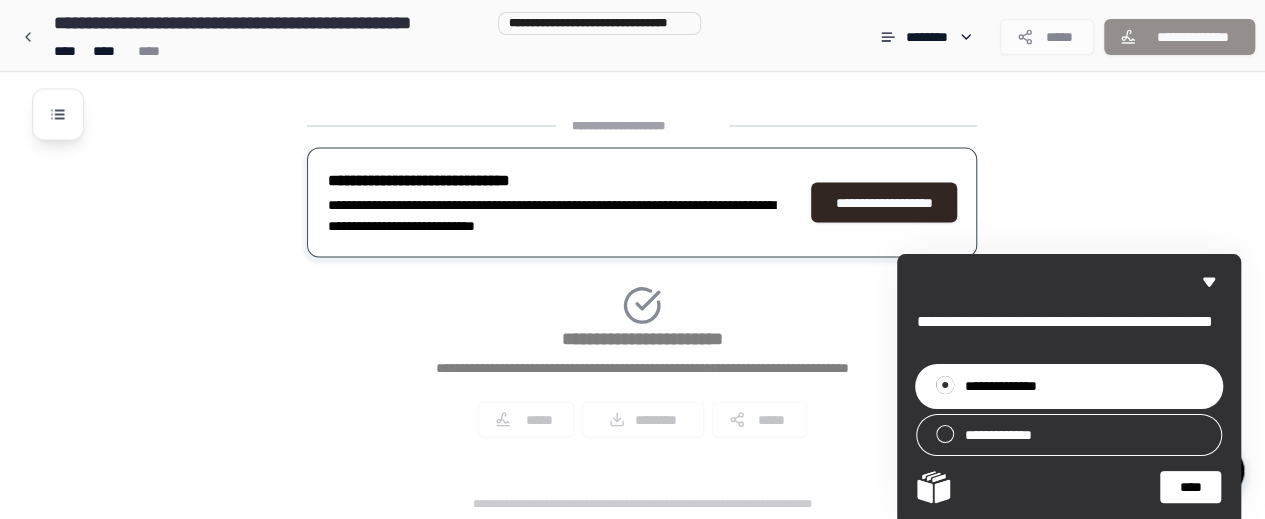 click on "****" at bounding box center [1190, 487] 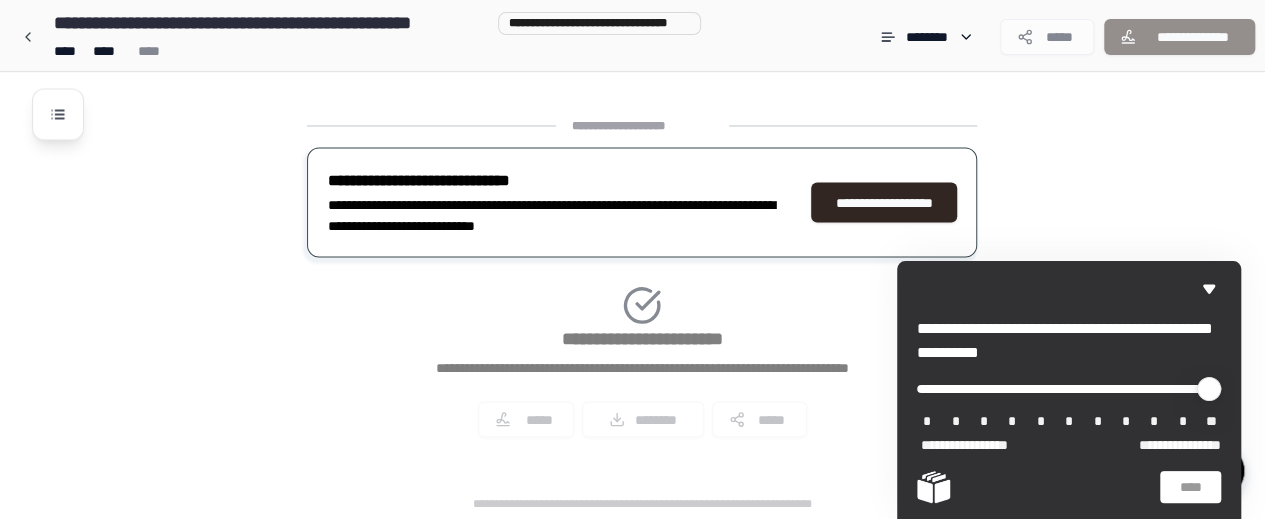 click on "**" at bounding box center (1211, 422) 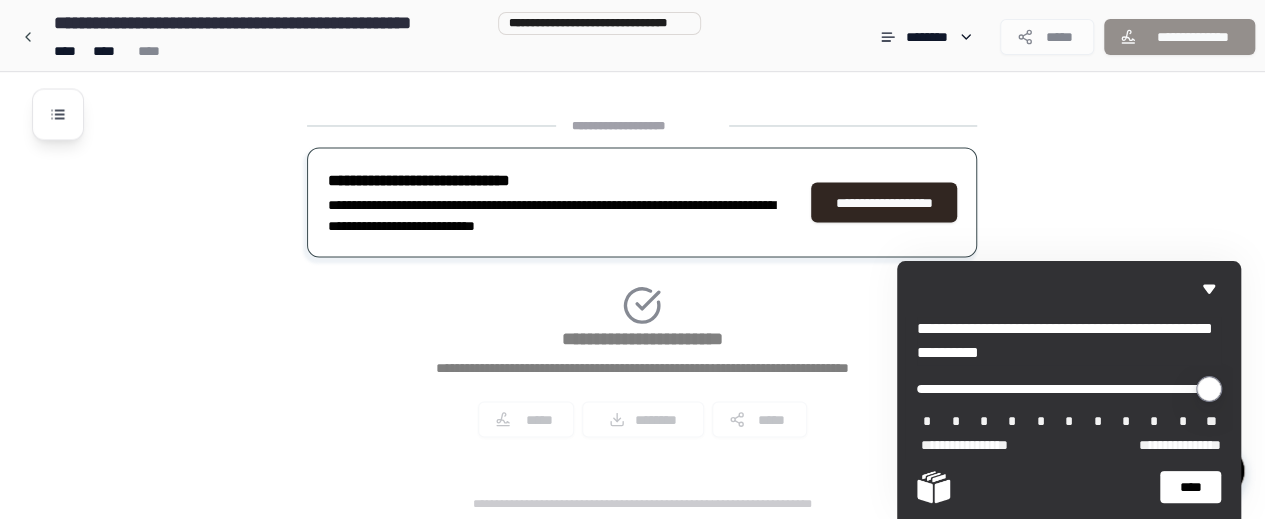 drag, startPoint x: 922, startPoint y: 393, endPoint x: 1235, endPoint y: 418, distance: 313.99683 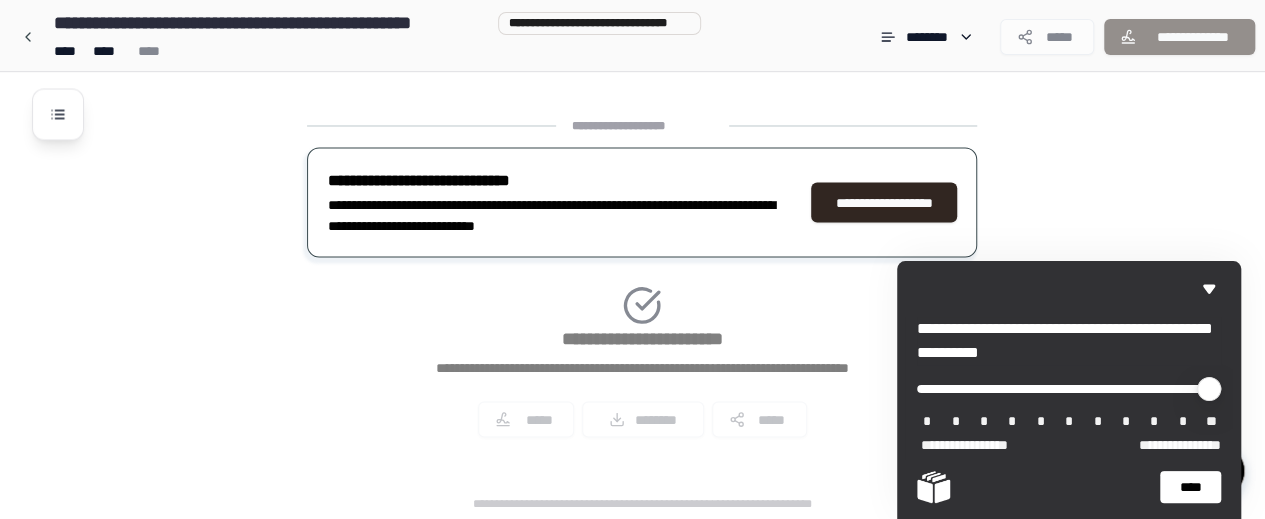 click at bounding box center (1069, 389) 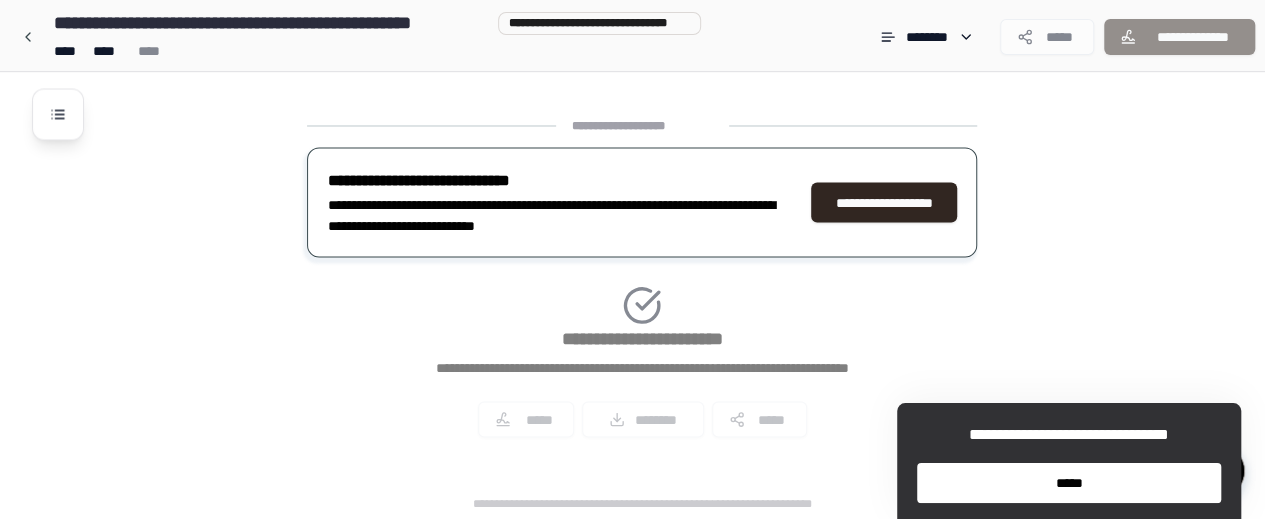 click on "*****" at bounding box center [1069, 483] 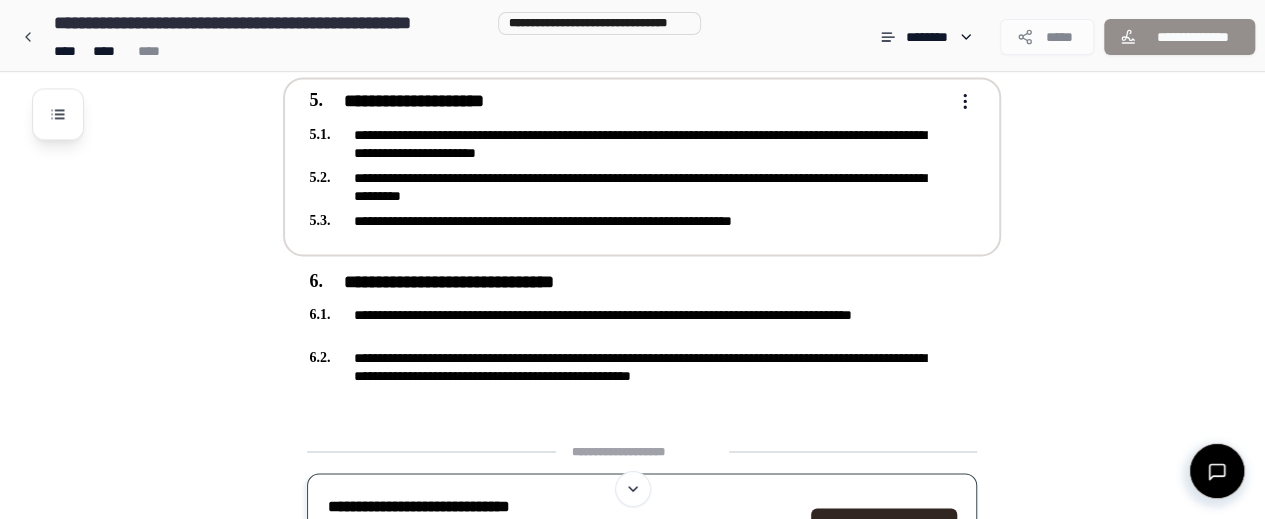 scroll, scrollTop: 1632, scrollLeft: 0, axis: vertical 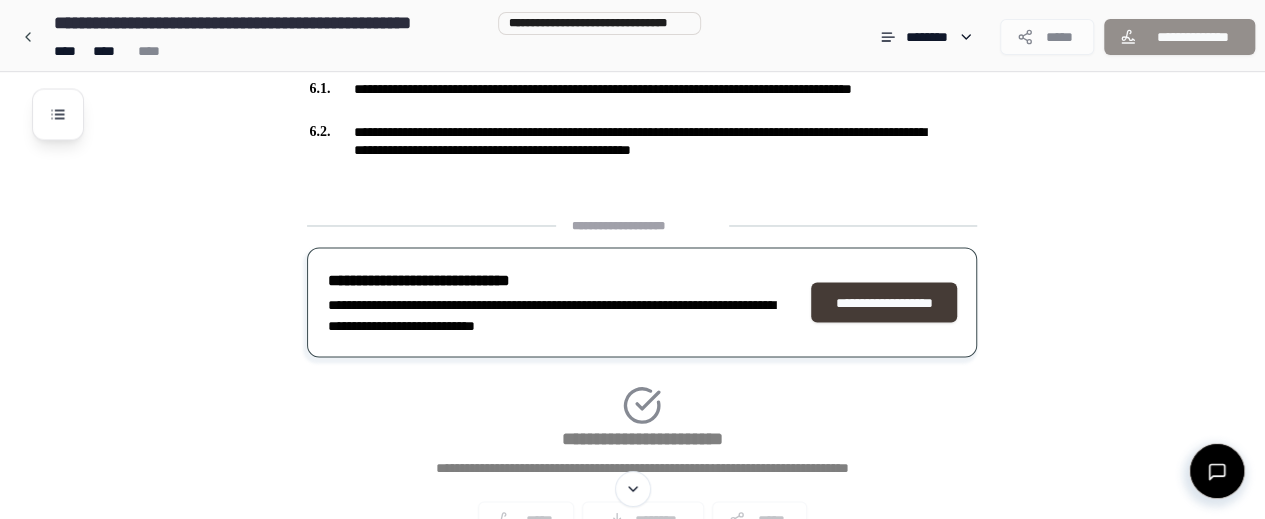 click on "**********" at bounding box center [884, 302] 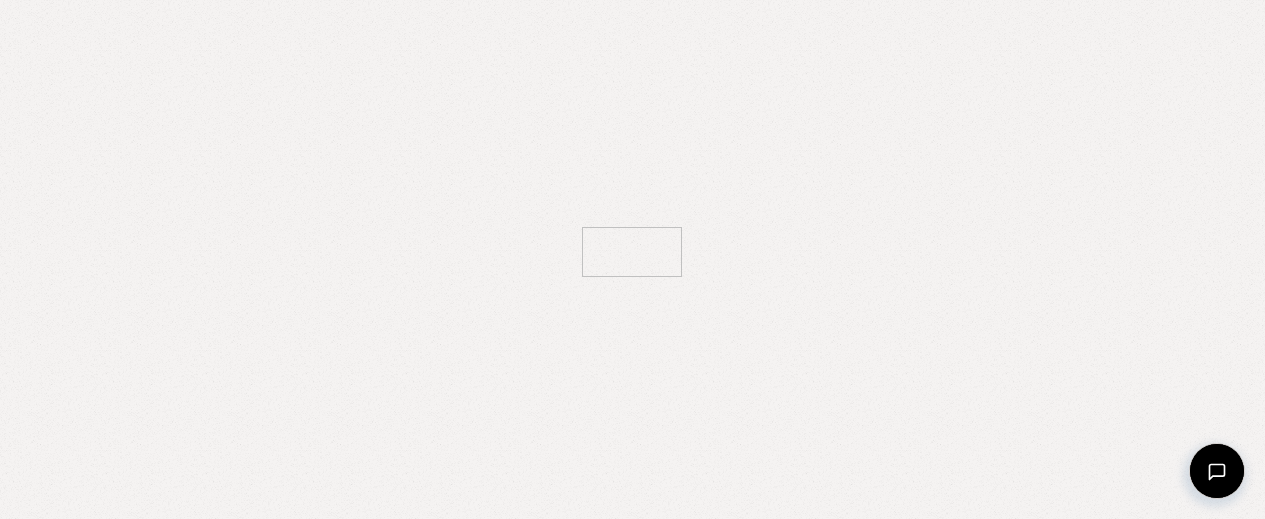 scroll, scrollTop: 0, scrollLeft: 0, axis: both 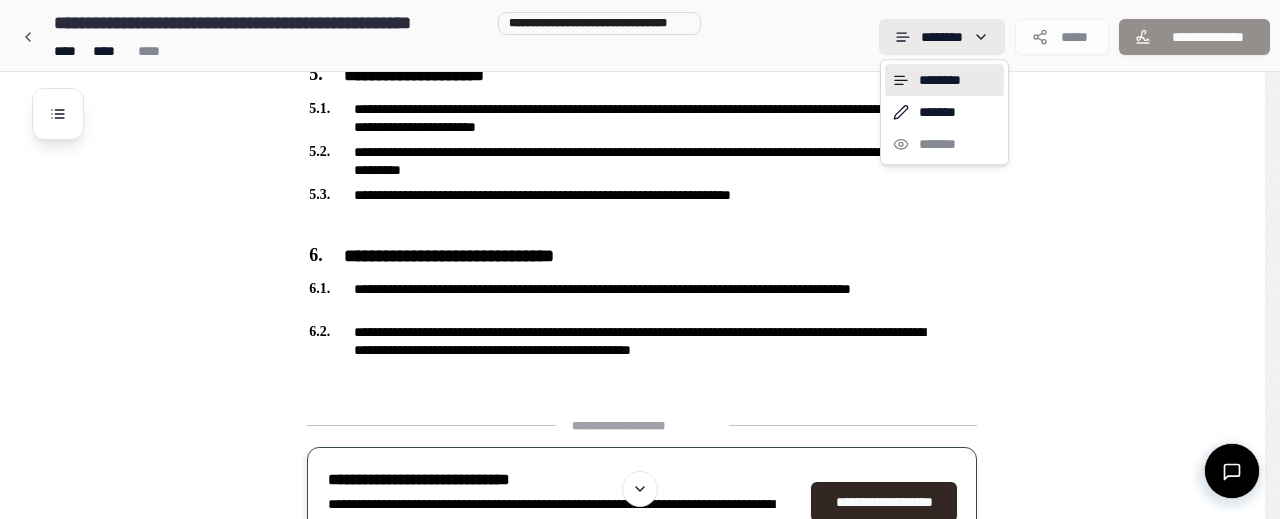 click on "**********" at bounding box center (632, -306) 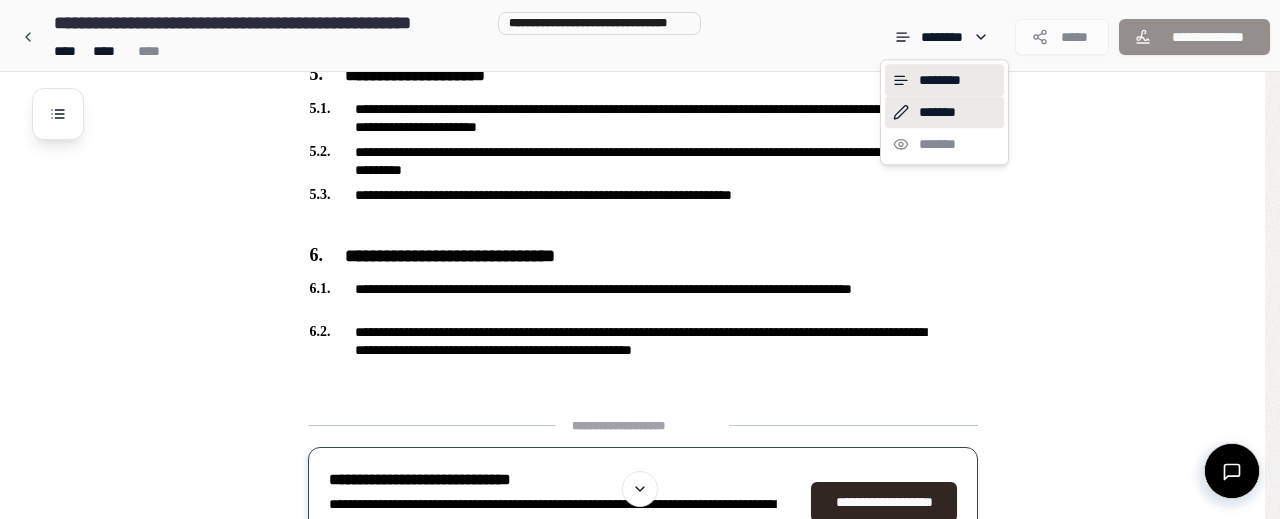 click on "*******" at bounding box center (944, 112) 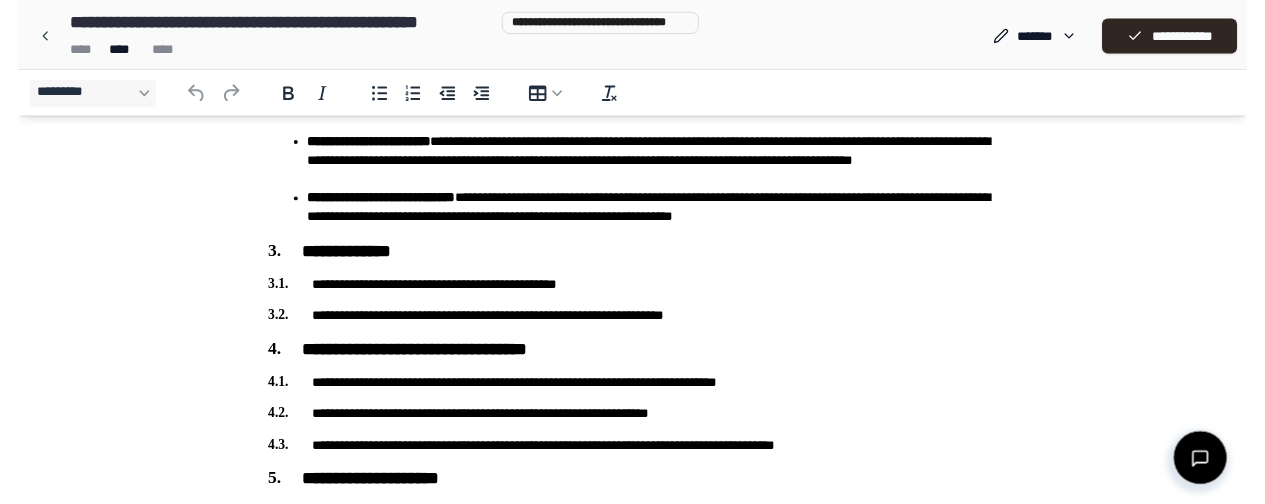 scroll, scrollTop: 1216, scrollLeft: 0, axis: vertical 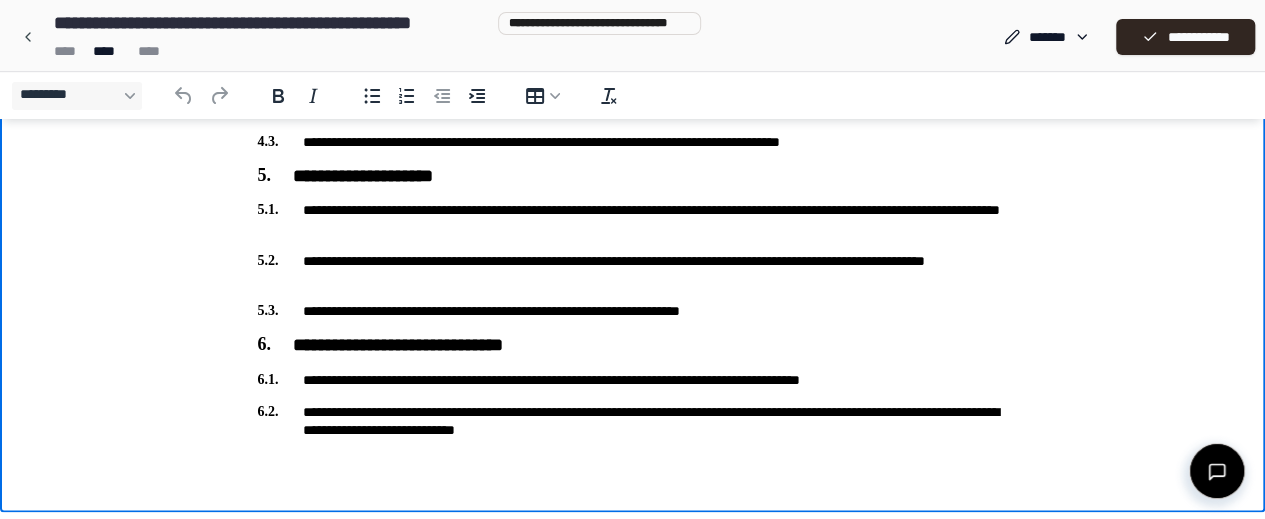 click on "**********" at bounding box center [633, 380] 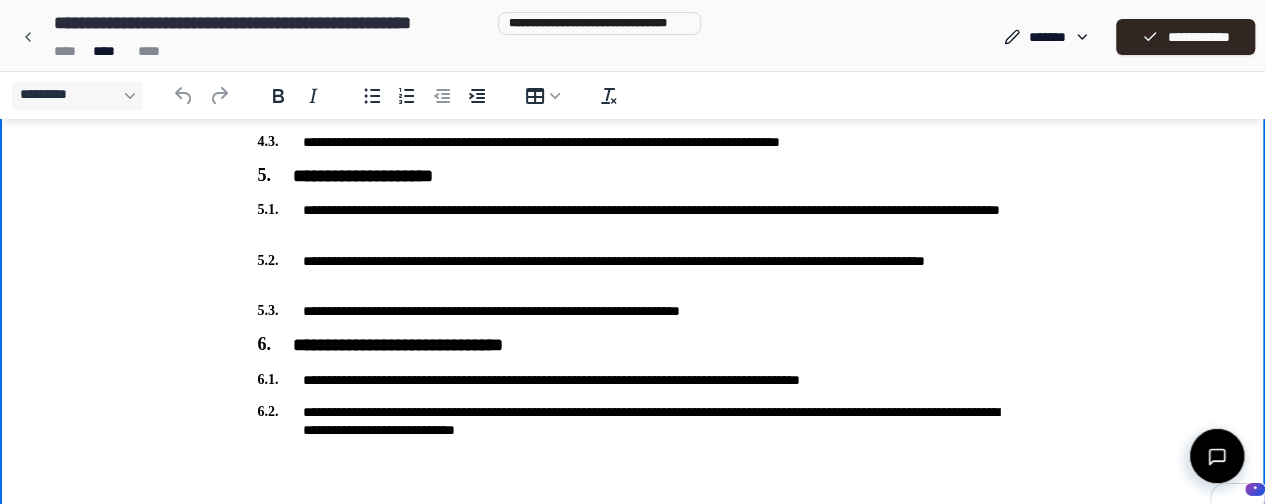 type 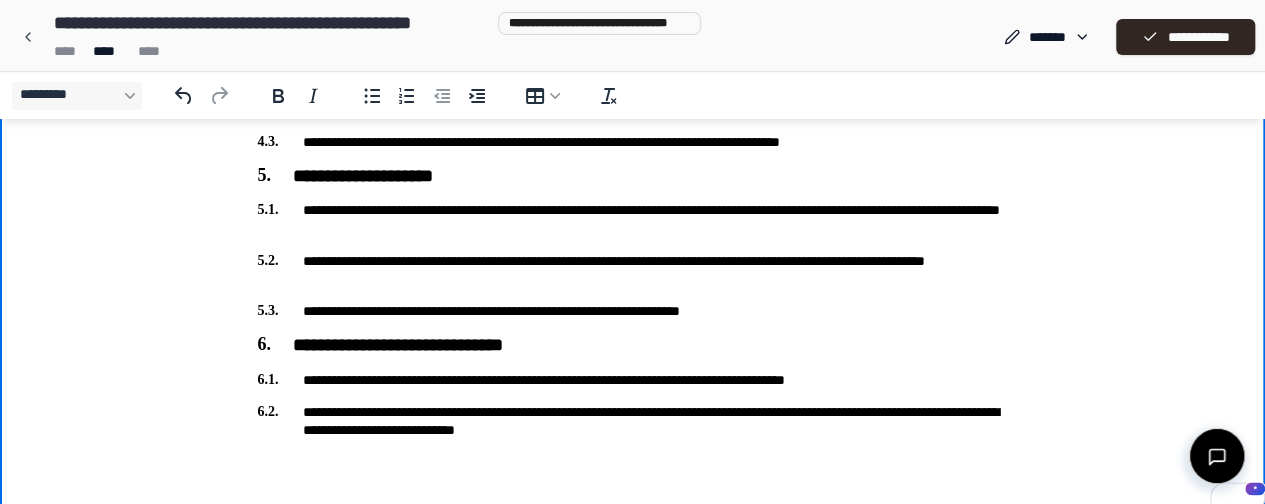 click on "**********" at bounding box center [633, 421] 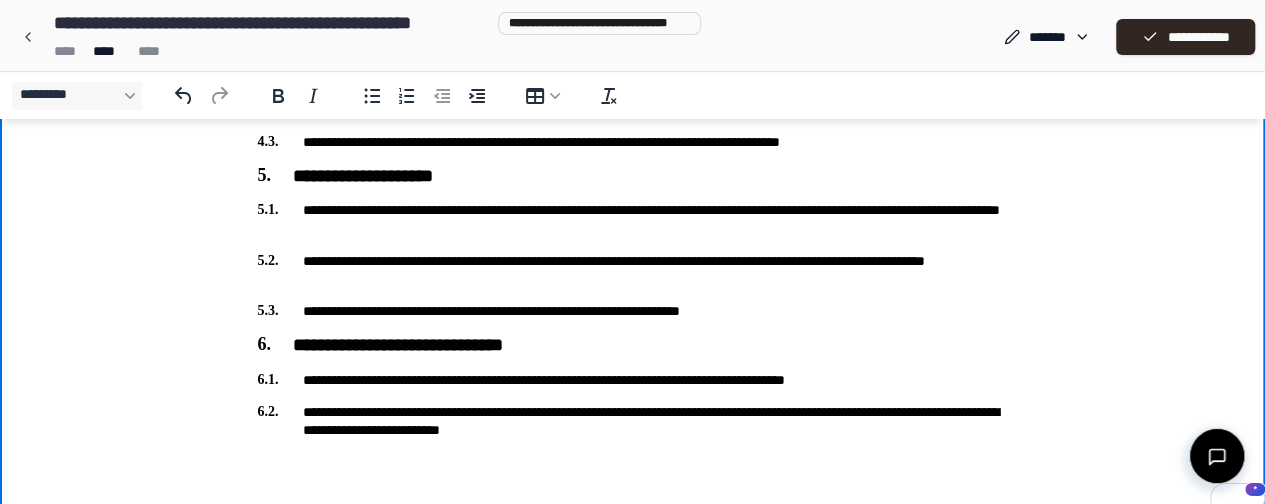 click on "**********" at bounding box center [632, -318] 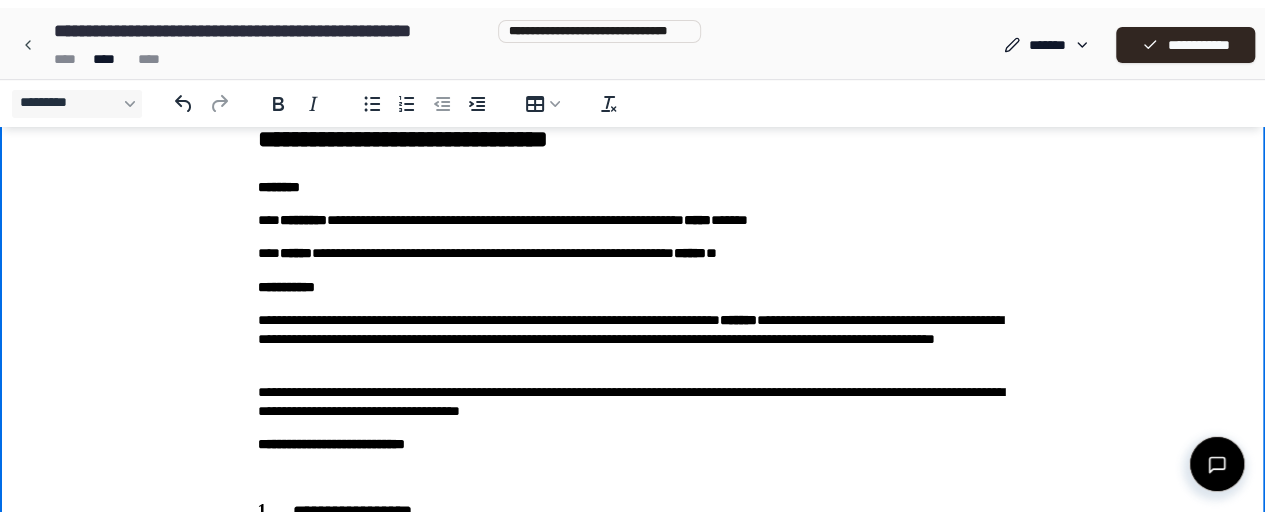 scroll, scrollTop: 0, scrollLeft: 0, axis: both 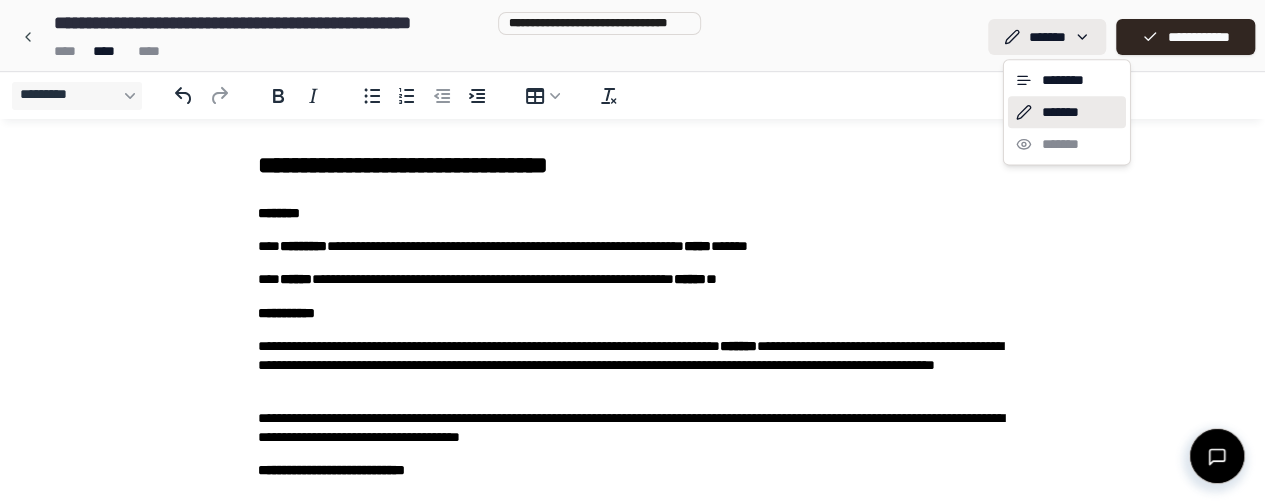 click on "**********" at bounding box center [640, 868] 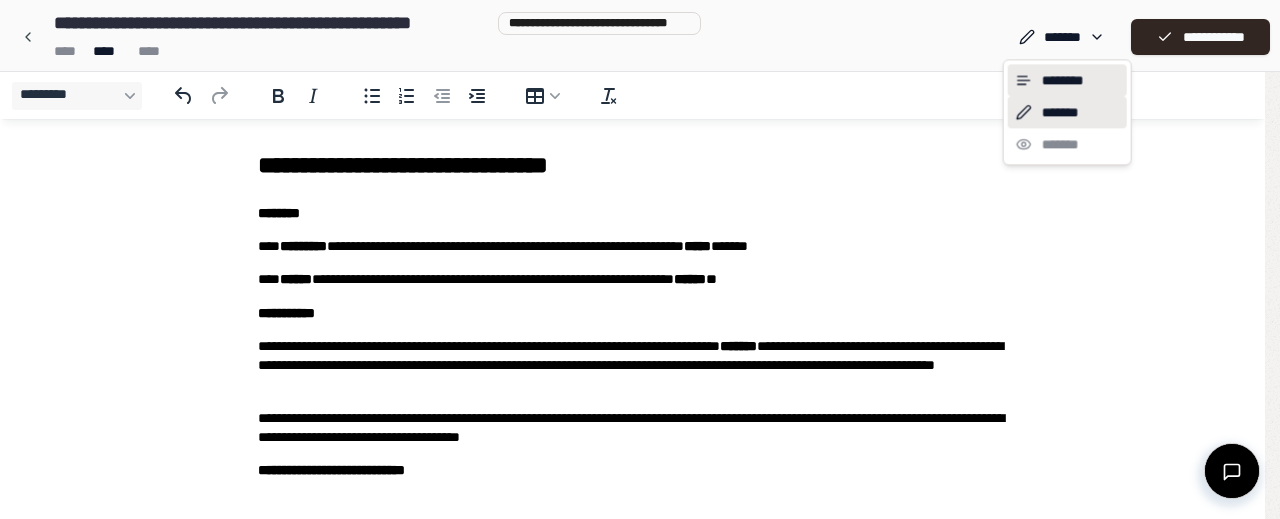 click on "********" at bounding box center (1067, 80) 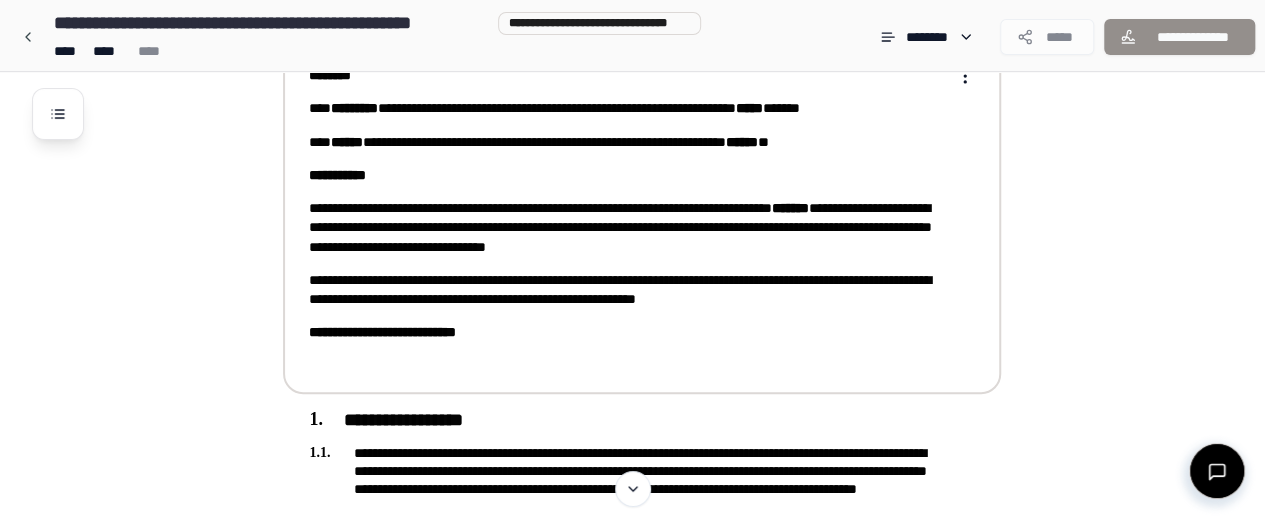 scroll, scrollTop: 0, scrollLeft: 0, axis: both 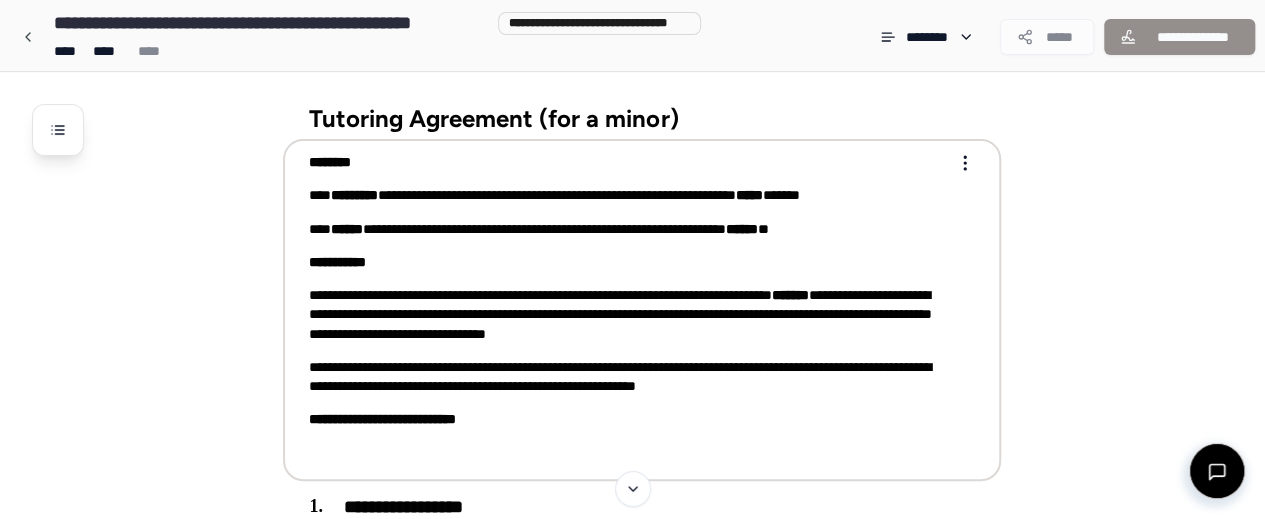 click on "**********" at bounding box center [628, 229] 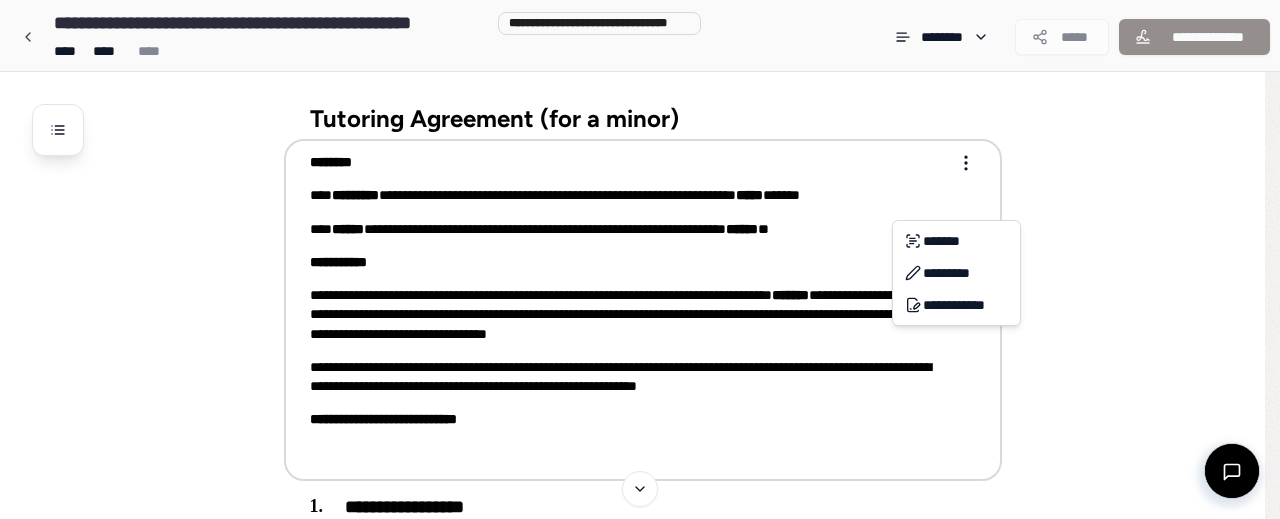 click on "**********" at bounding box center [640, 1126] 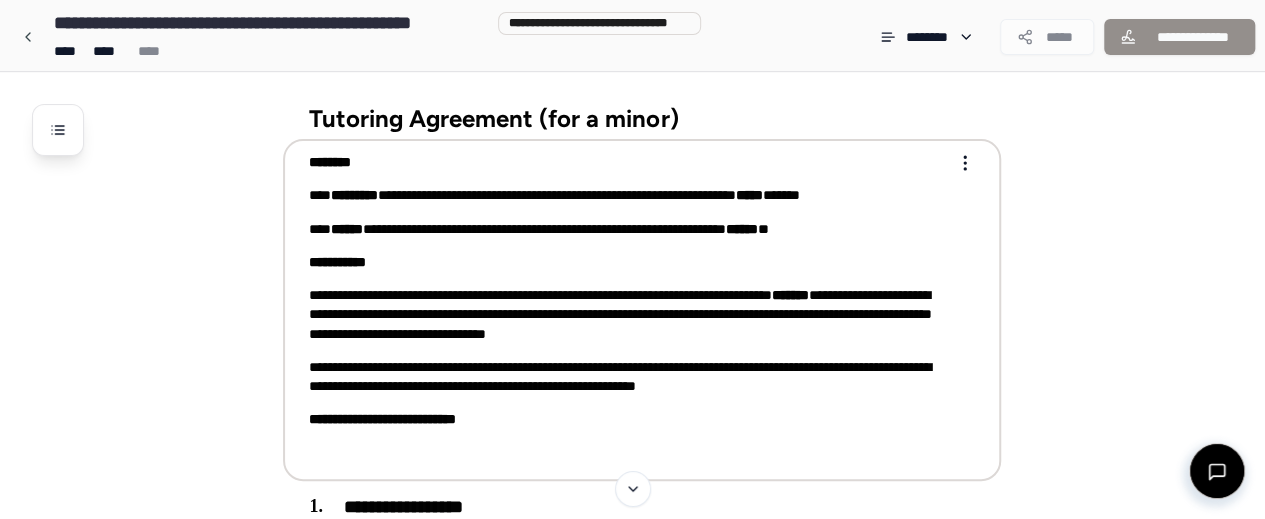 click on "**********" at bounding box center [628, 229] 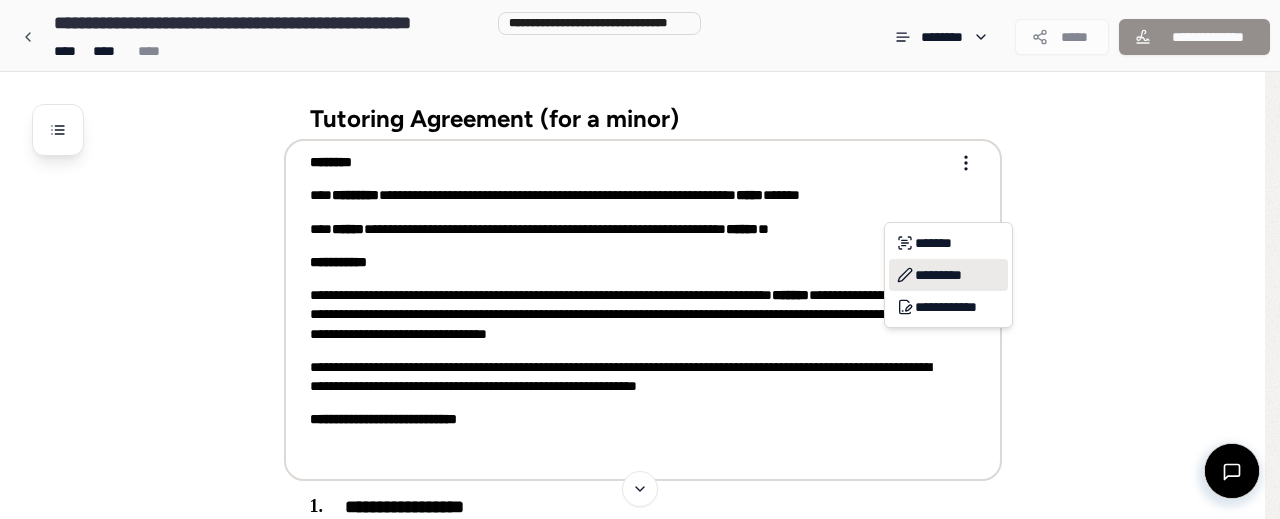 click on "*********" at bounding box center (948, 275) 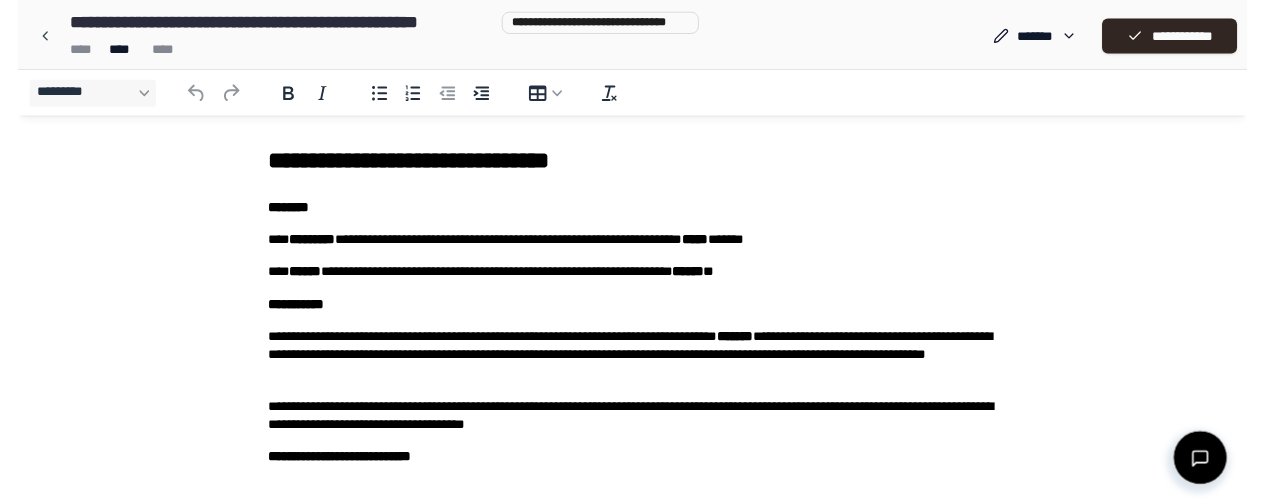 scroll, scrollTop: 0, scrollLeft: 0, axis: both 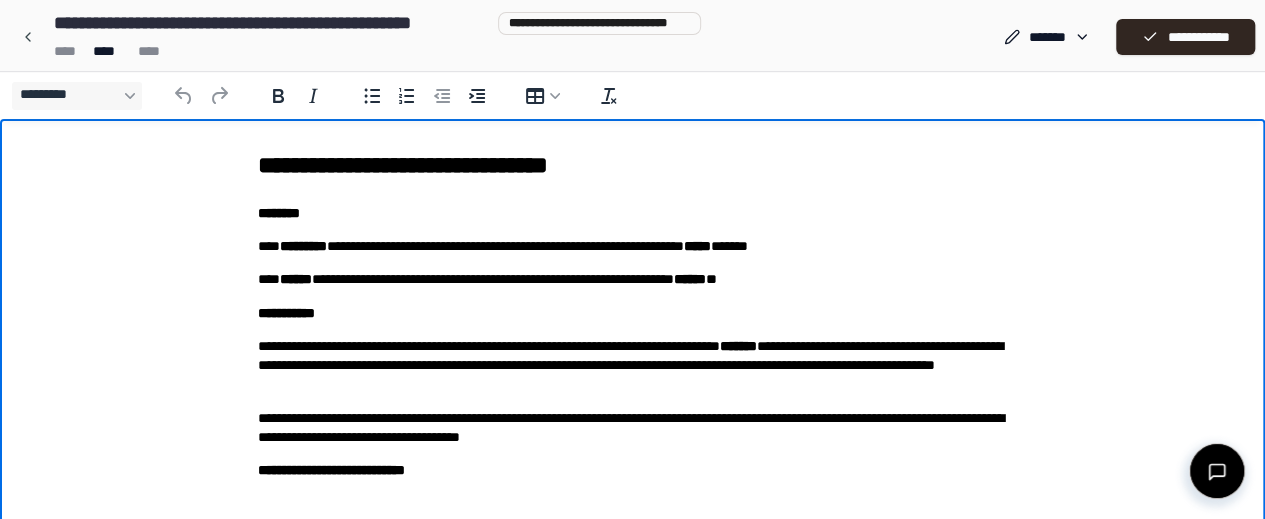 click on "**********" at bounding box center (633, 279) 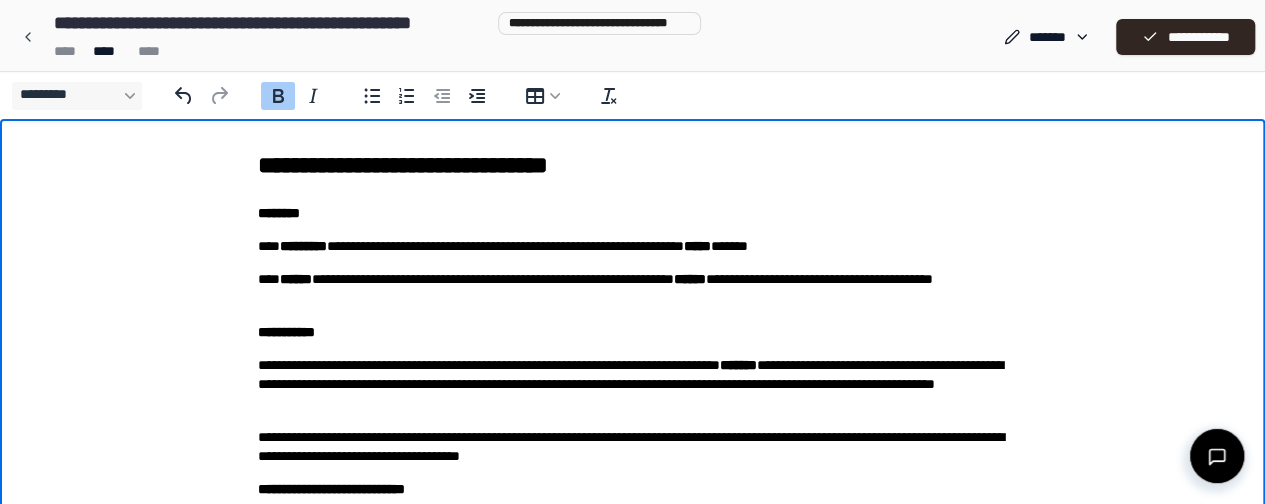click on "**********" at bounding box center [633, 908] 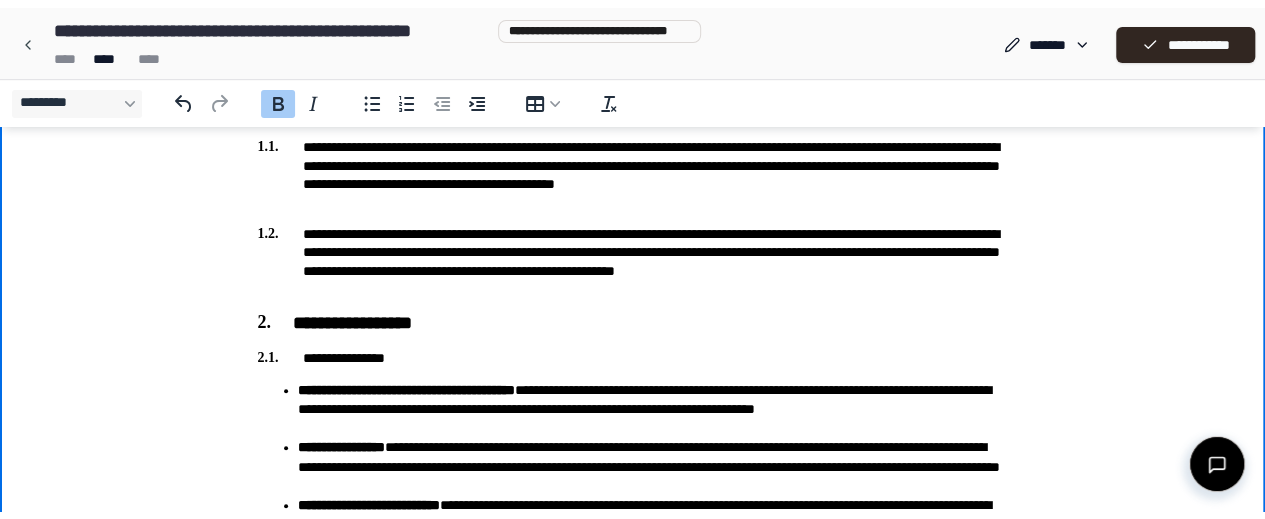 scroll, scrollTop: 0, scrollLeft: 0, axis: both 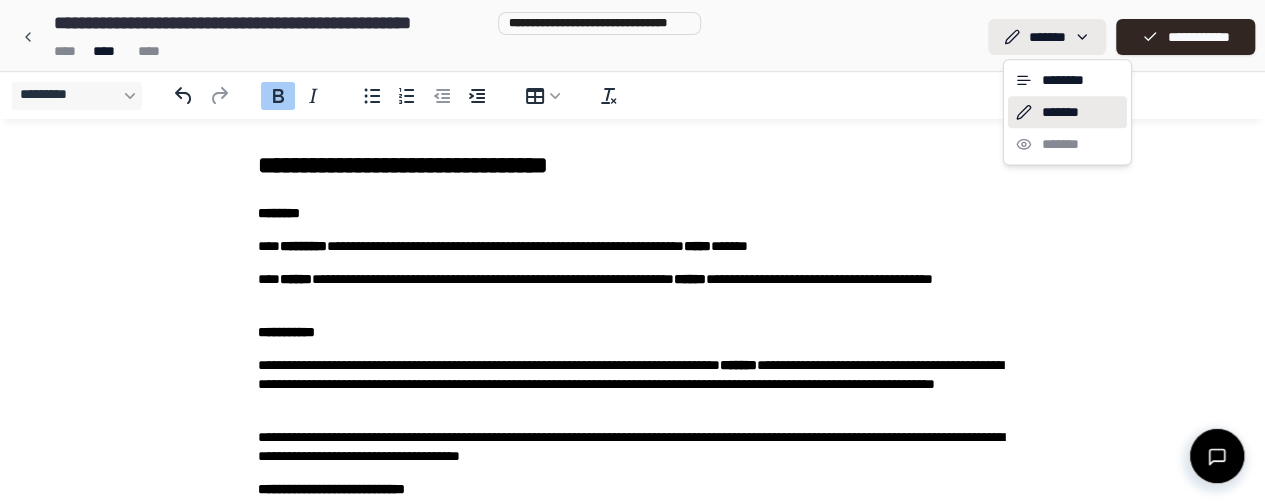 click on "**********" at bounding box center (632, 878) 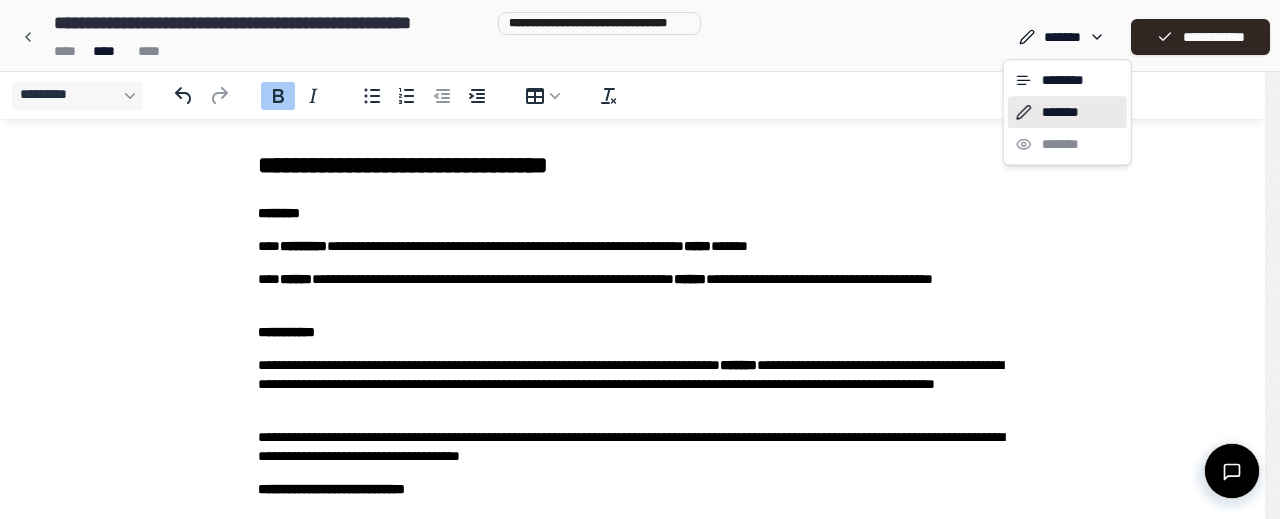 click on "******** ******* *******" at bounding box center (1067, 112) 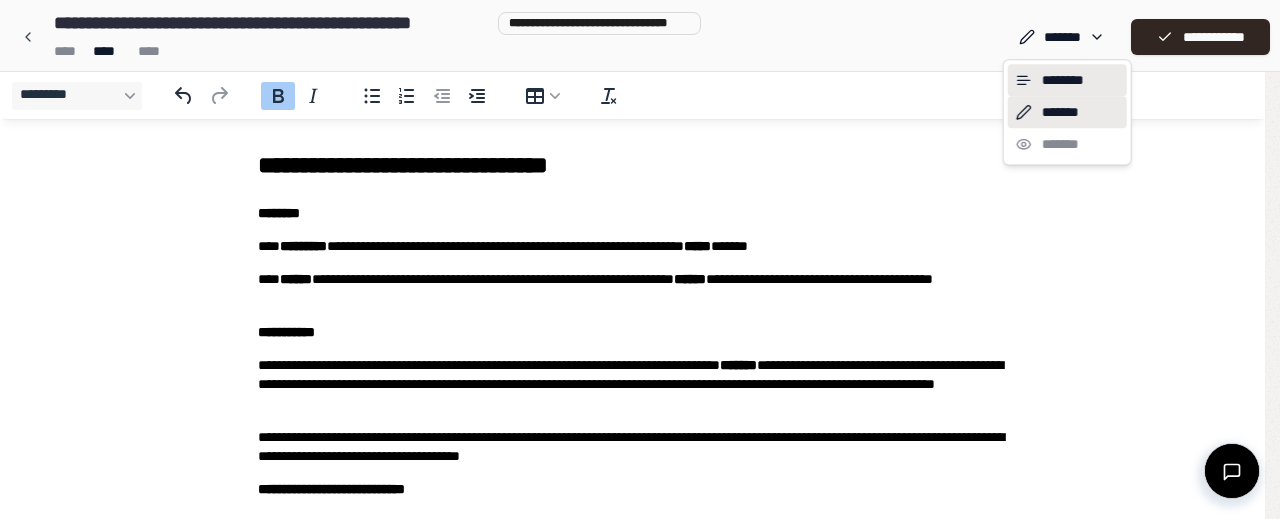 click on "********" at bounding box center [1067, 80] 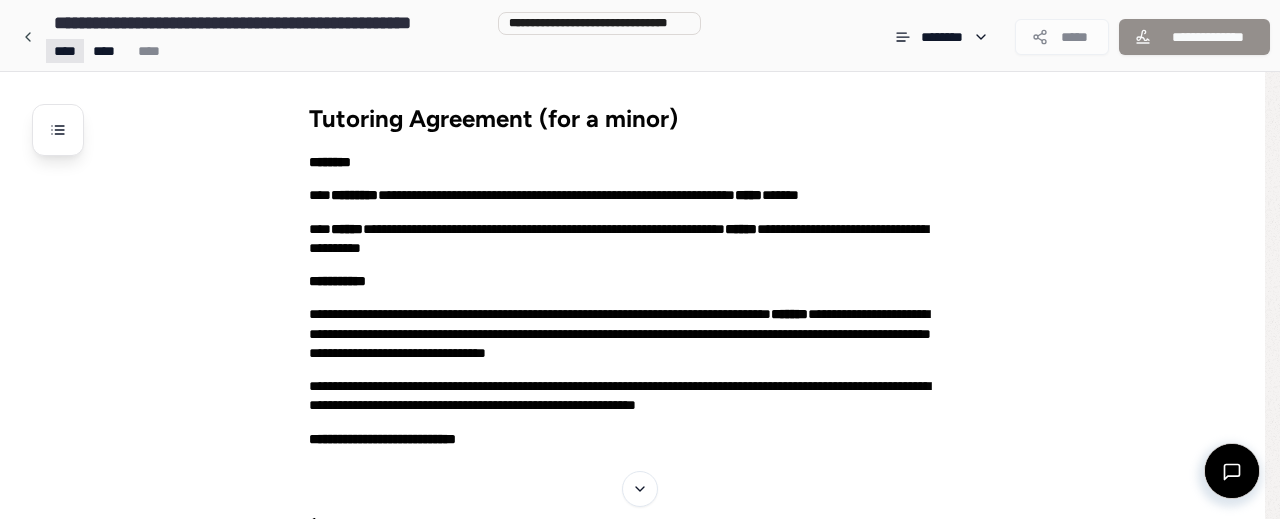 click on "**********" at bounding box center [632, 1135] 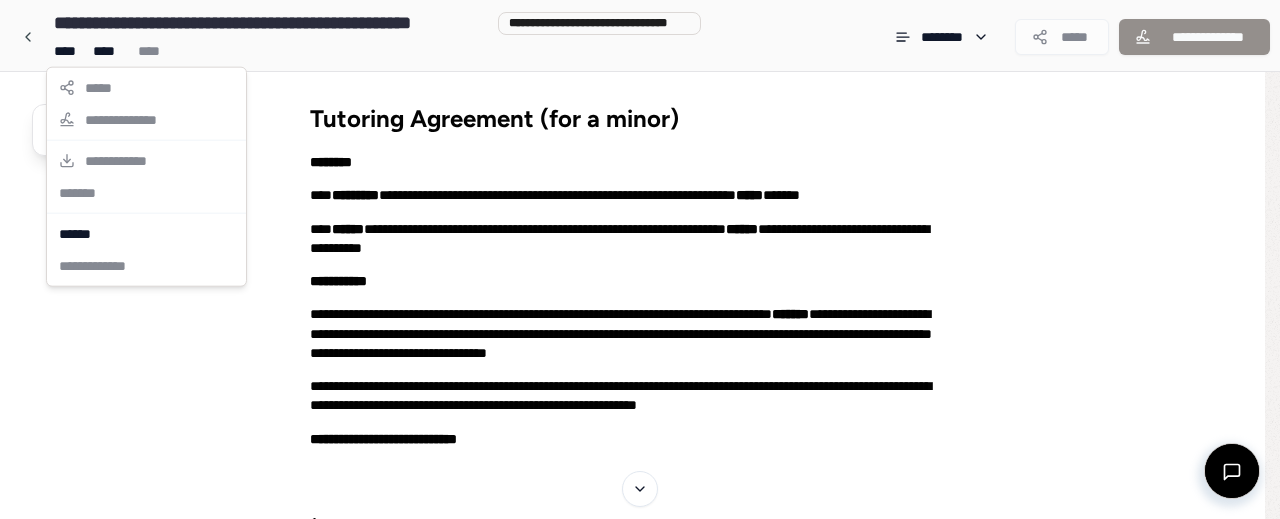 click on "**********" at bounding box center (640, 1135) 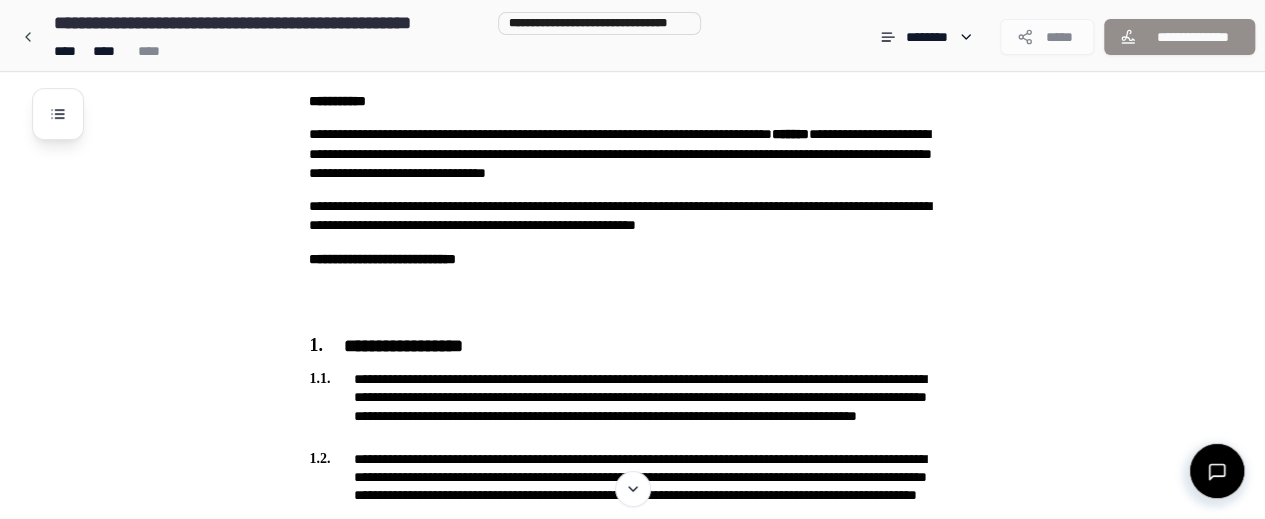 scroll, scrollTop: 0, scrollLeft: 0, axis: both 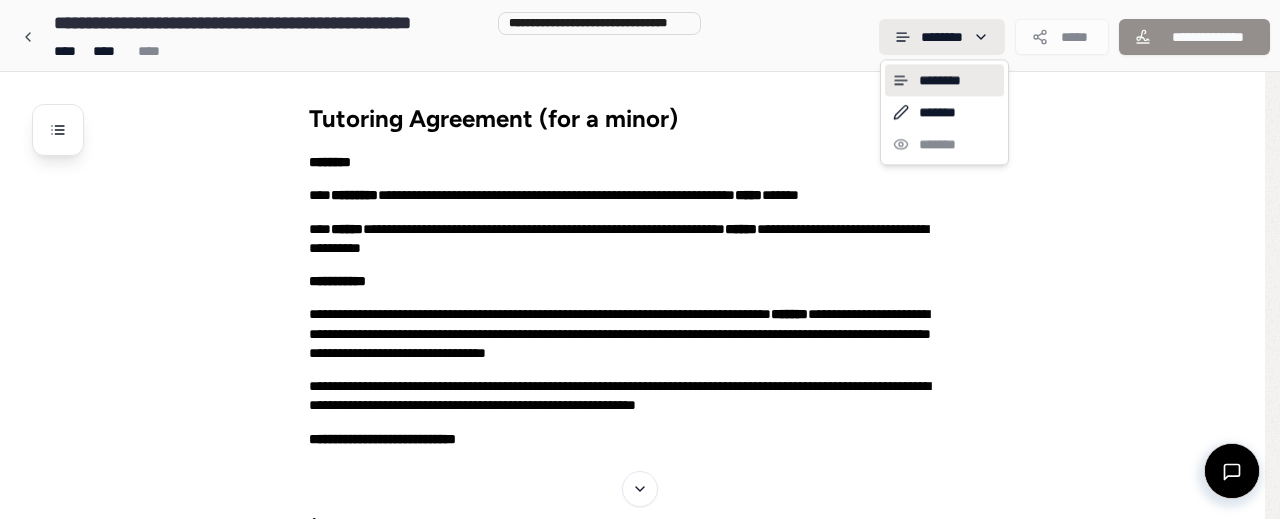 click on "**********" at bounding box center (632, 1135) 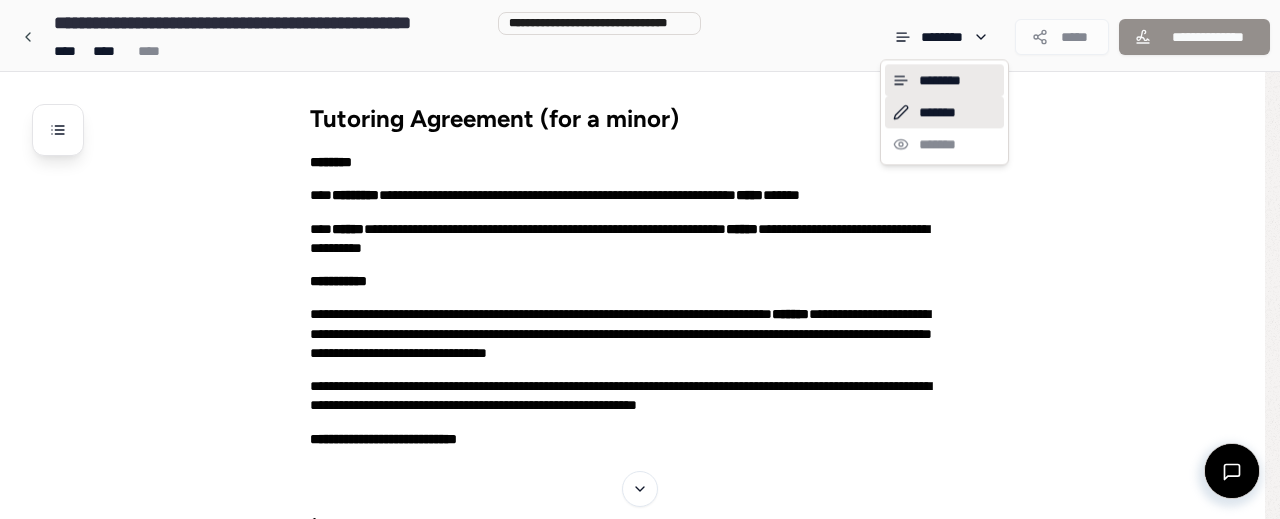 click on "*******" at bounding box center (944, 112) 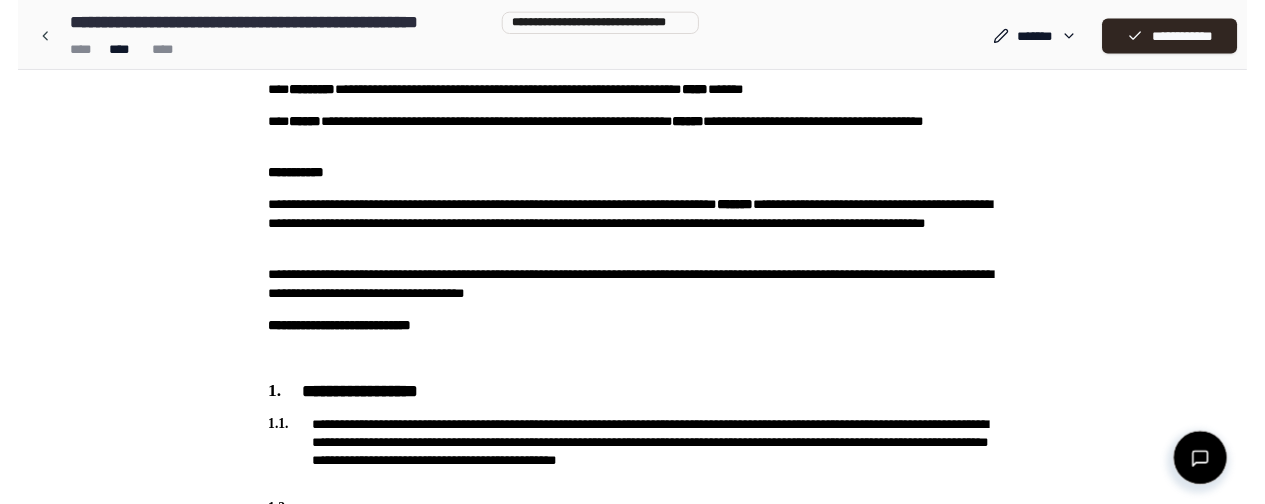 scroll, scrollTop: 400, scrollLeft: 0, axis: vertical 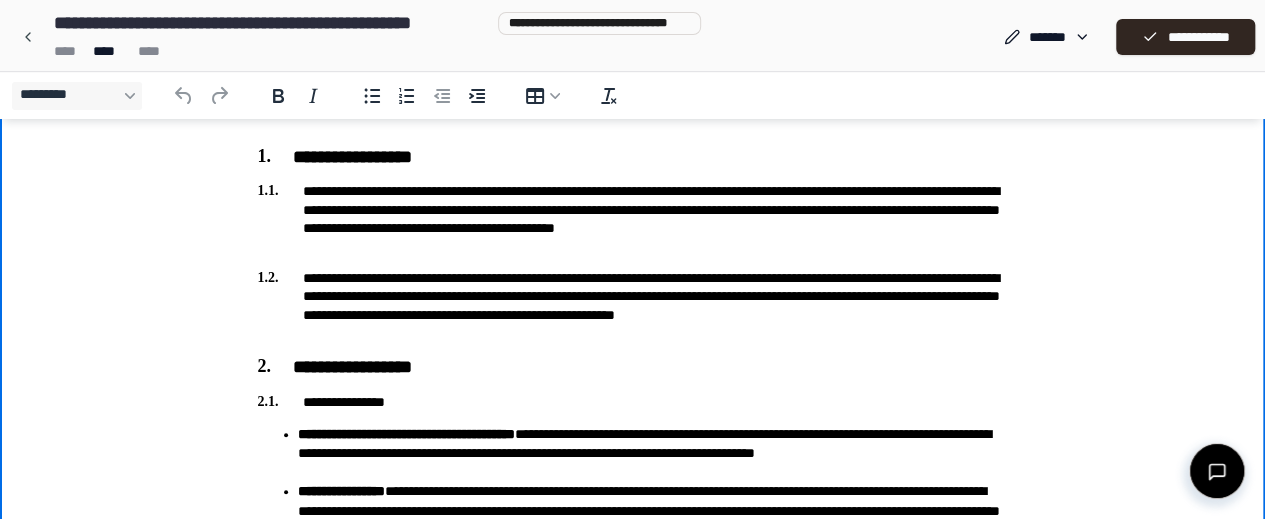 click on "**********" at bounding box center [633, 218] 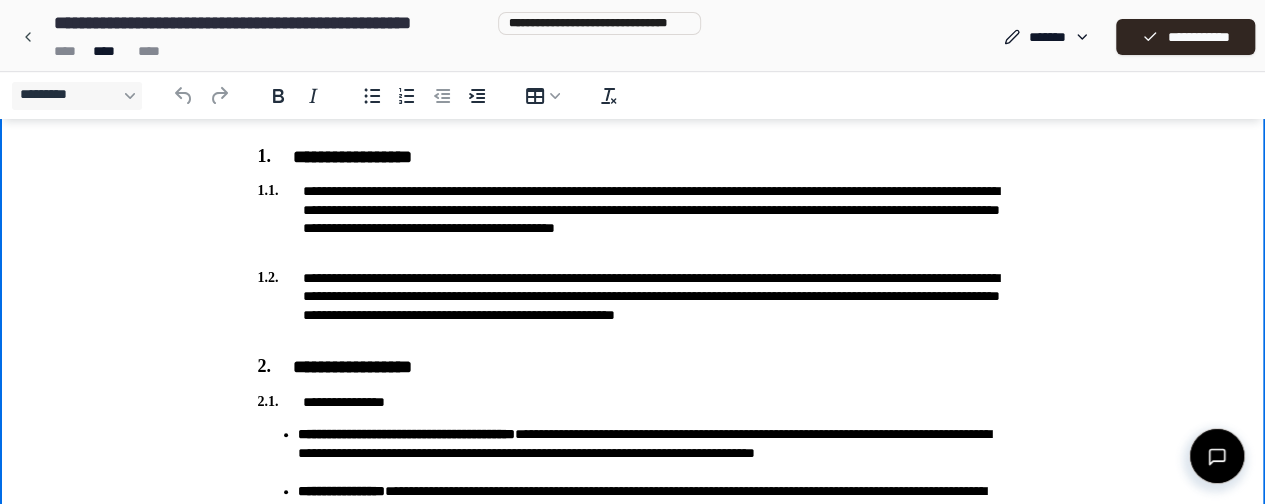 type 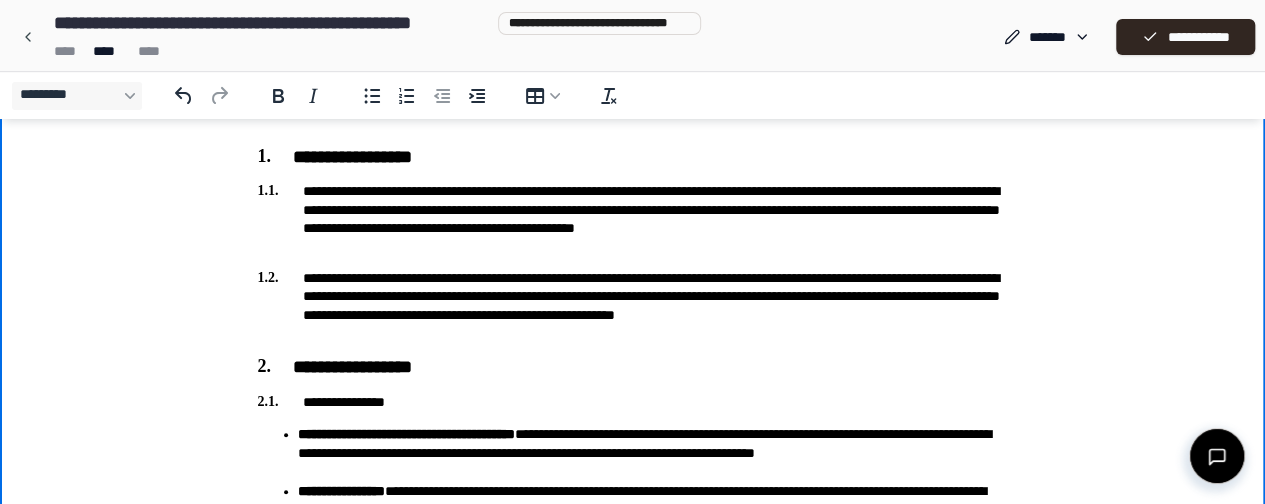 click on "**********" at bounding box center (633, 305) 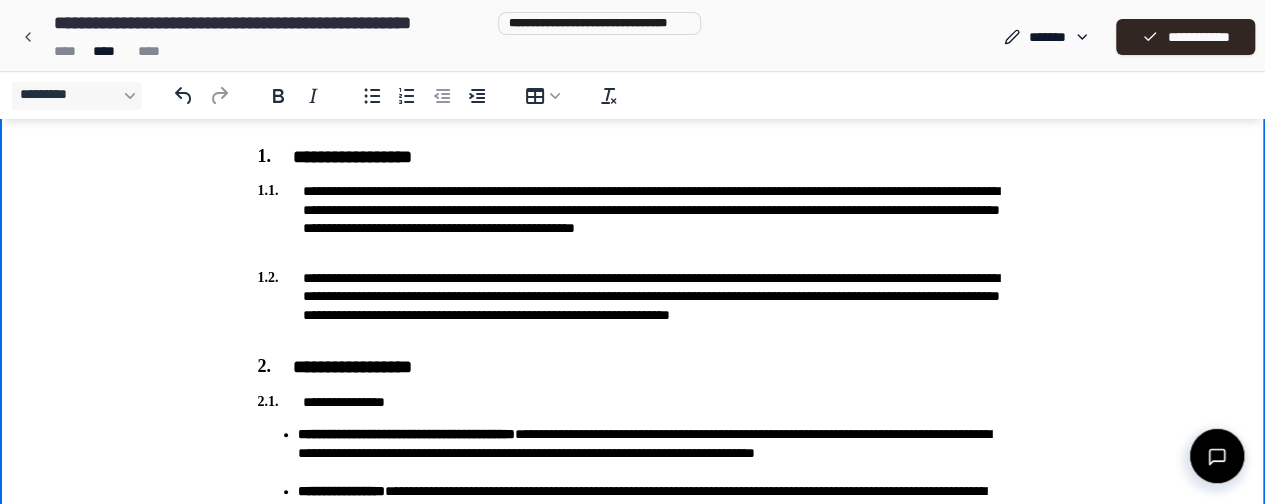 click on "**********" at bounding box center (633, 508) 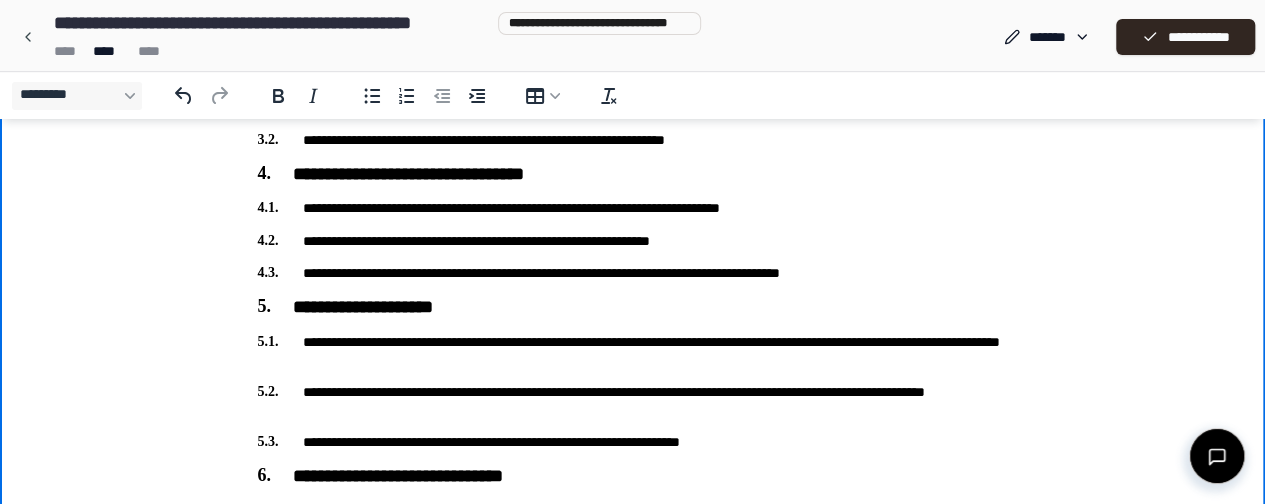 scroll, scrollTop: 1200, scrollLeft: 0, axis: vertical 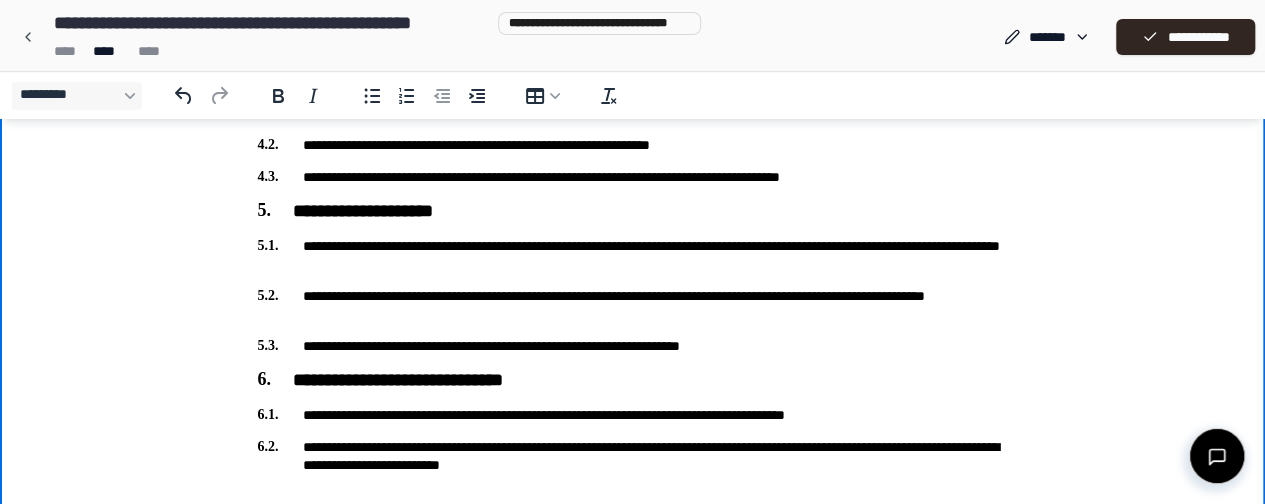 click on "**********" at bounding box center [633, 255] 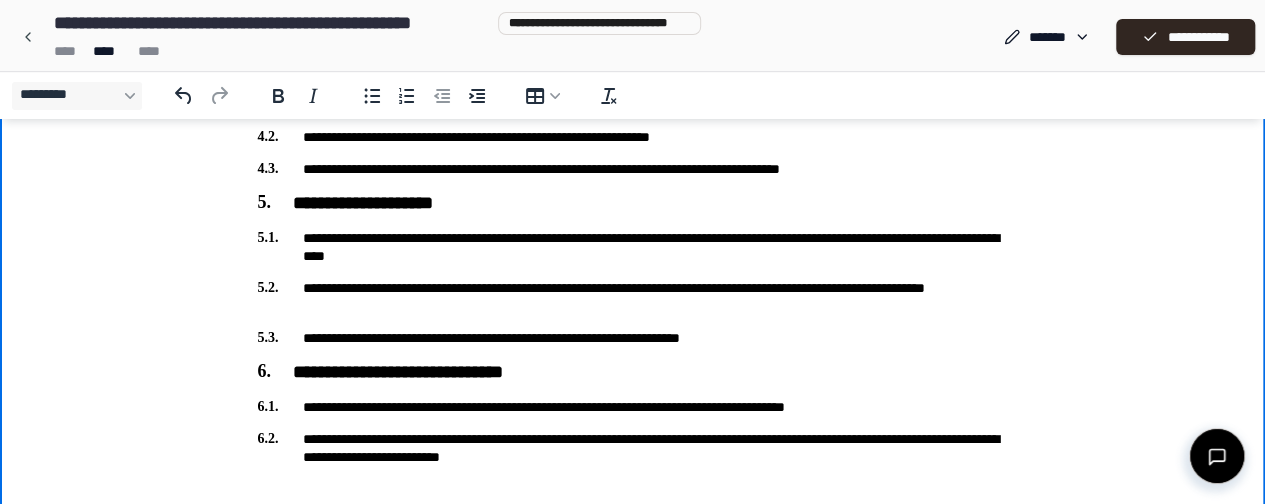 scroll, scrollTop: 1252, scrollLeft: 0, axis: vertical 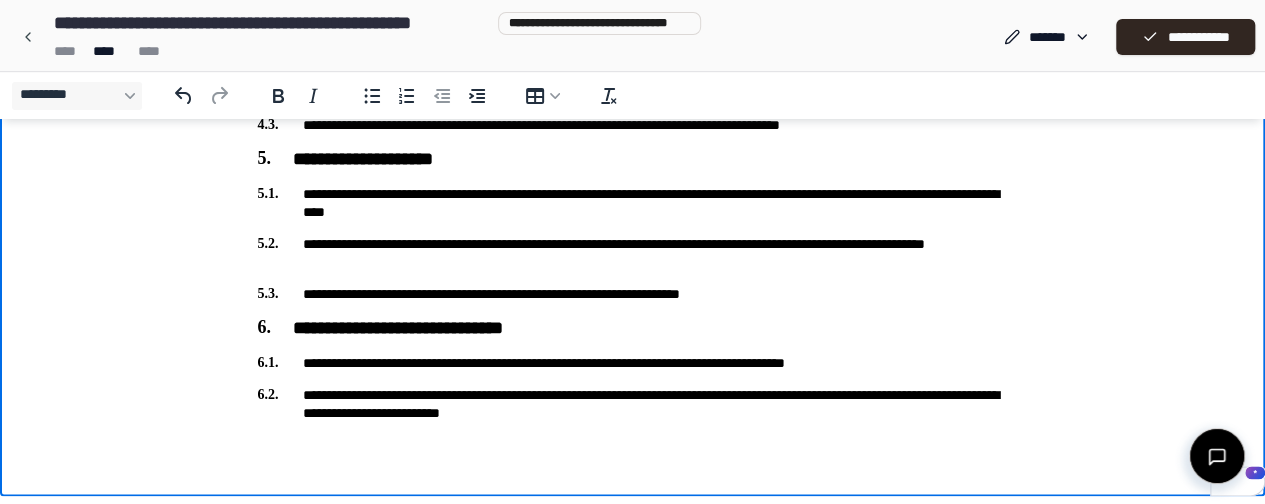 click on "**********" at bounding box center (633, -344) 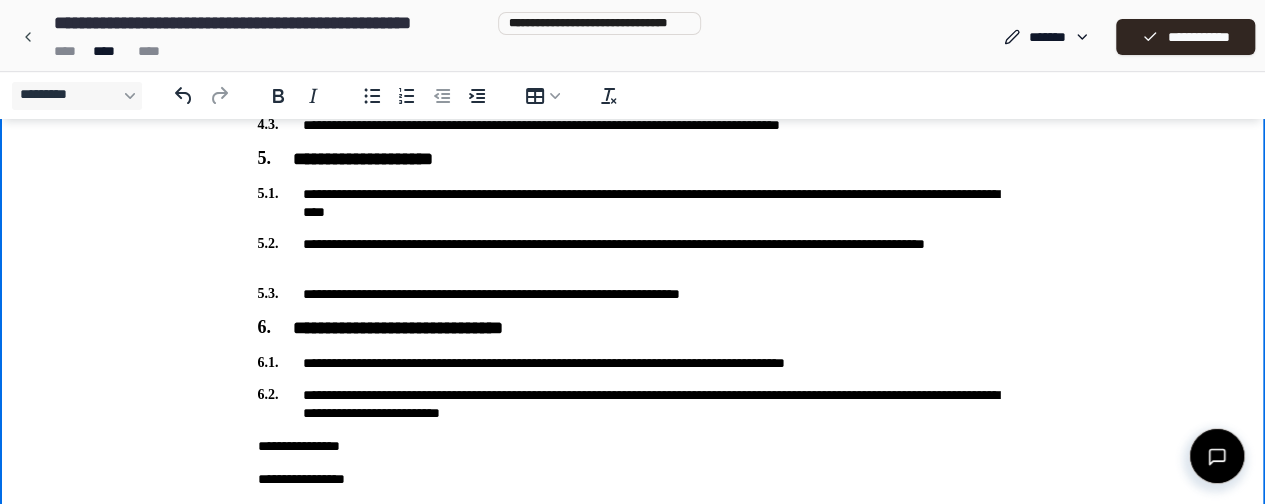 click on "**********" at bounding box center [633, -307] 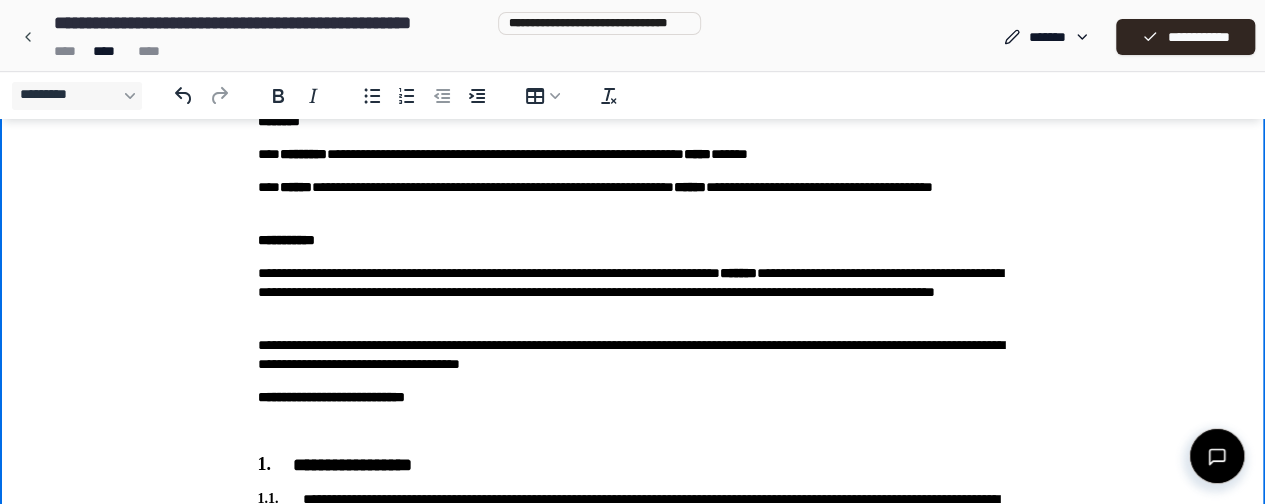 scroll, scrollTop: 0, scrollLeft: 0, axis: both 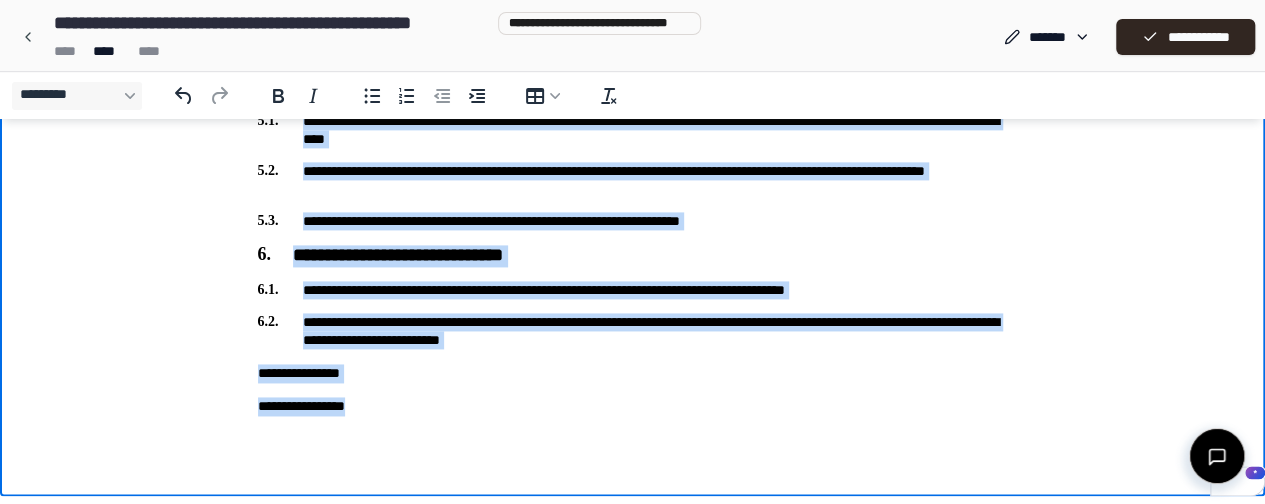 drag, startPoint x: 256, startPoint y: -1165, endPoint x: 687, endPoint y: 429, distance: 1651.2411 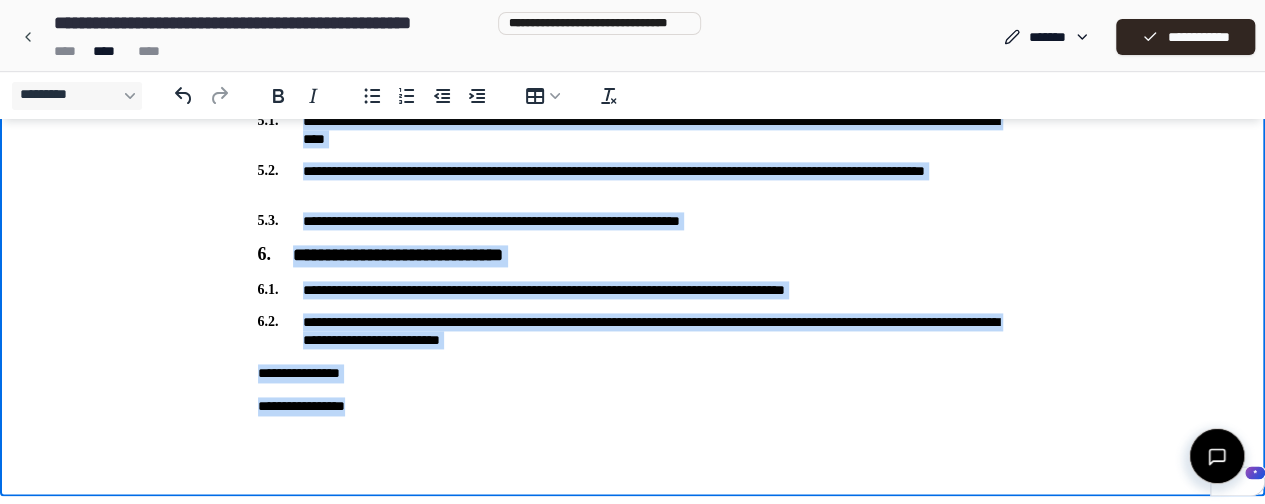 copy on "**********" 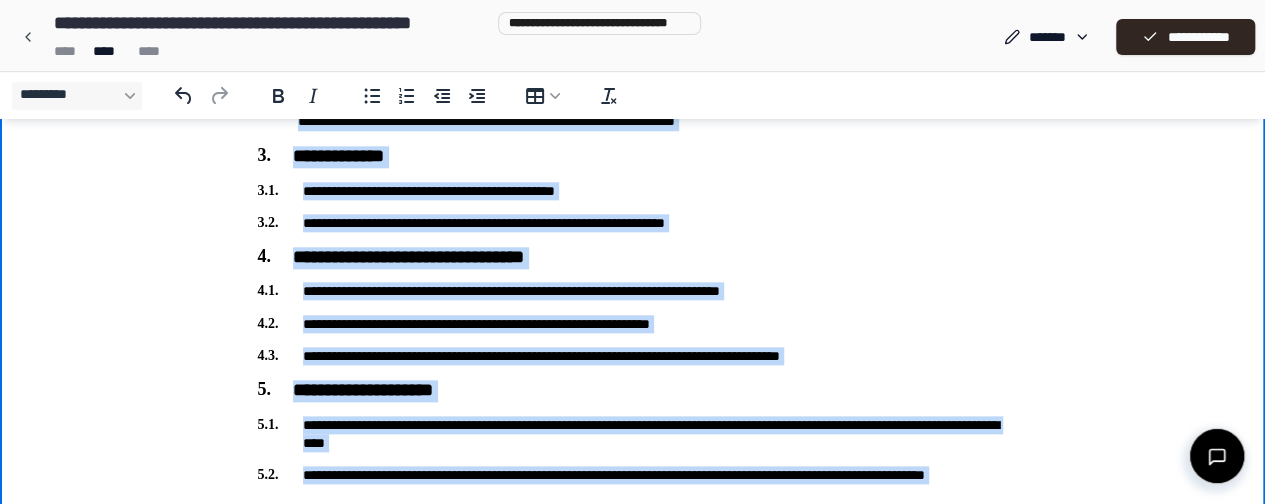 scroll, scrollTop: 825, scrollLeft: 0, axis: vertical 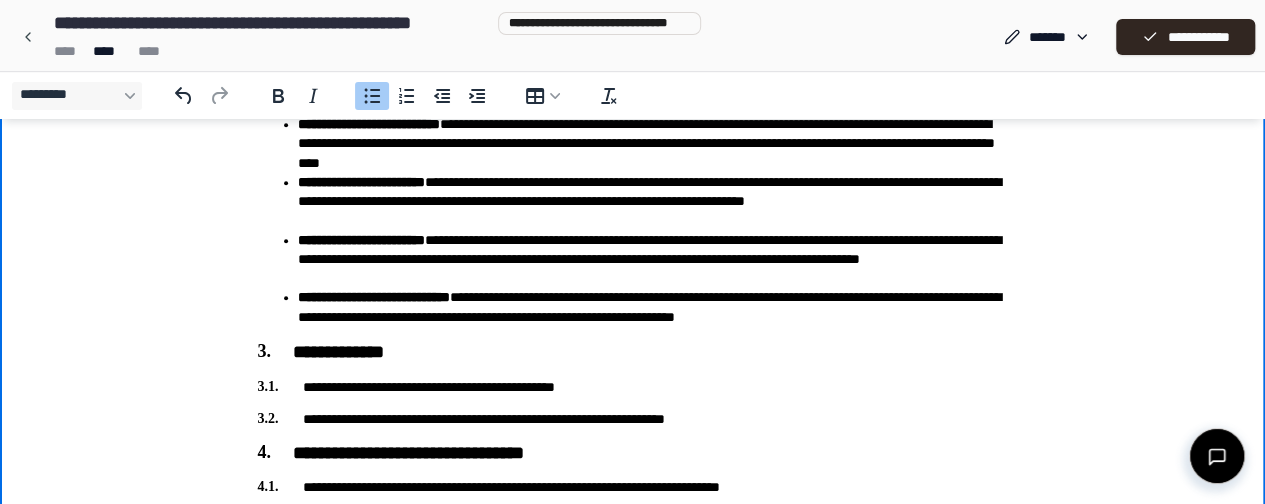 click on "**********" at bounding box center (632, 120) 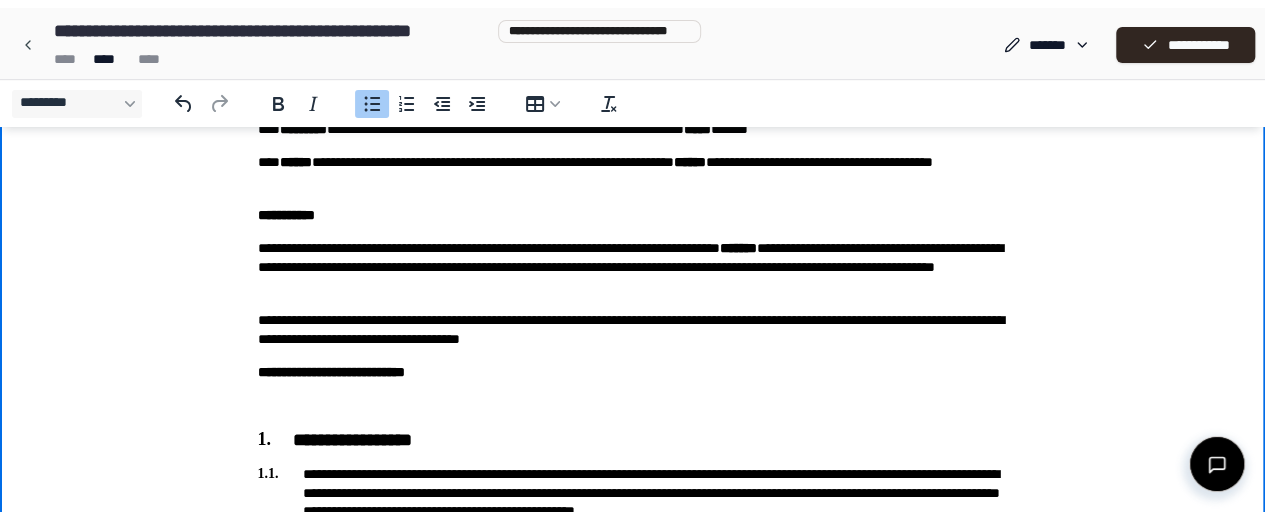 scroll, scrollTop: 0, scrollLeft: 0, axis: both 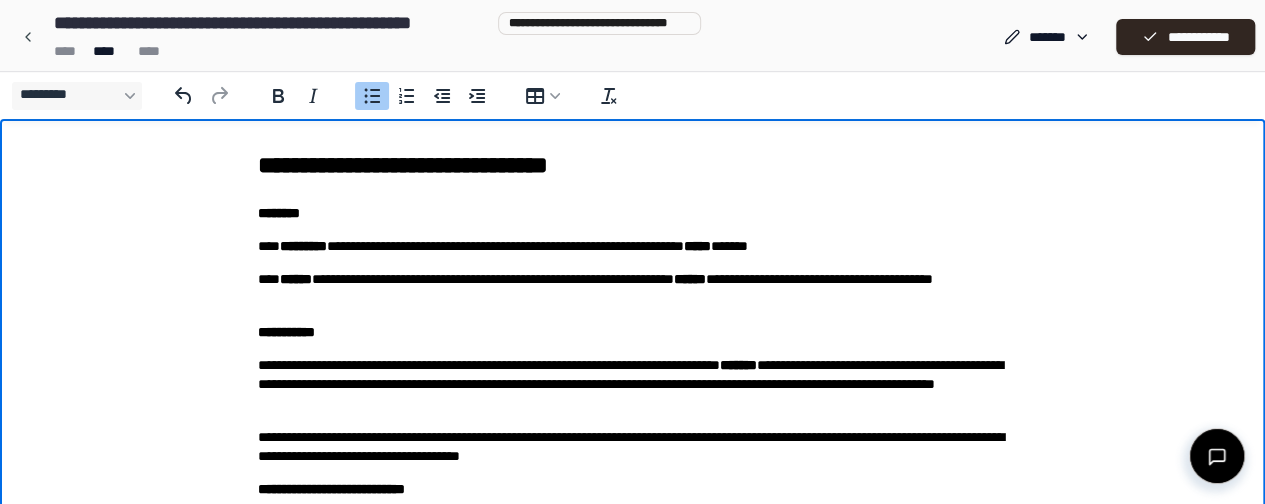 click on "**** **** ****" at bounding box center (373, 51) 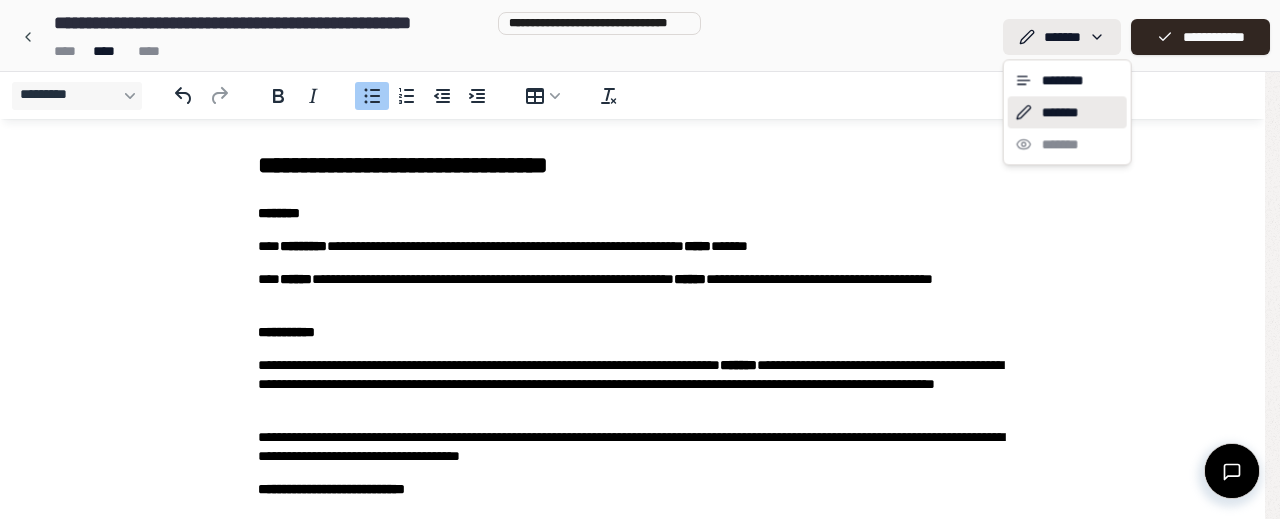 click on "**********" at bounding box center [640, 914] 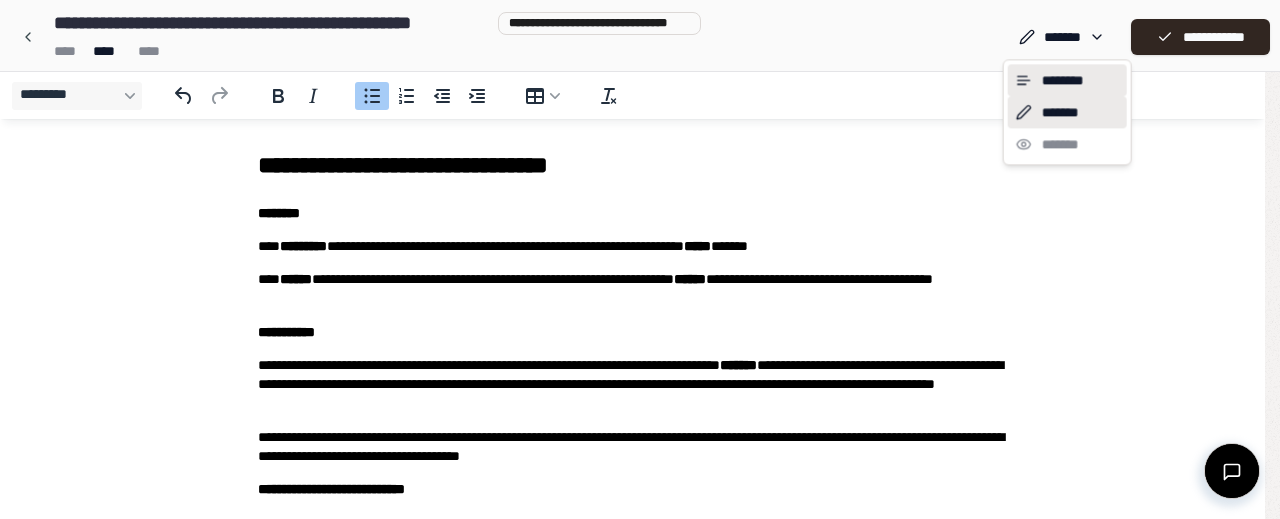 click on "********" at bounding box center [1067, 80] 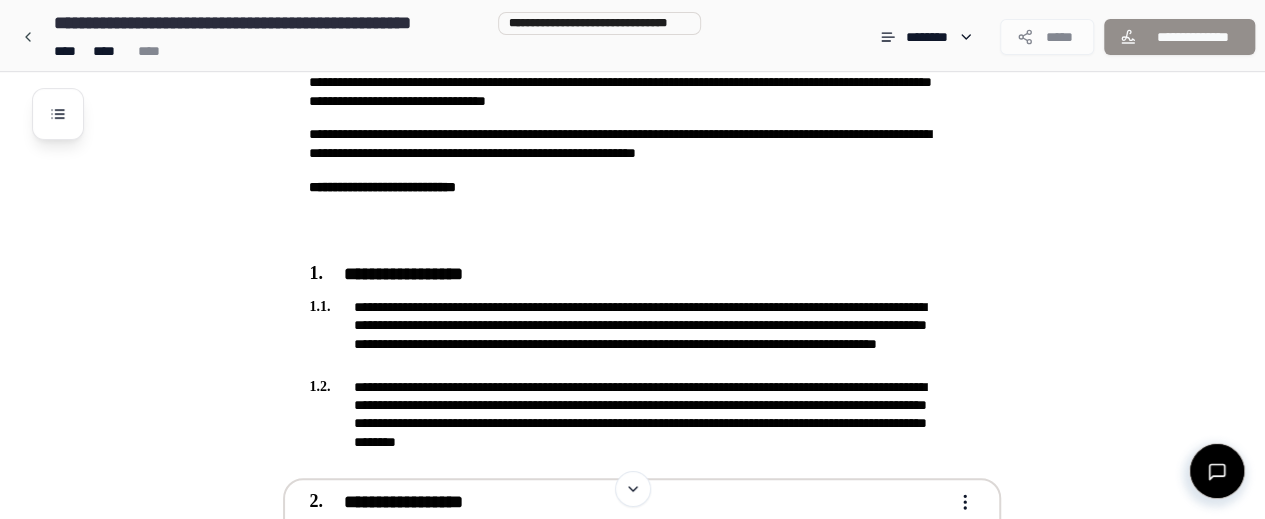 scroll, scrollTop: 800, scrollLeft: 0, axis: vertical 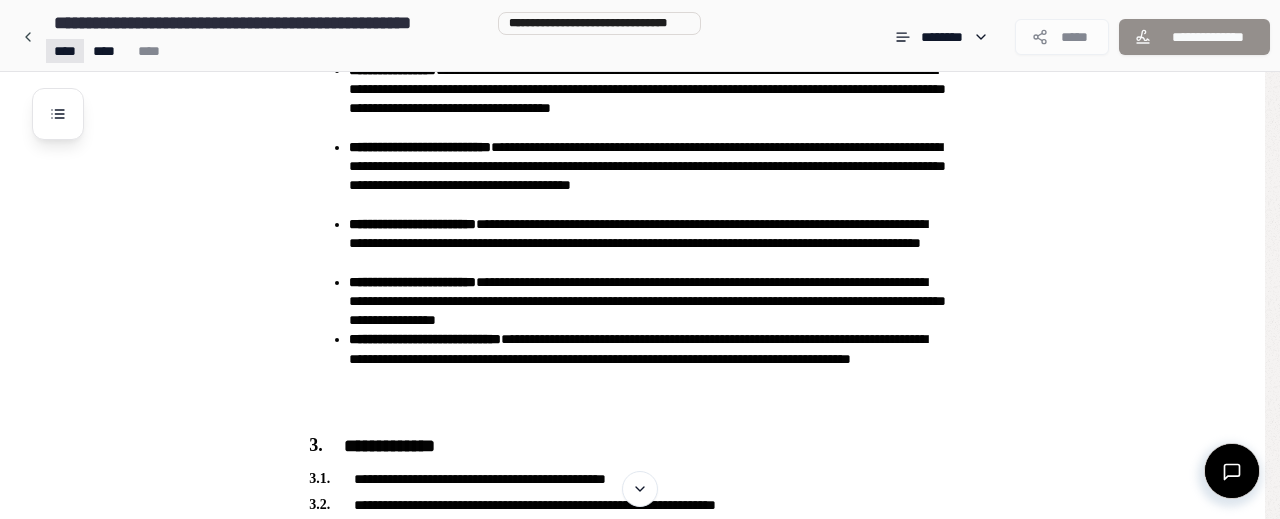 click on "**********" at bounding box center [632, 362] 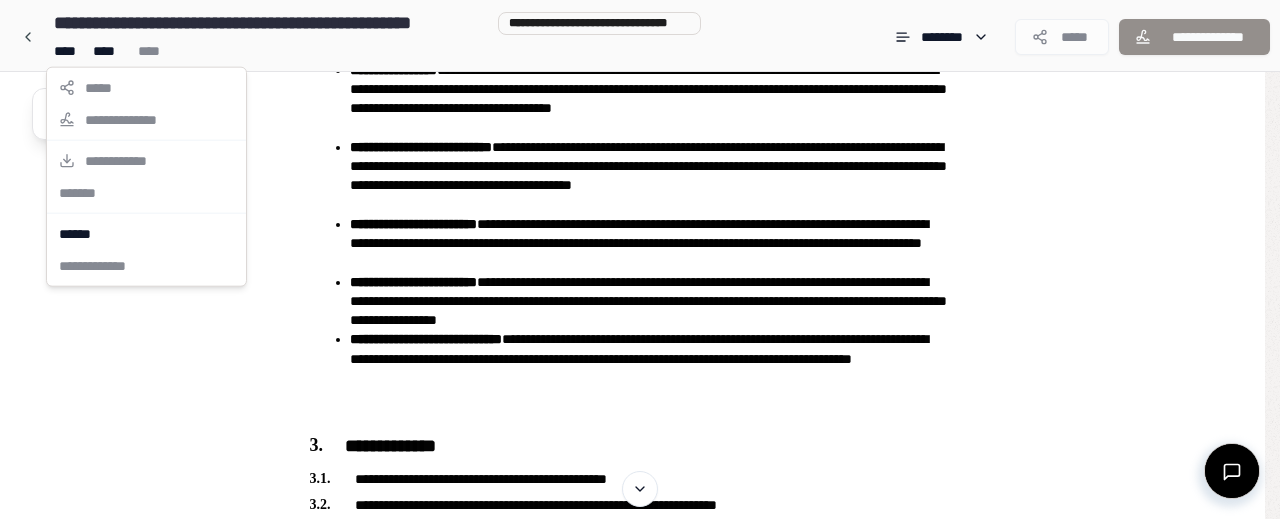 click on "**********" at bounding box center (146, 177) 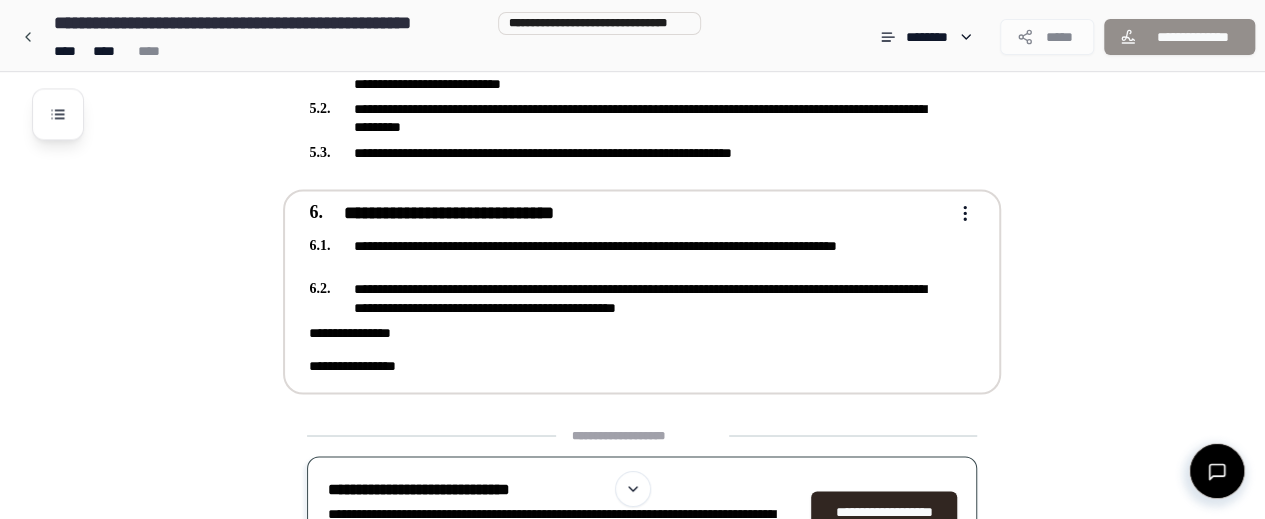 scroll, scrollTop: 1700, scrollLeft: 0, axis: vertical 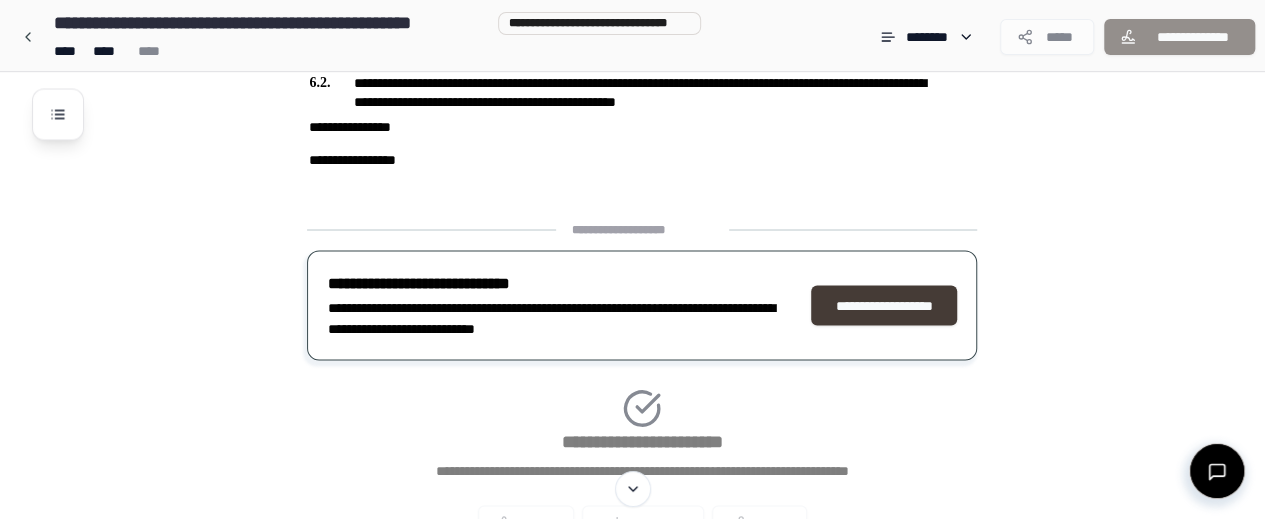 click on "**********" at bounding box center [884, 305] 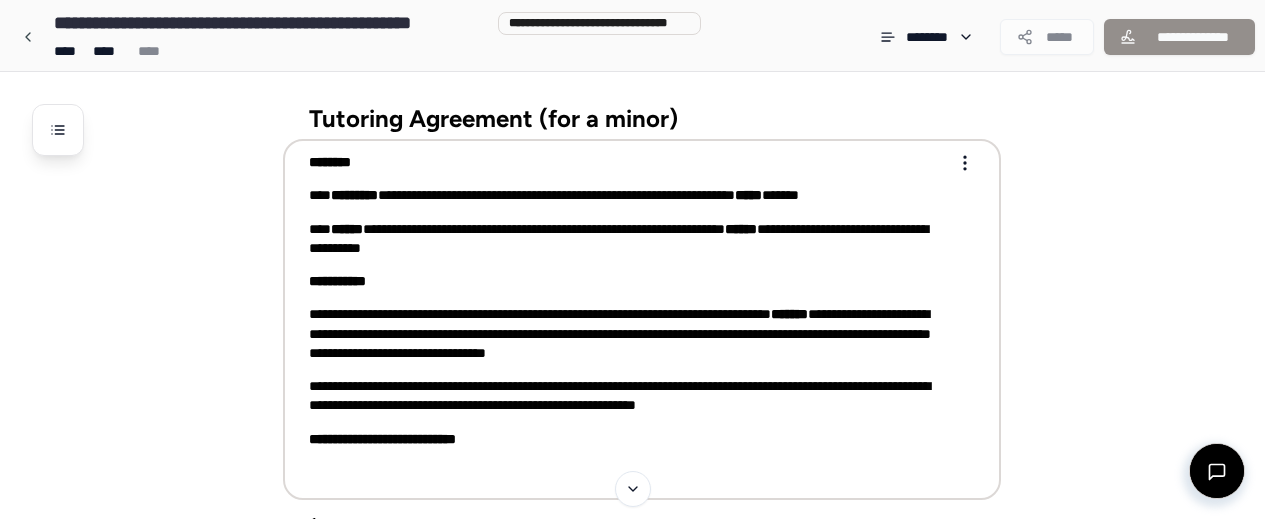 scroll, scrollTop: 0, scrollLeft: 0, axis: both 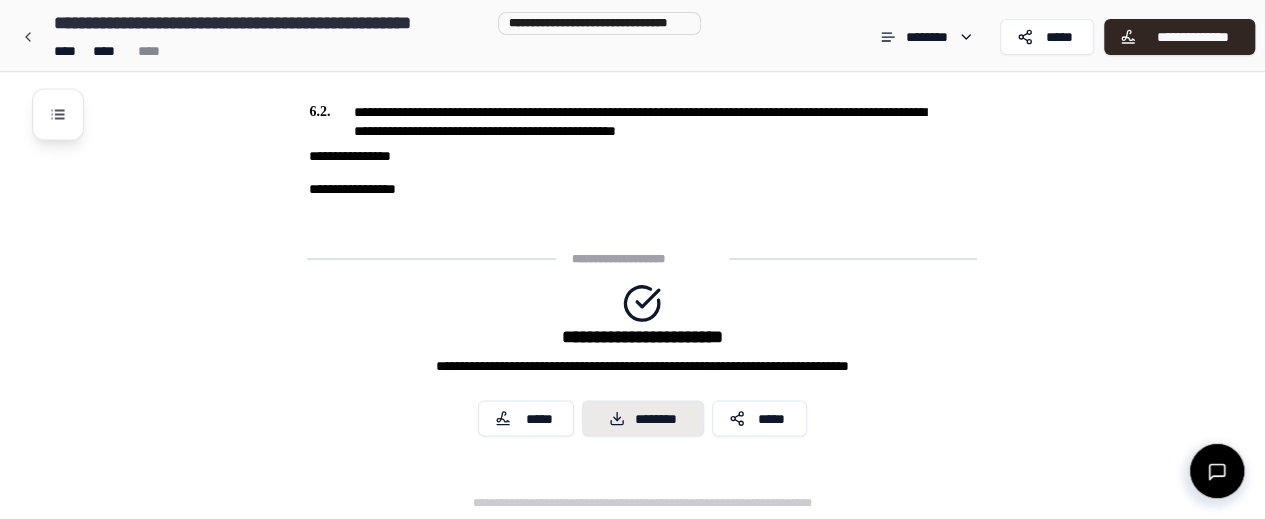 click on "********" at bounding box center (643, 418) 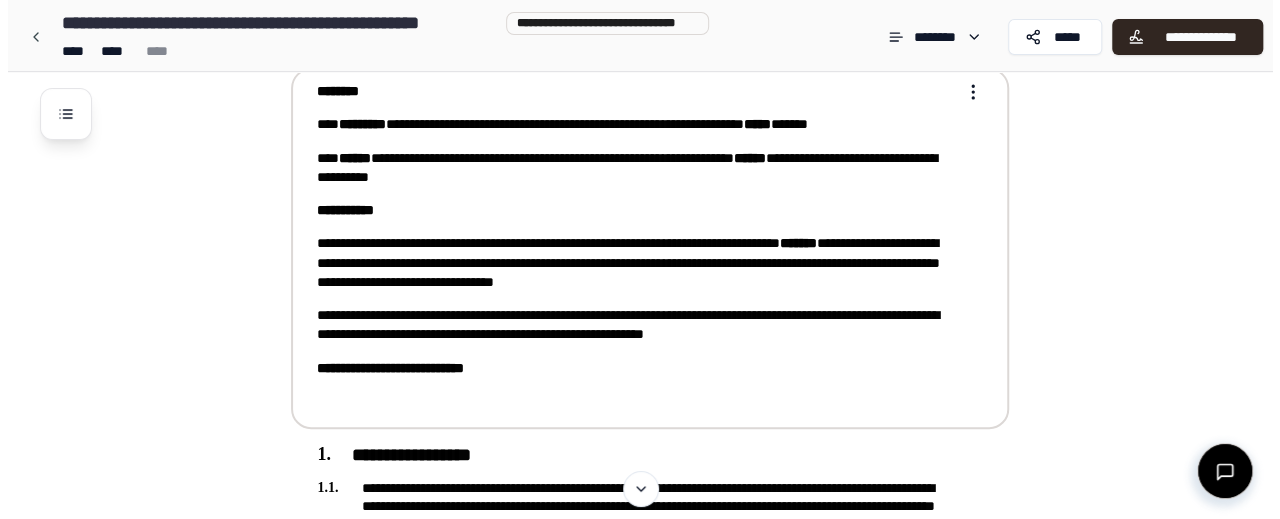 scroll, scrollTop: 0, scrollLeft: 0, axis: both 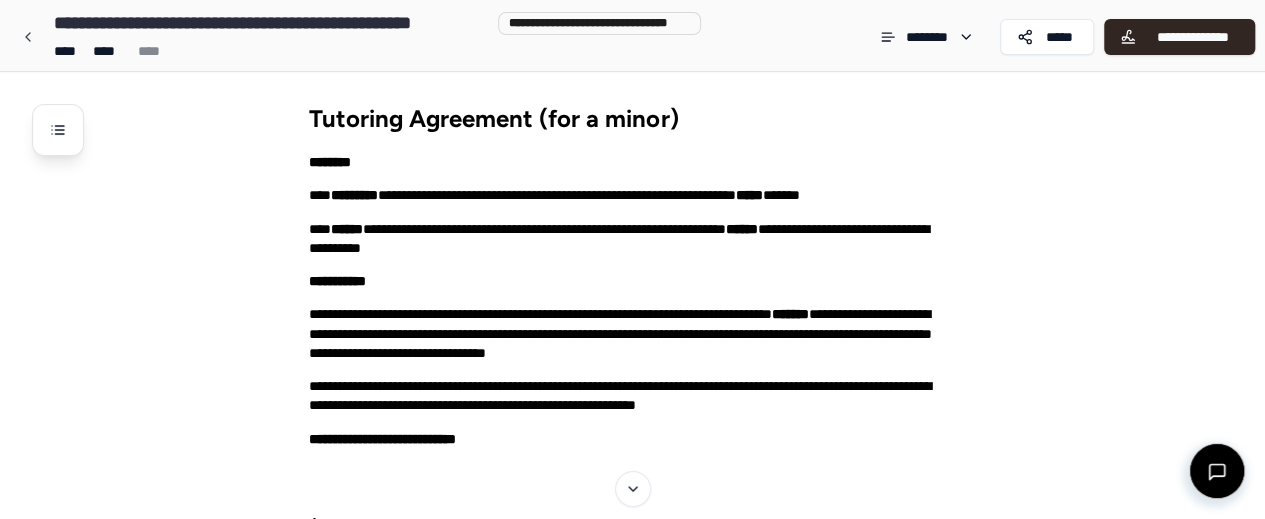 click on "**********" at bounding box center (355, 37) 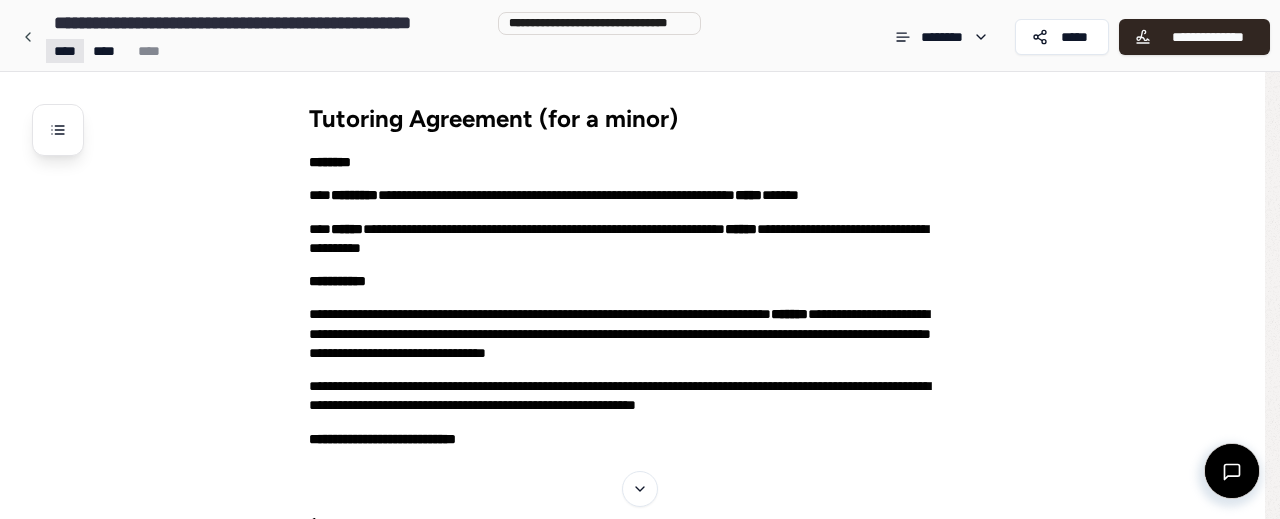 click on "**********" at bounding box center (632, 1095) 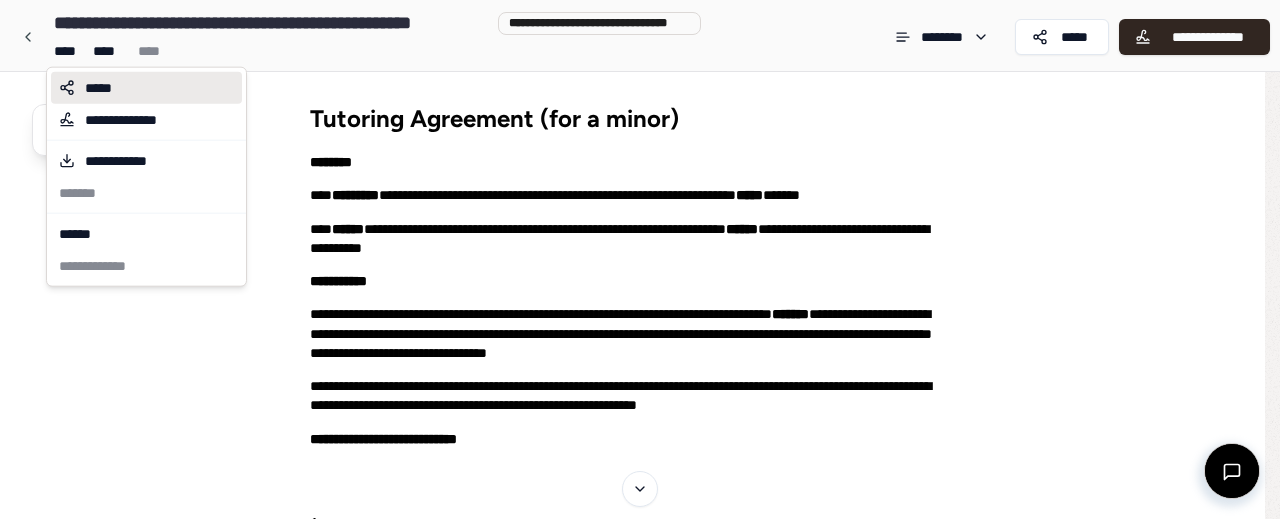 click on "*****" at bounding box center [103, 88] 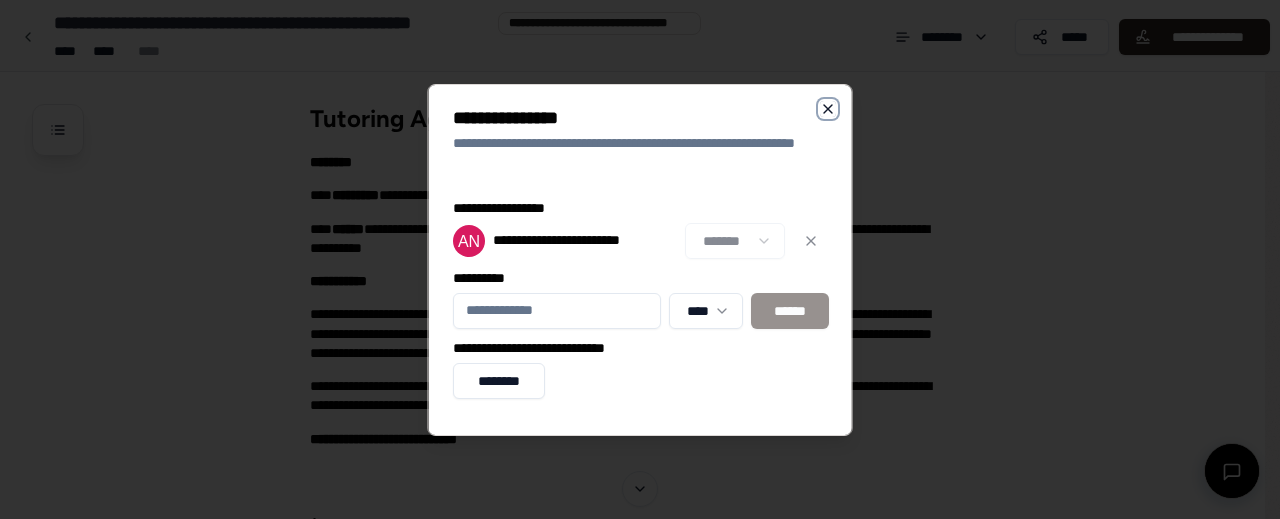 click 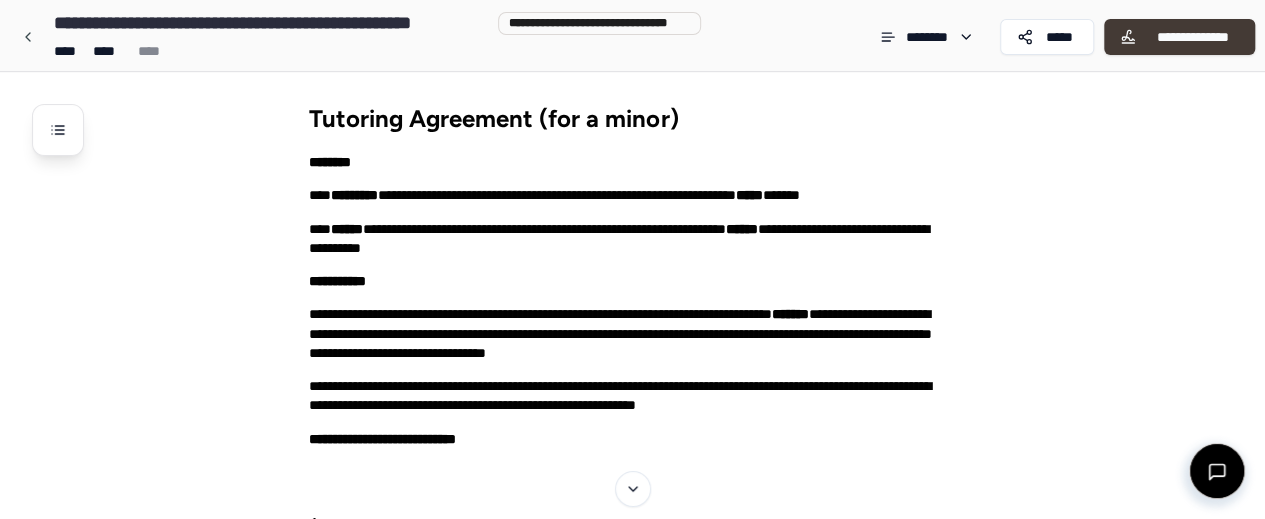 click on "**********" at bounding box center [1179, 37] 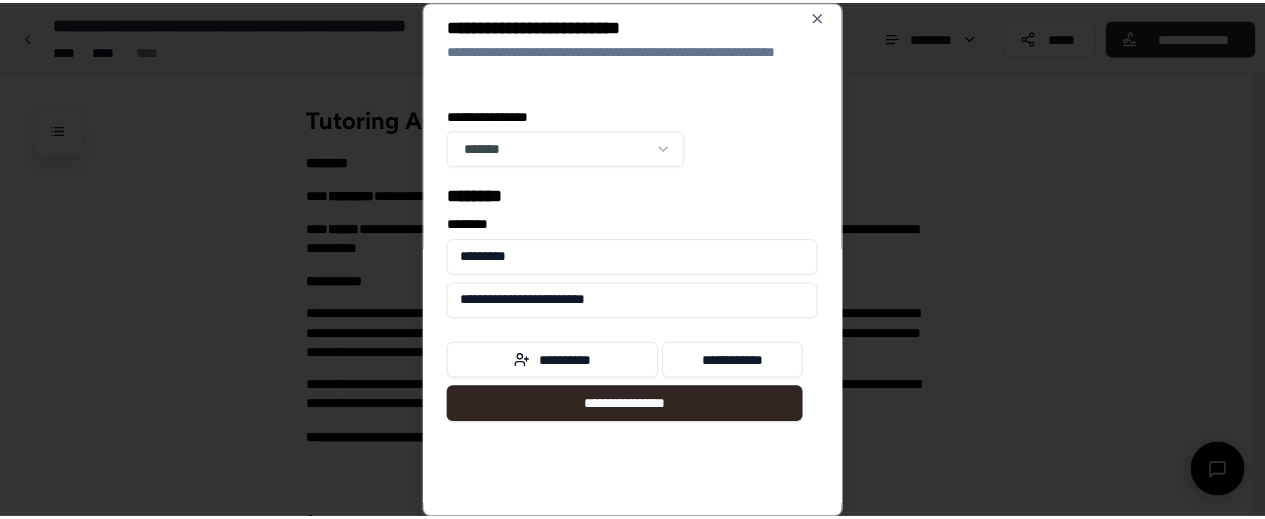 scroll, scrollTop: 0, scrollLeft: 0, axis: both 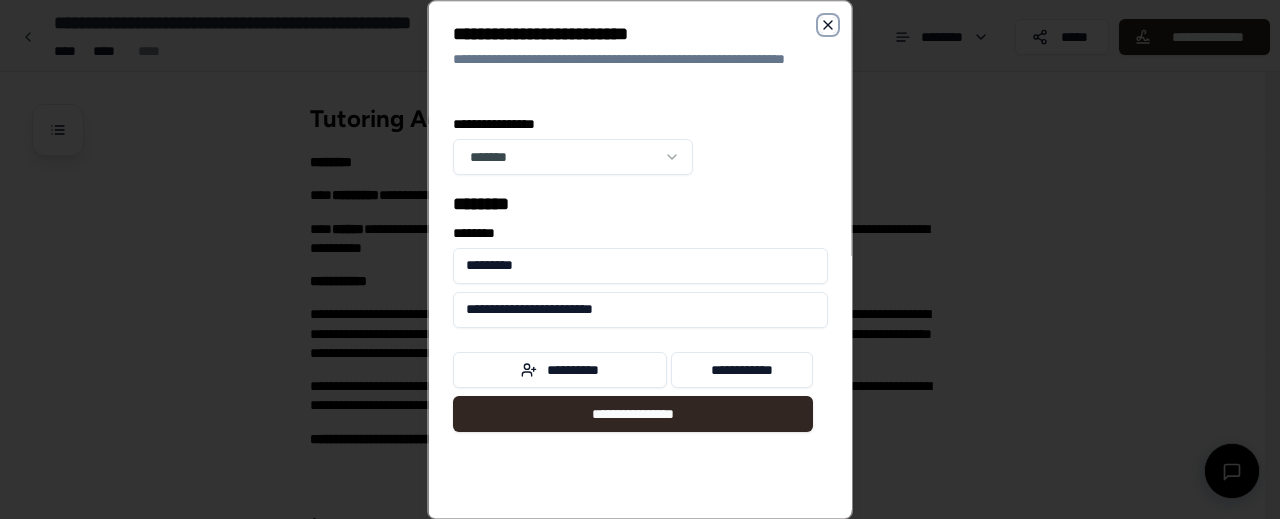 click 